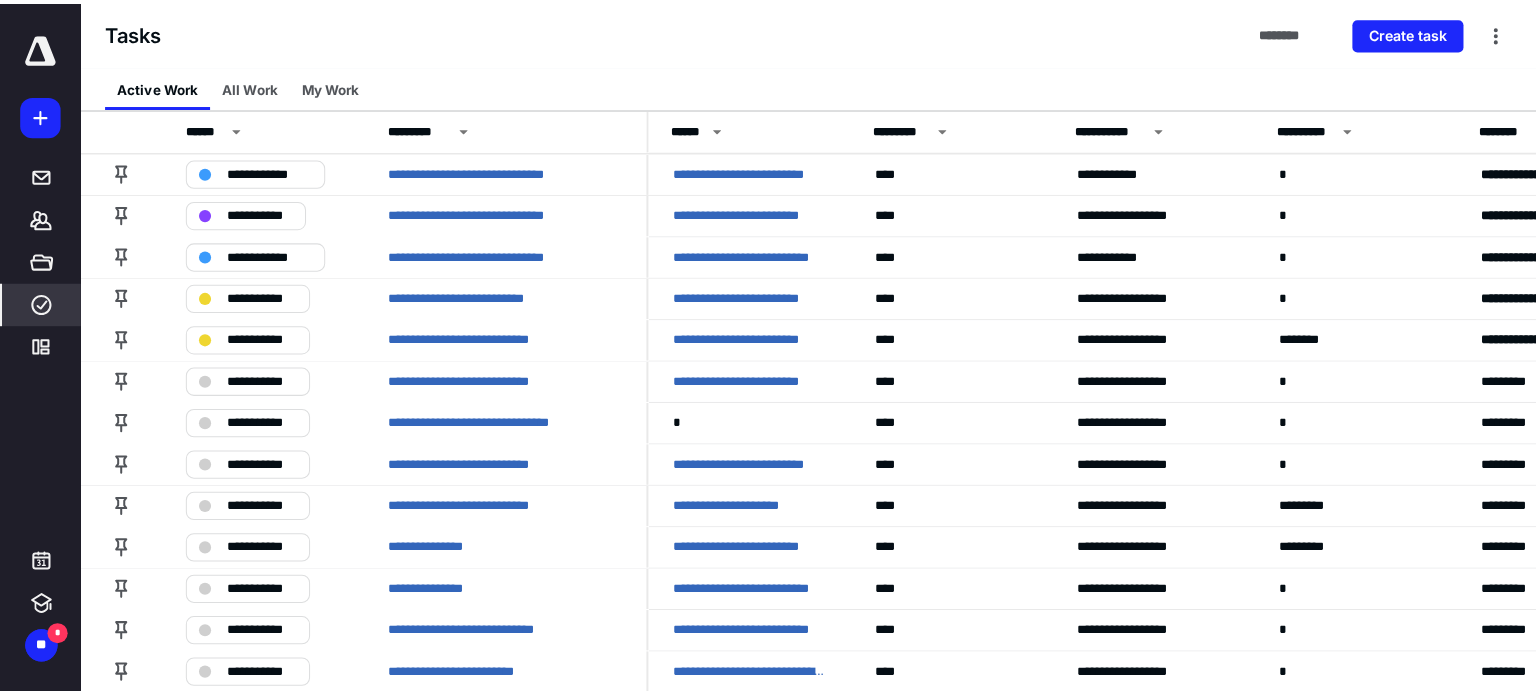 scroll, scrollTop: 0, scrollLeft: 0, axis: both 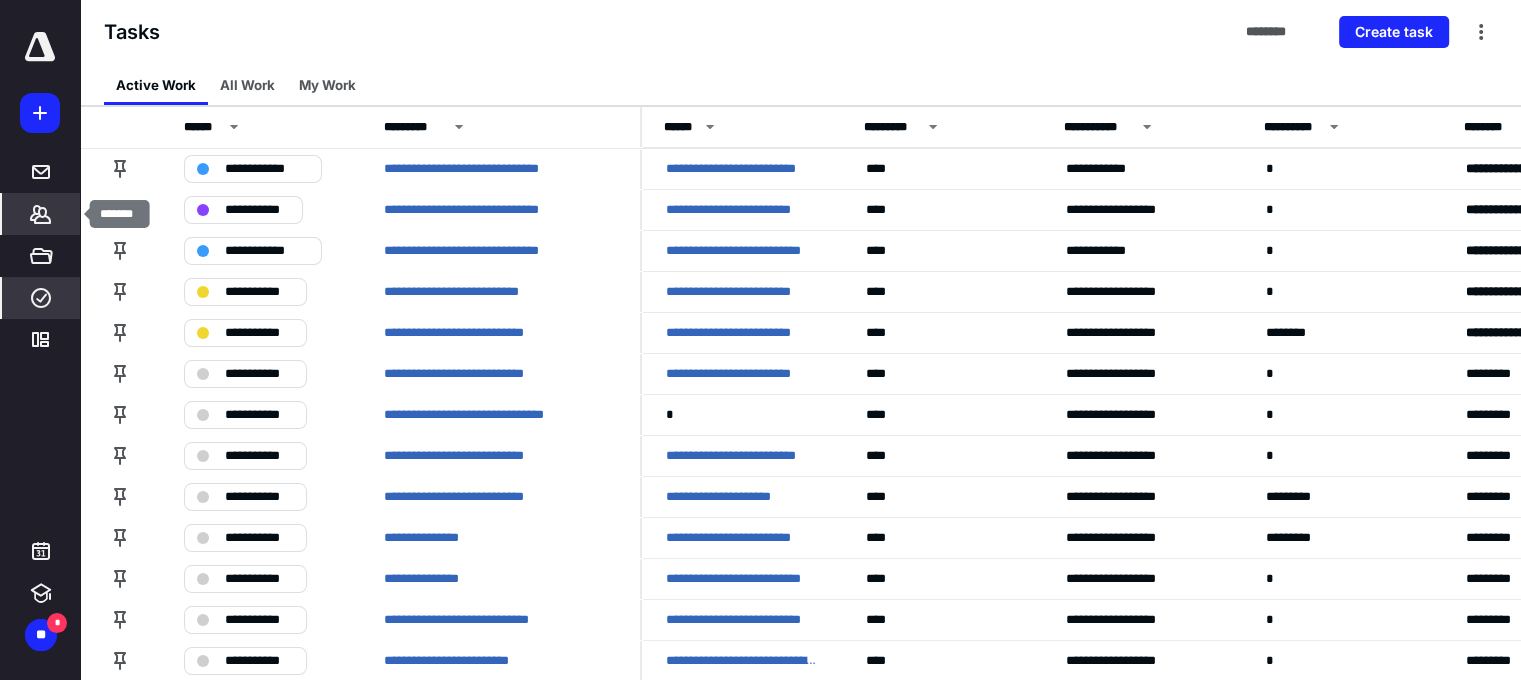 click 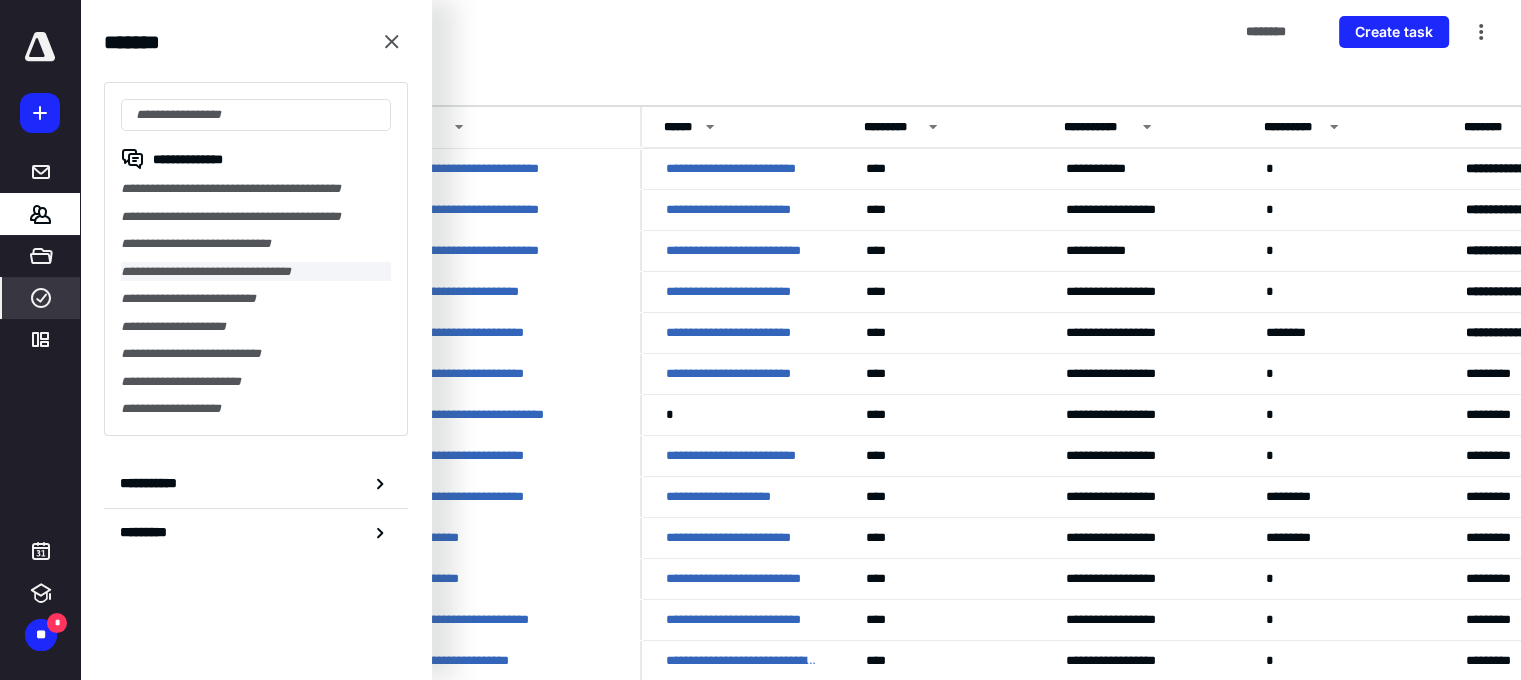 click on "**********" at bounding box center [256, 272] 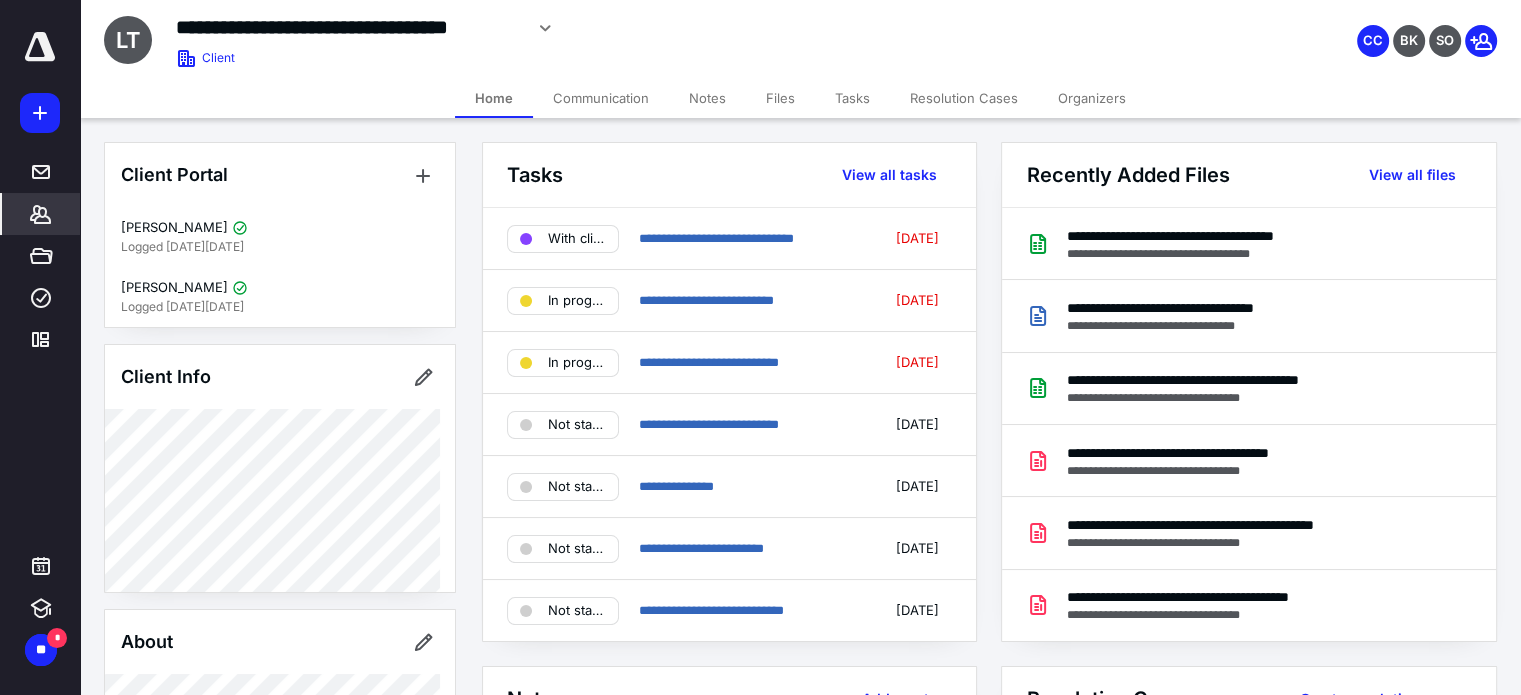 click on "Files" at bounding box center [780, 98] 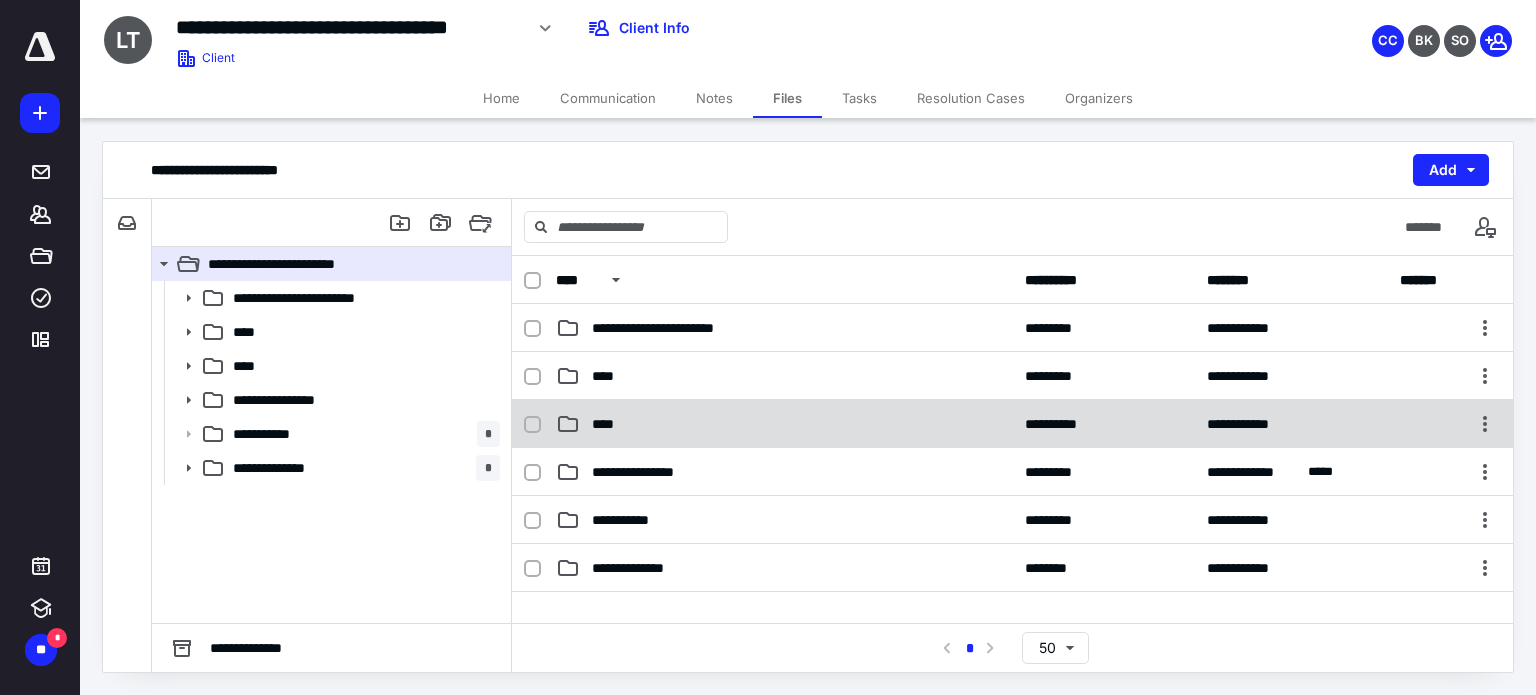 click on "****" at bounding box center (609, 424) 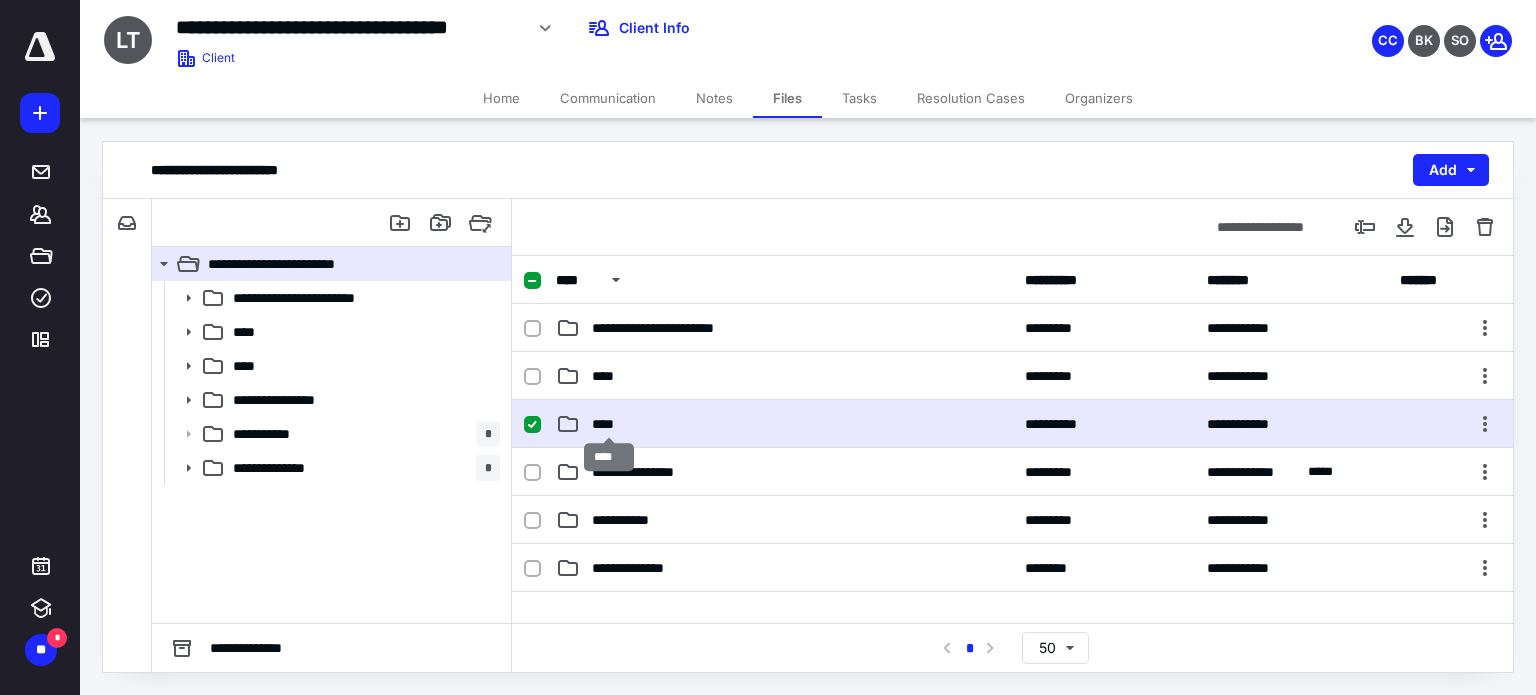 click on "****" at bounding box center (609, 424) 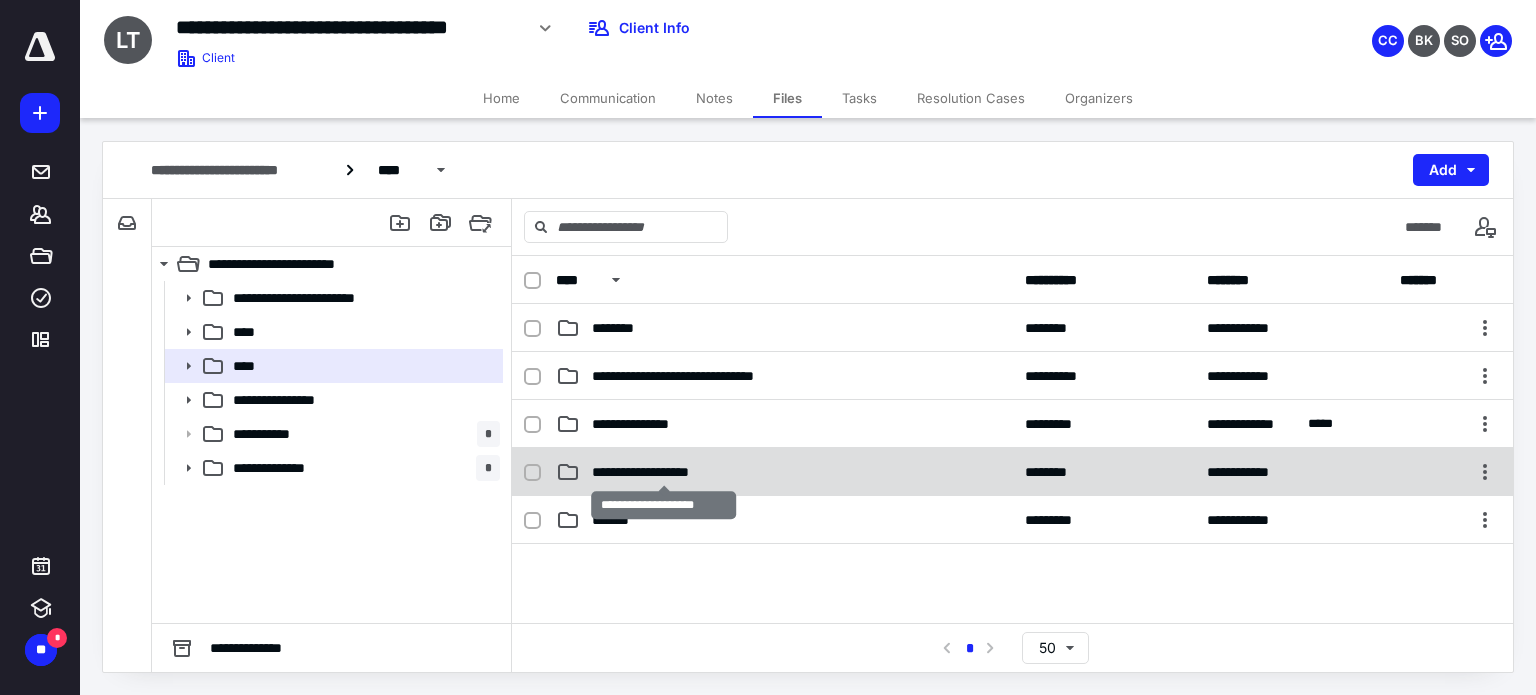 click on "**********" at bounding box center [664, 472] 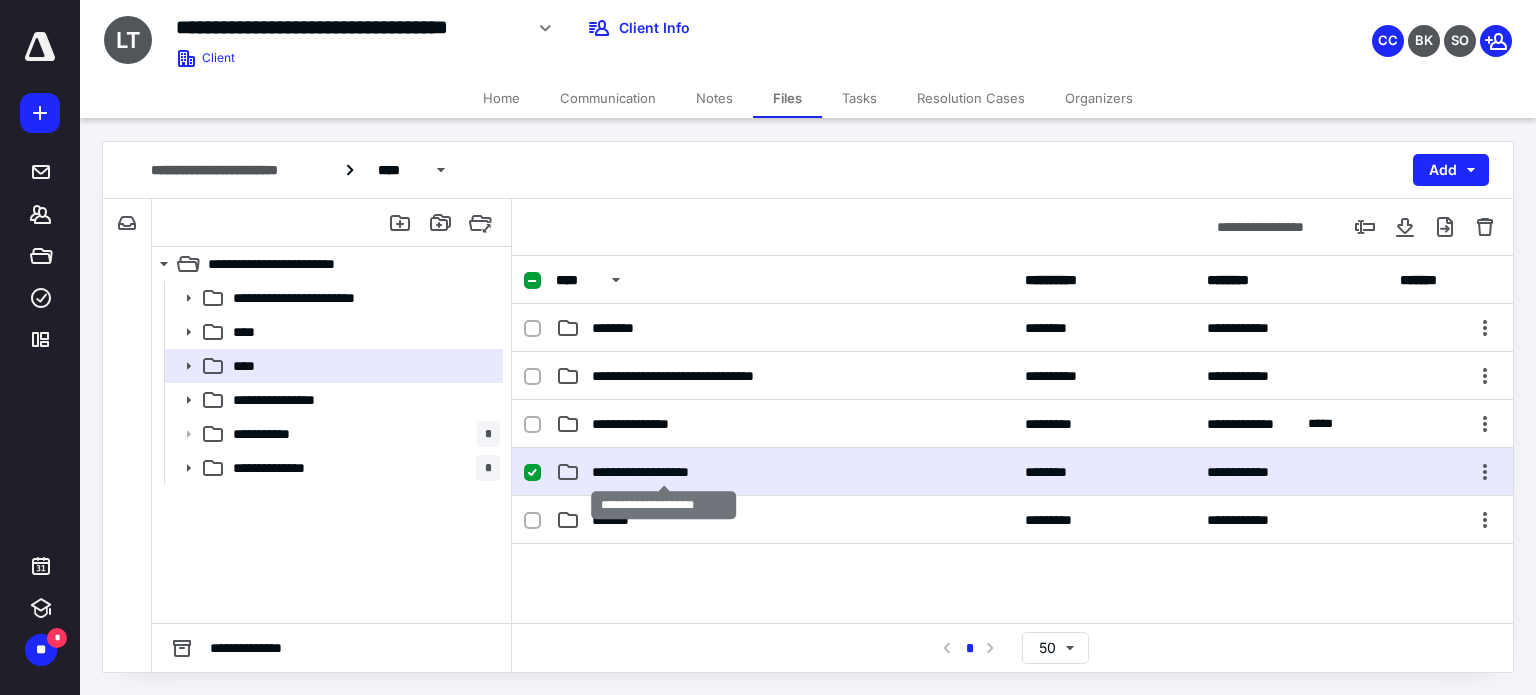 click on "**********" at bounding box center [664, 472] 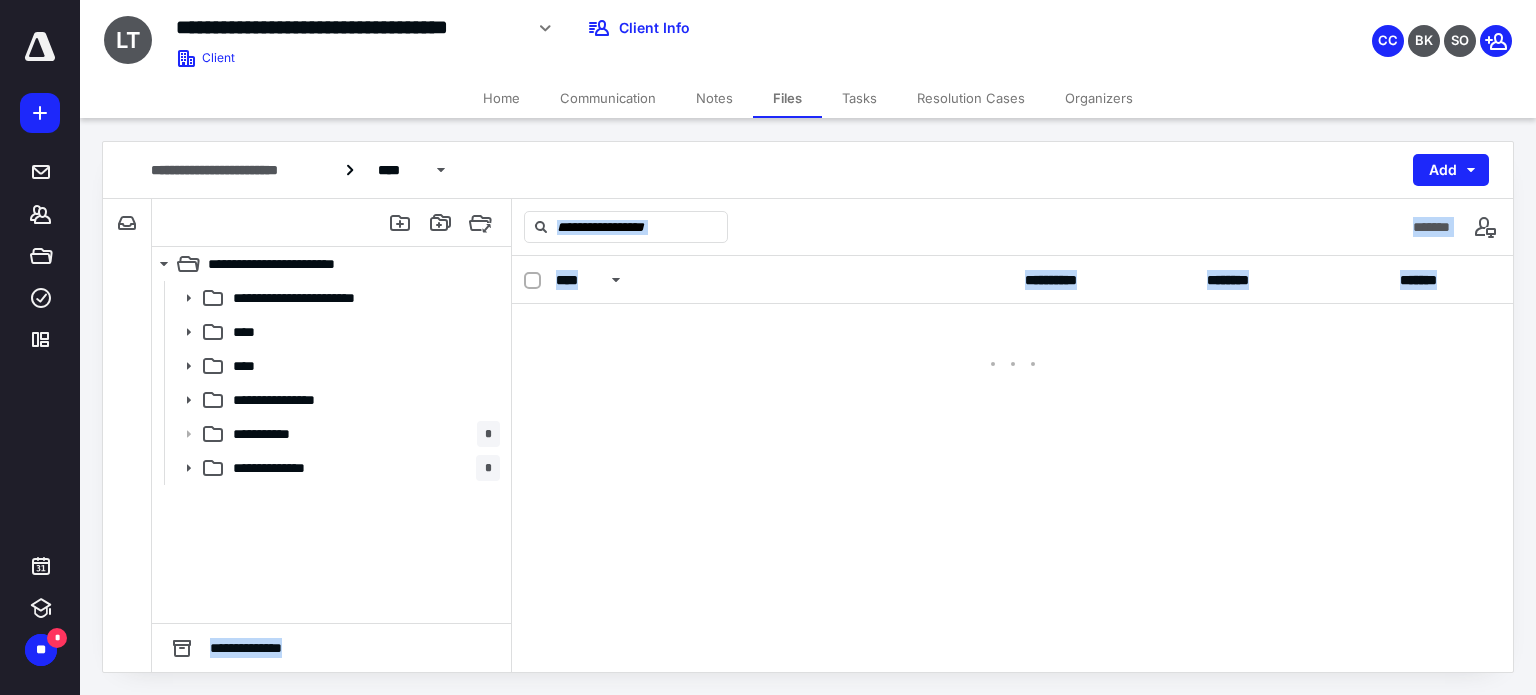 click on "**********" at bounding box center (1012, 464) 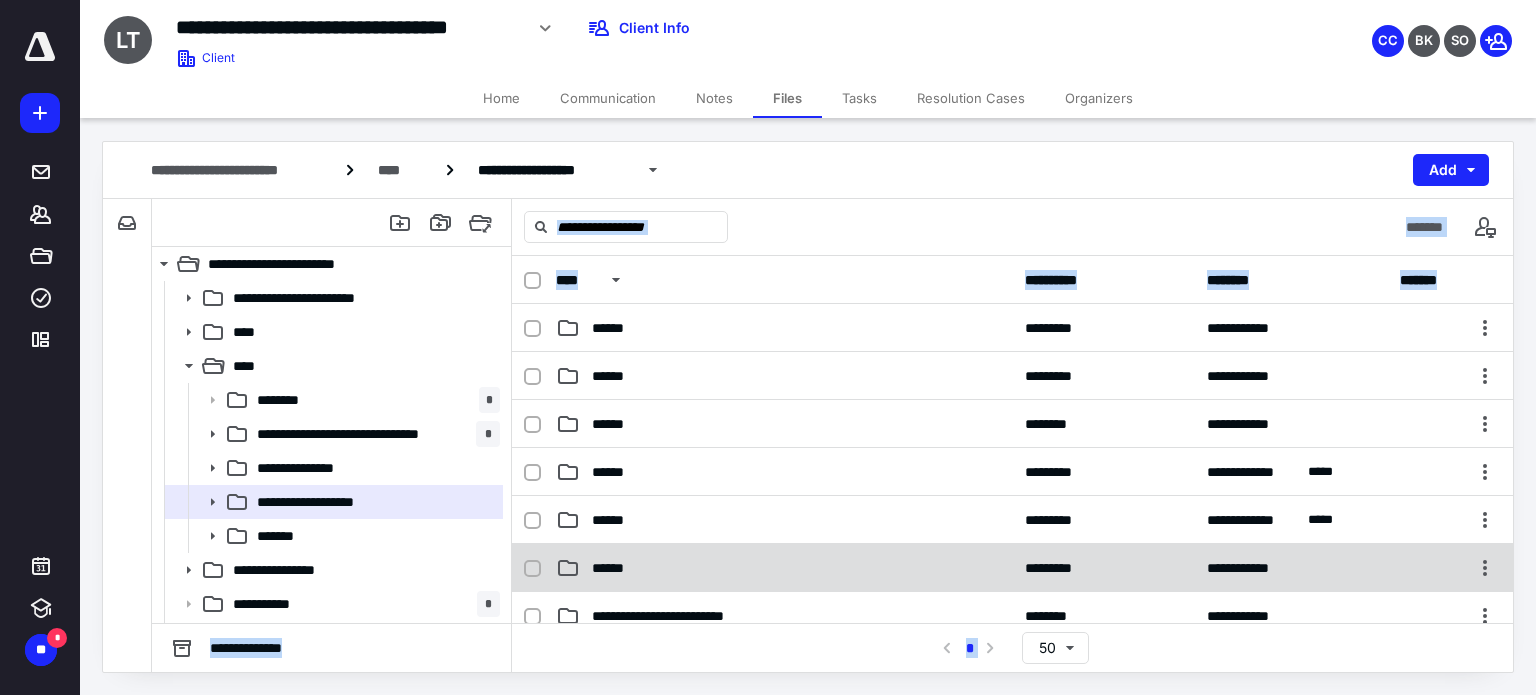 click on "******" at bounding box center [615, 568] 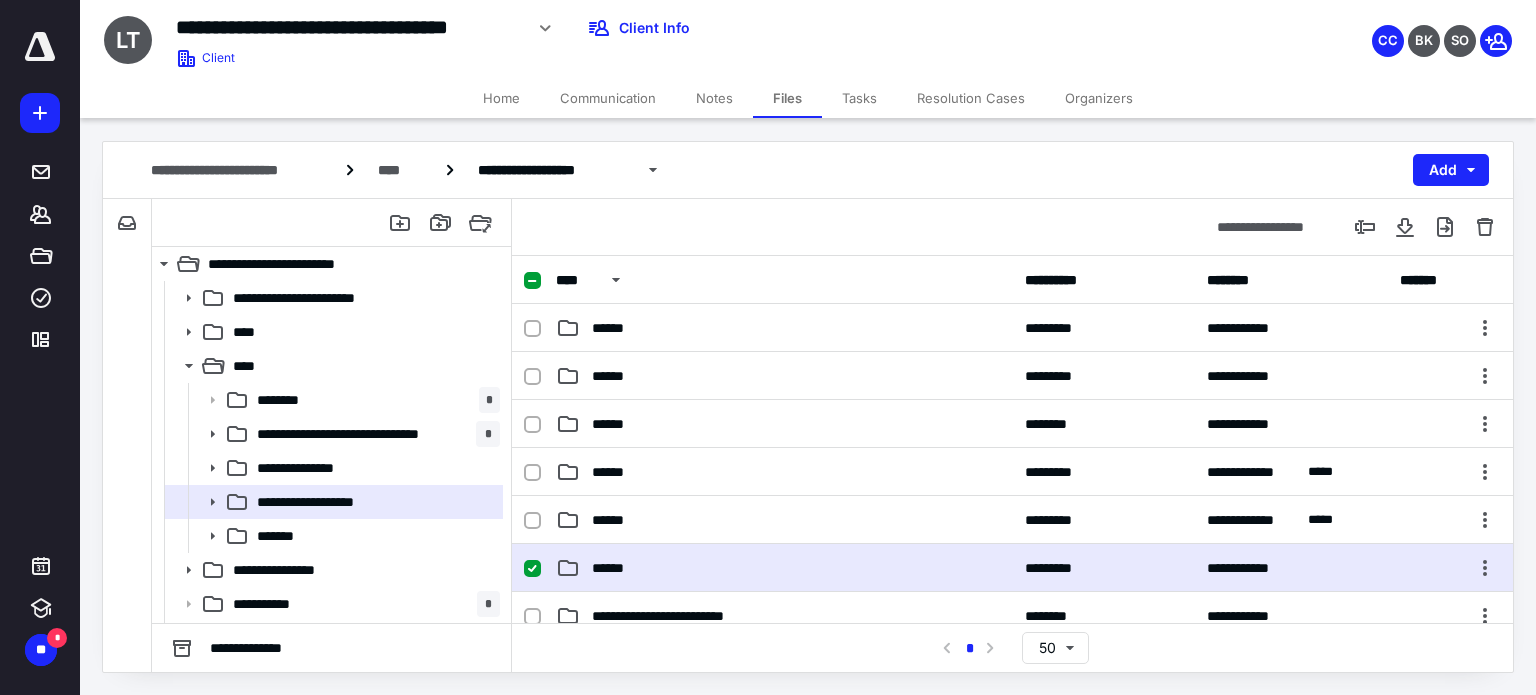 click on "******" at bounding box center (615, 568) 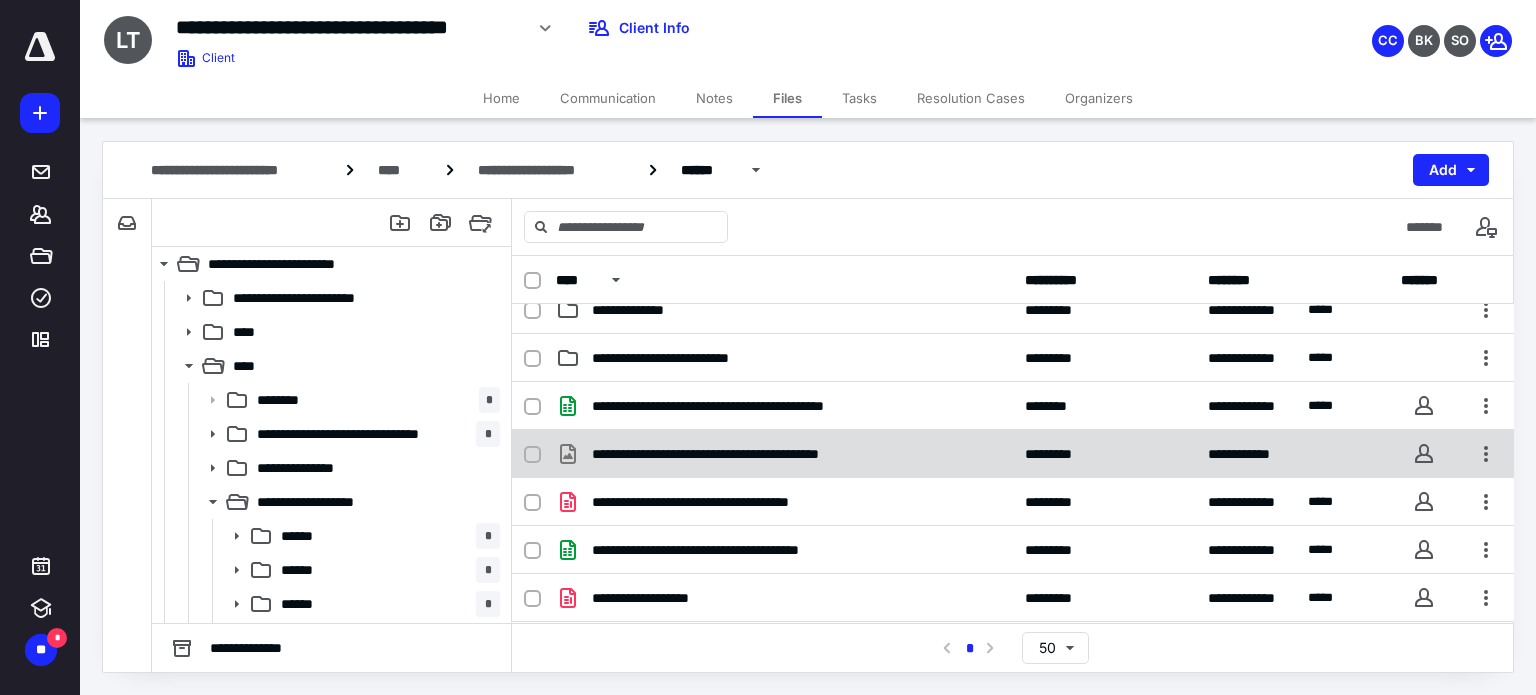 scroll, scrollTop: 0, scrollLeft: 0, axis: both 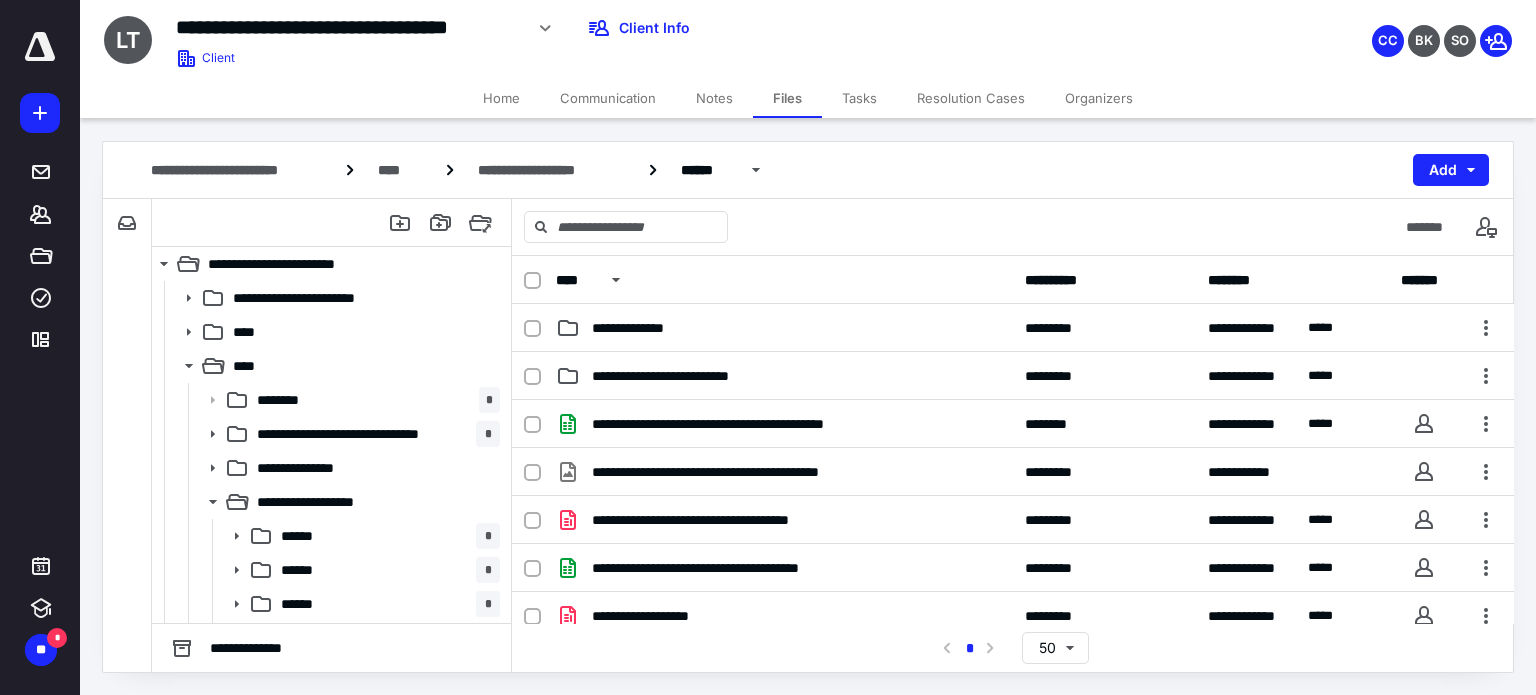 click on "**********" at bounding box center [808, 170] 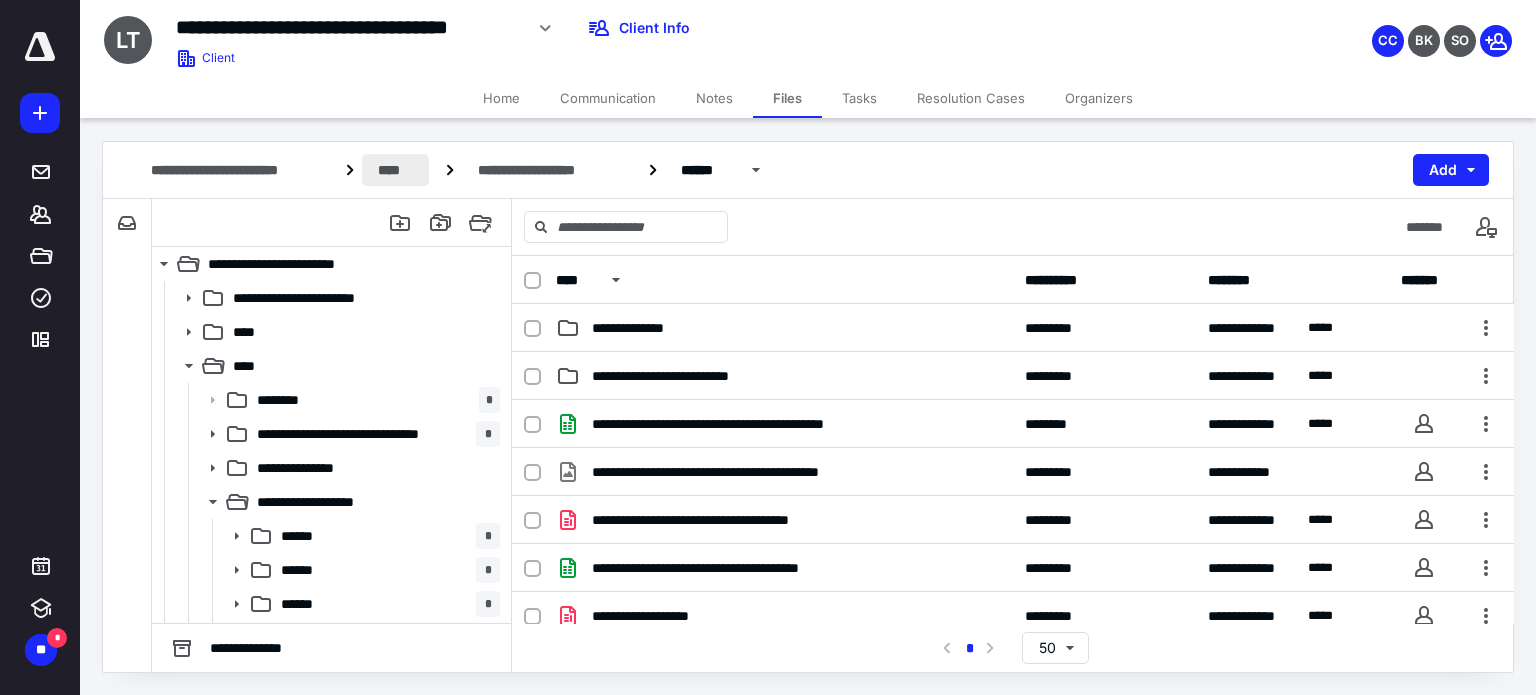 click on "****" at bounding box center [395, 170] 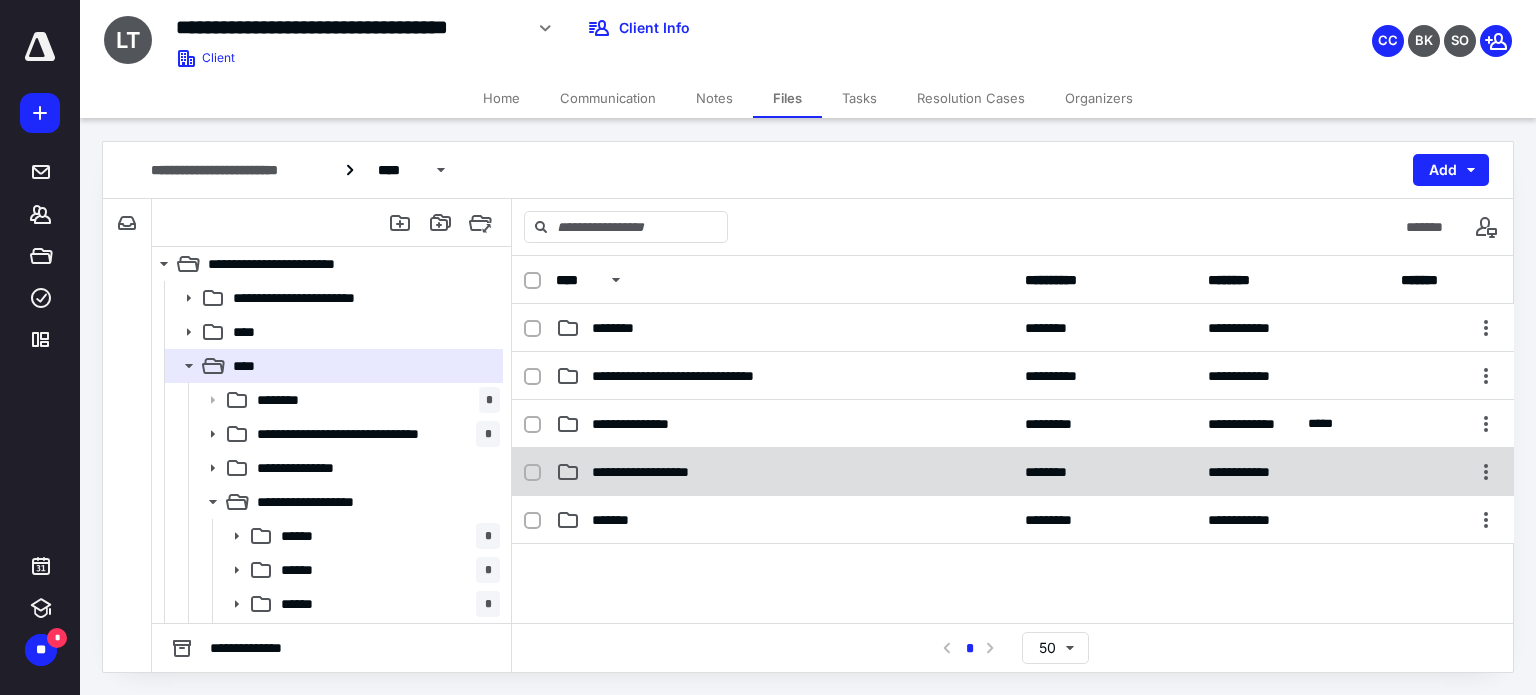 click on "**********" at bounding box center (664, 472) 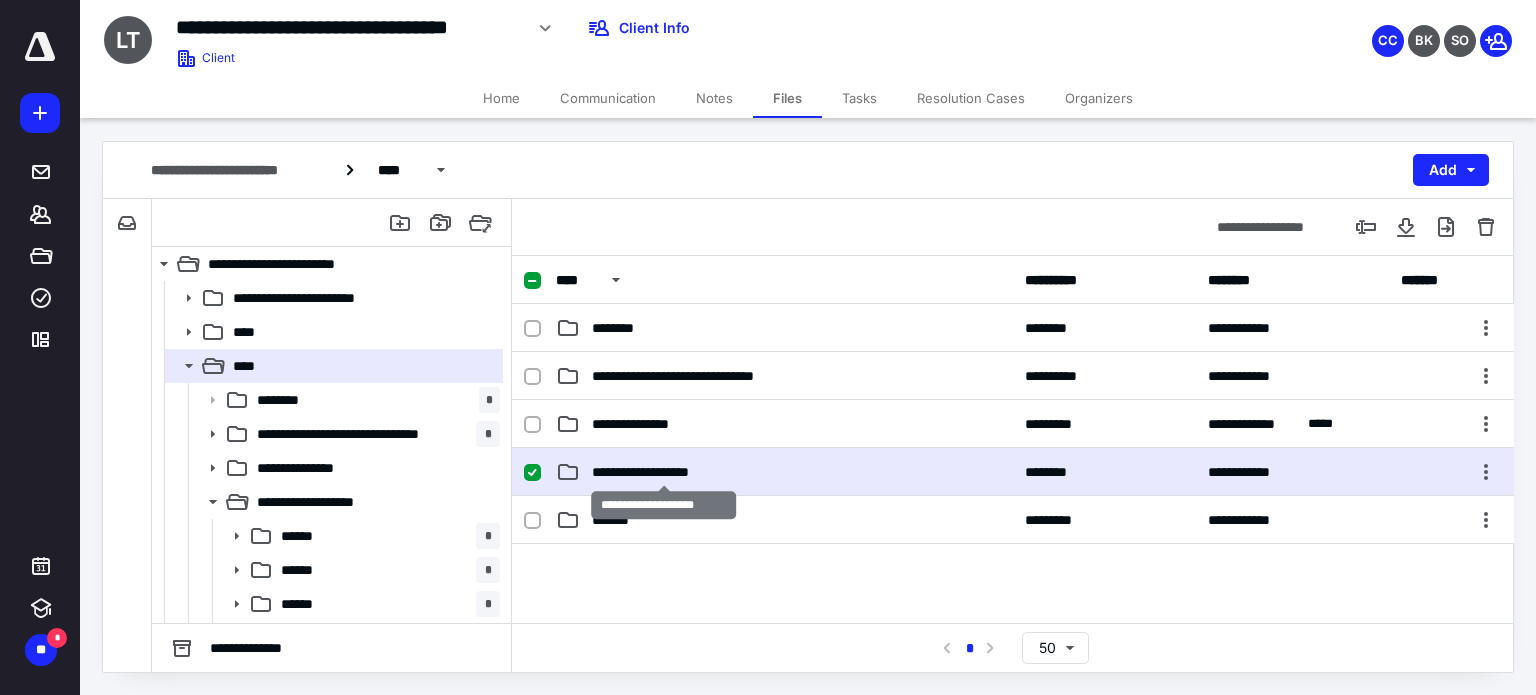 click on "**********" at bounding box center (664, 472) 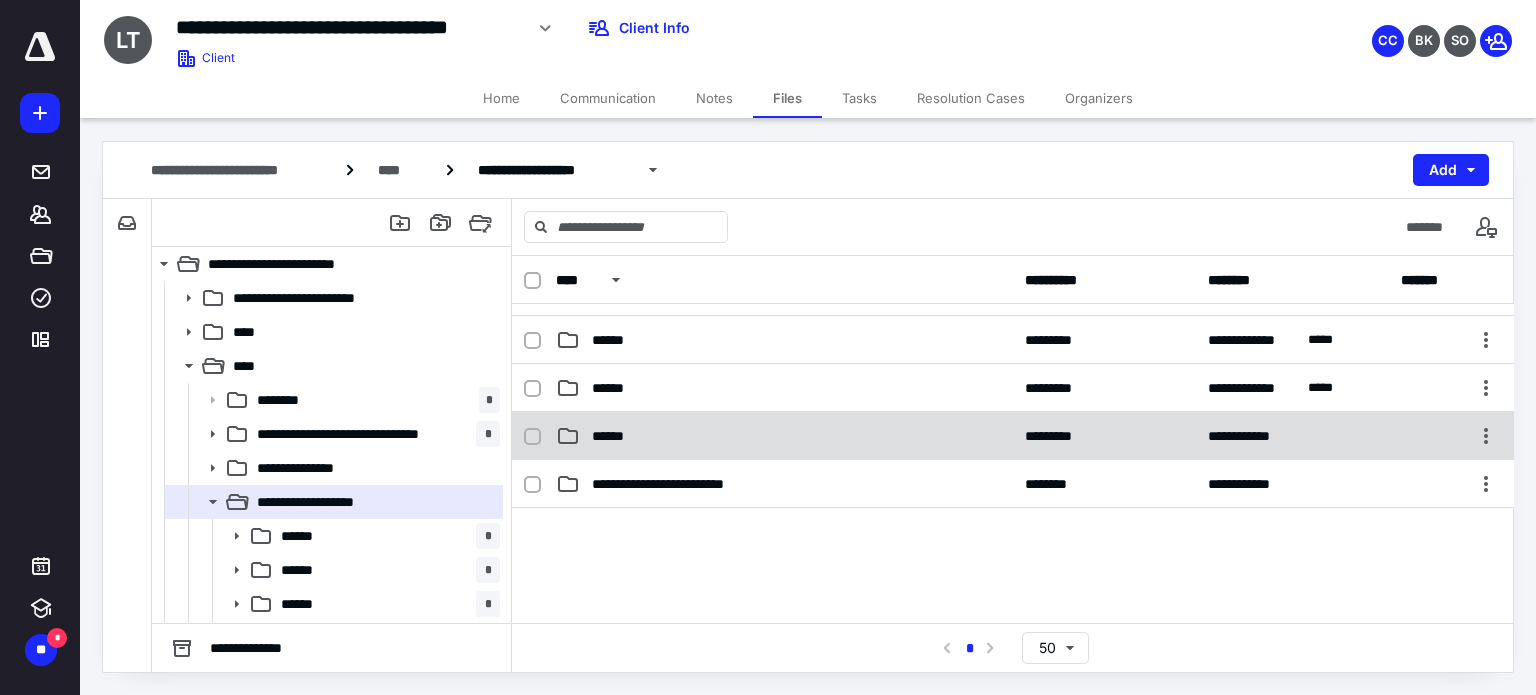scroll, scrollTop: 135, scrollLeft: 0, axis: vertical 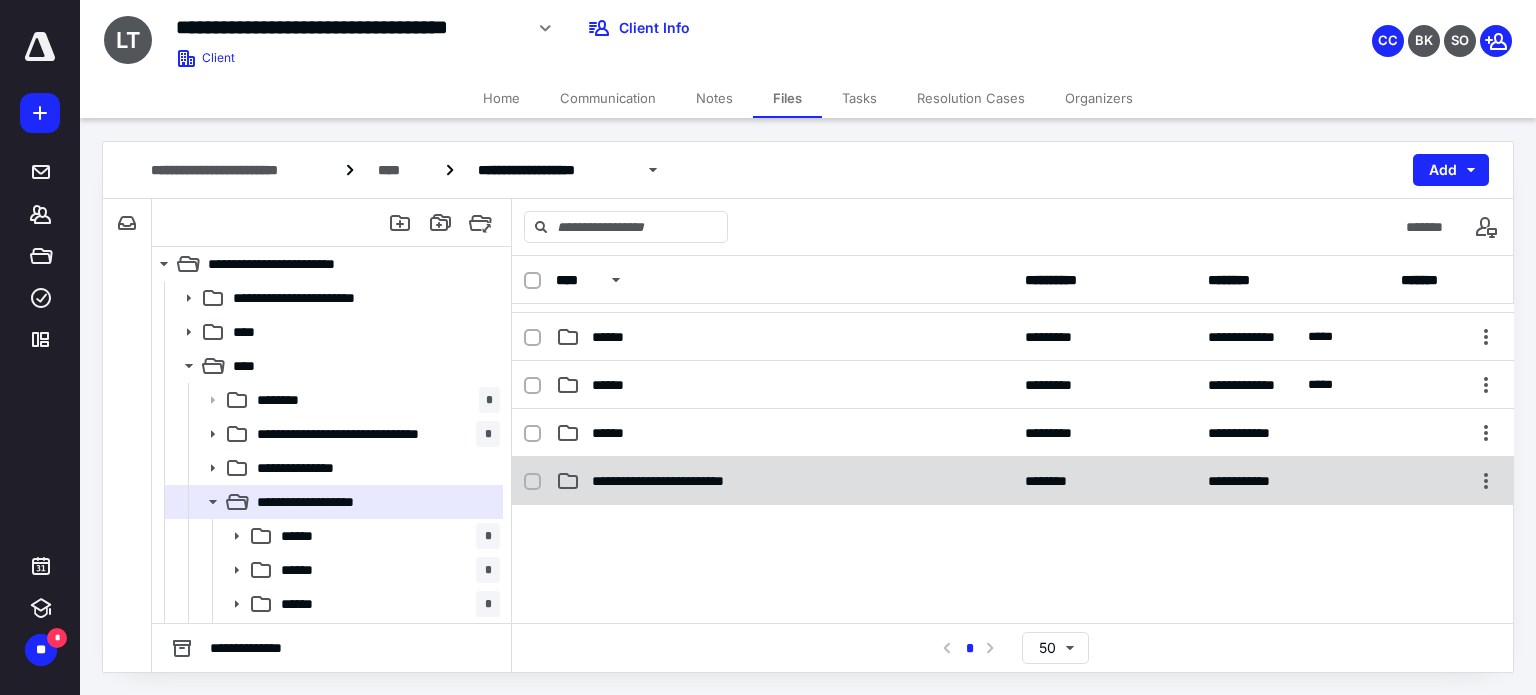 click on "**********" at bounding box center [1013, 481] 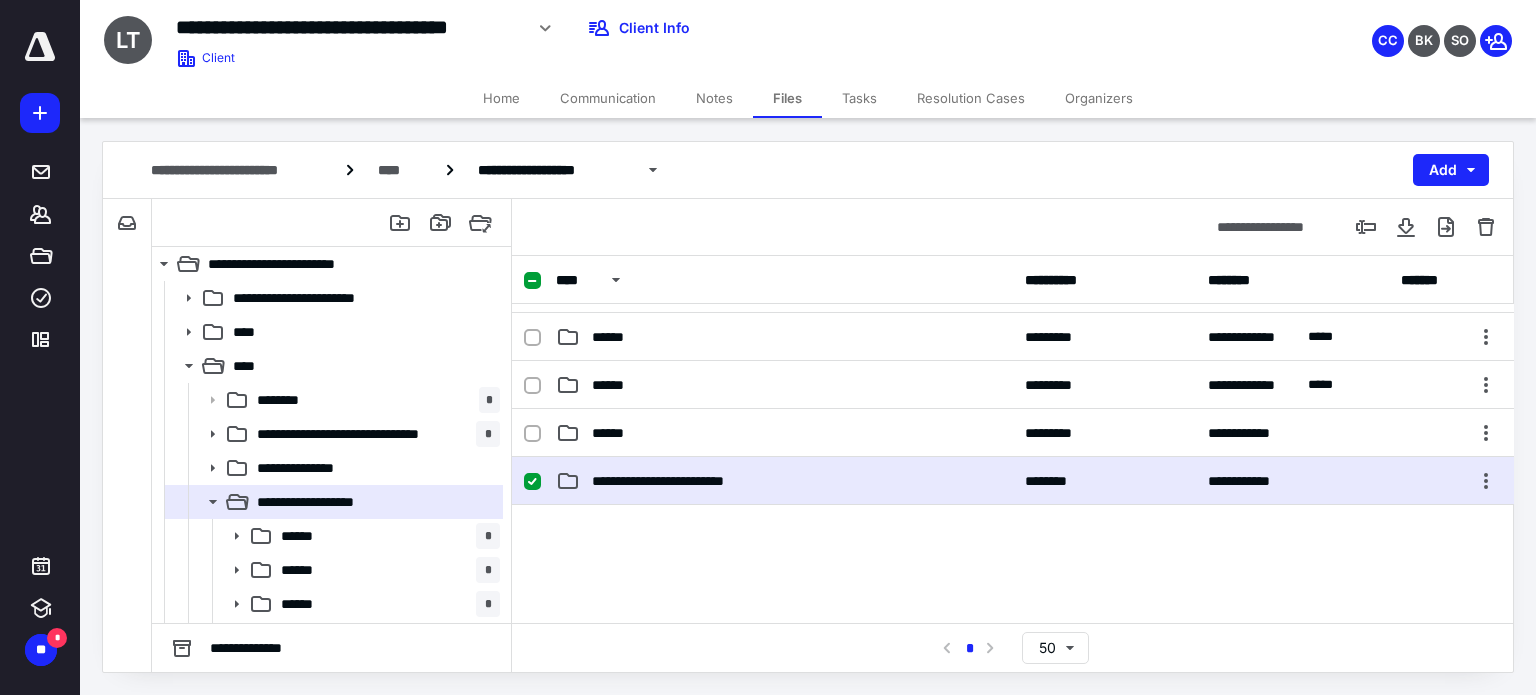 click on "**********" at bounding box center [1013, 481] 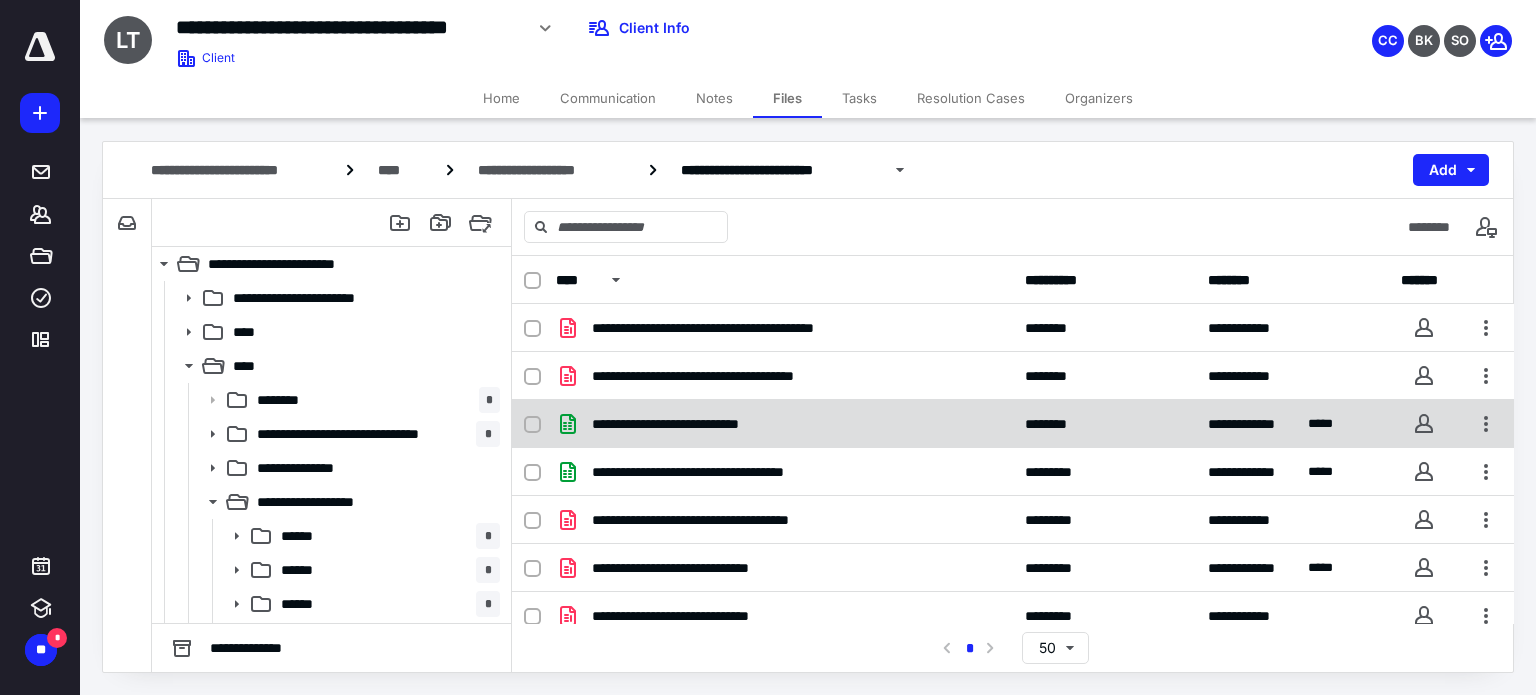 scroll, scrollTop: 200, scrollLeft: 0, axis: vertical 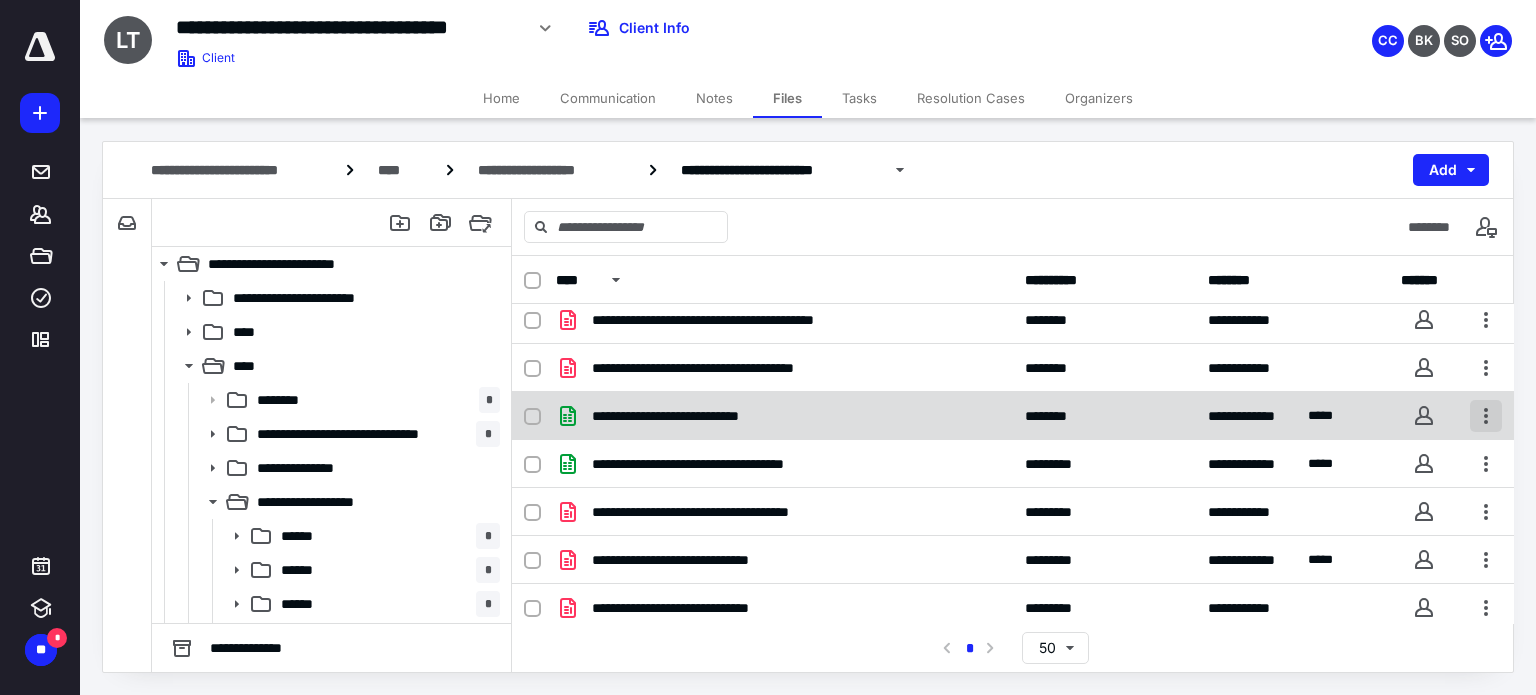 click at bounding box center (1486, 416) 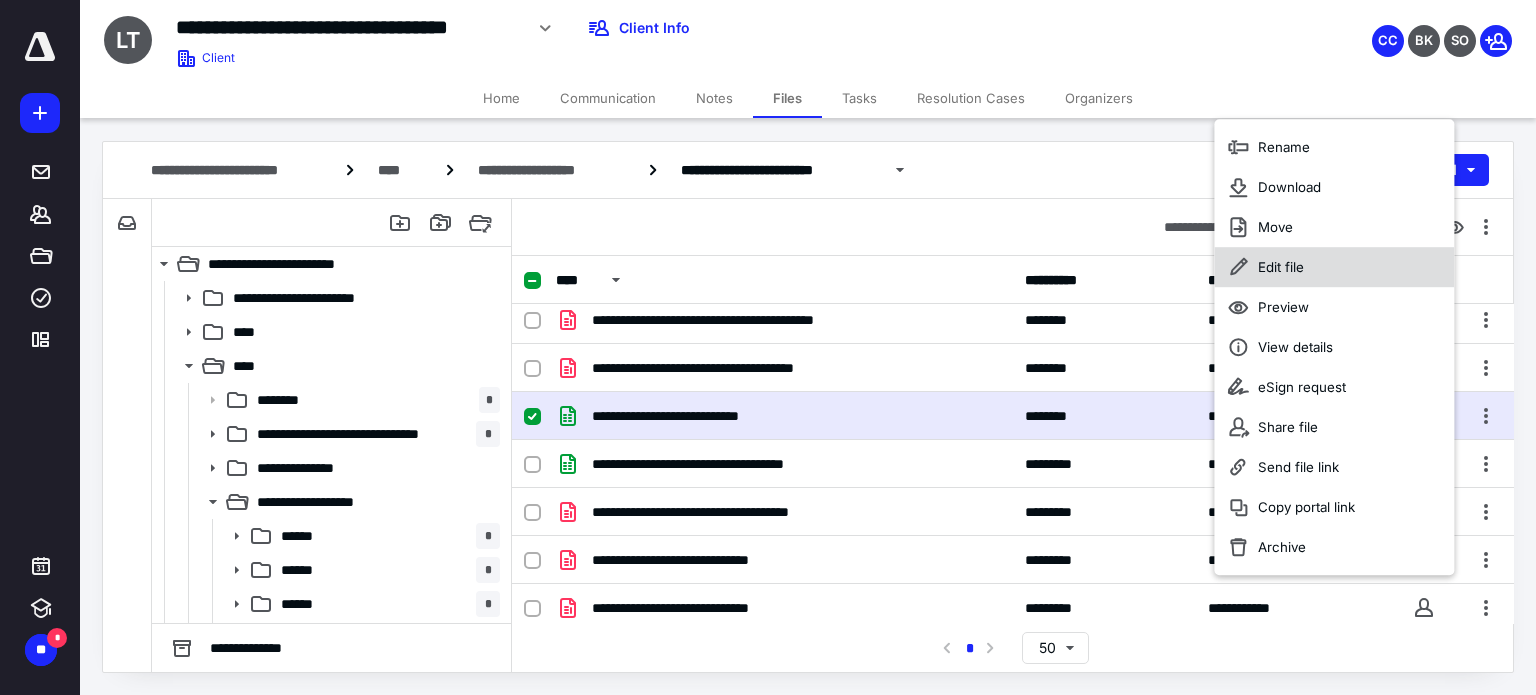 click on "Edit file" at bounding box center [1281, 267] 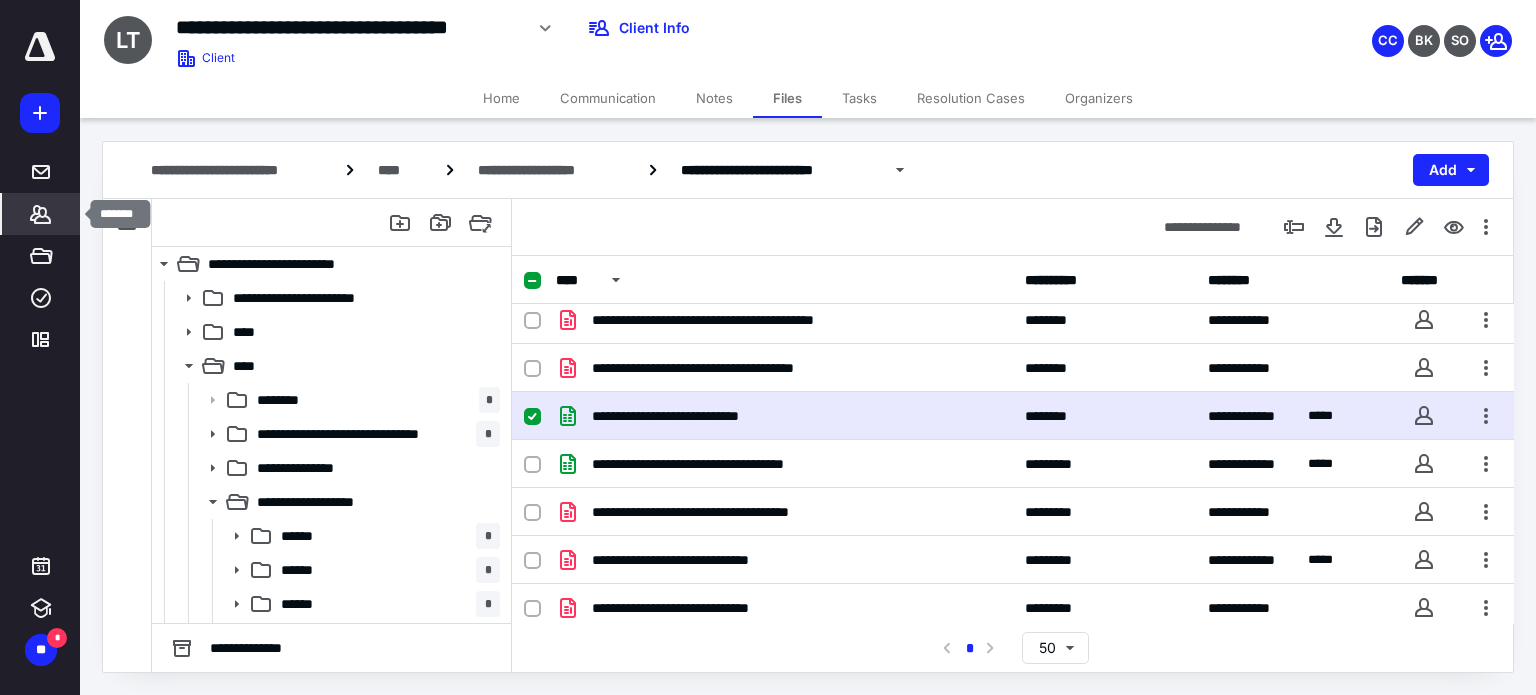click on "*******" at bounding box center (41, 214) 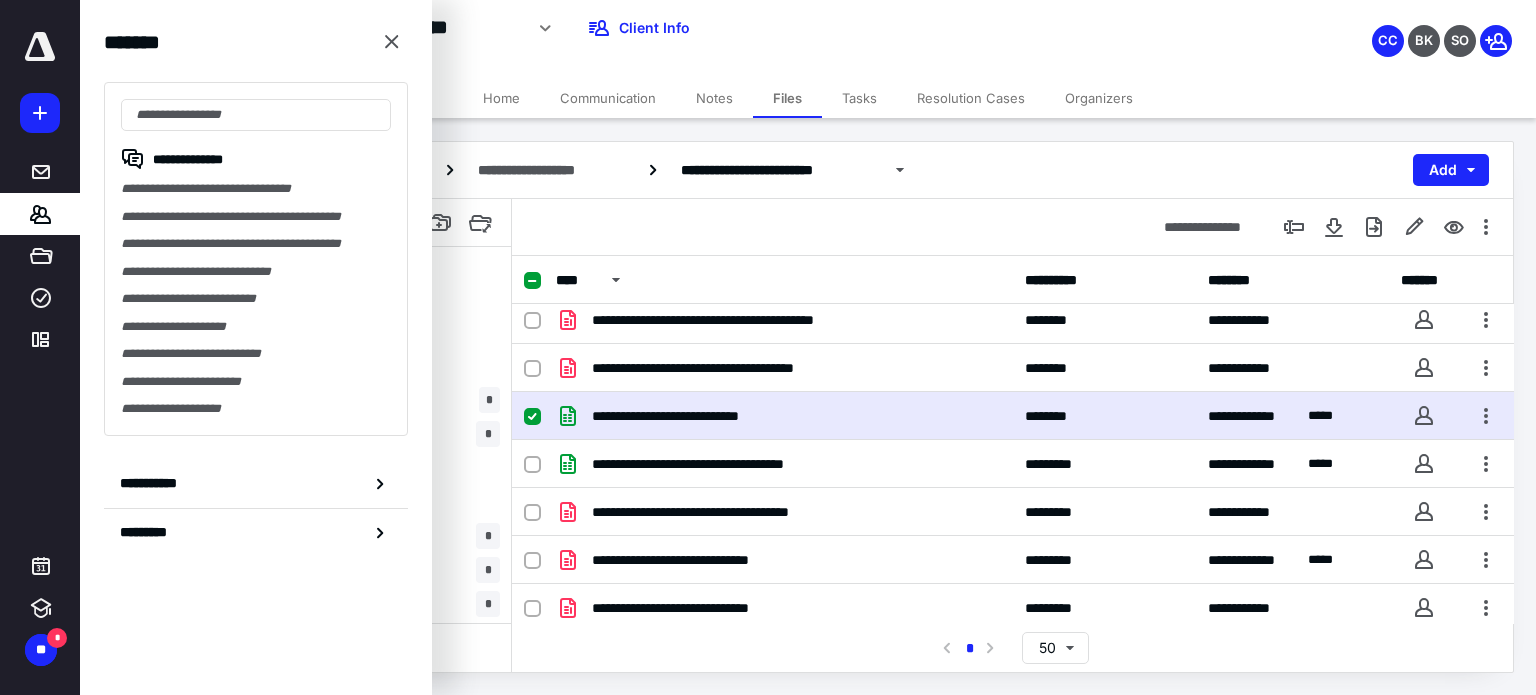 click on "**********" at bounding box center [808, 170] 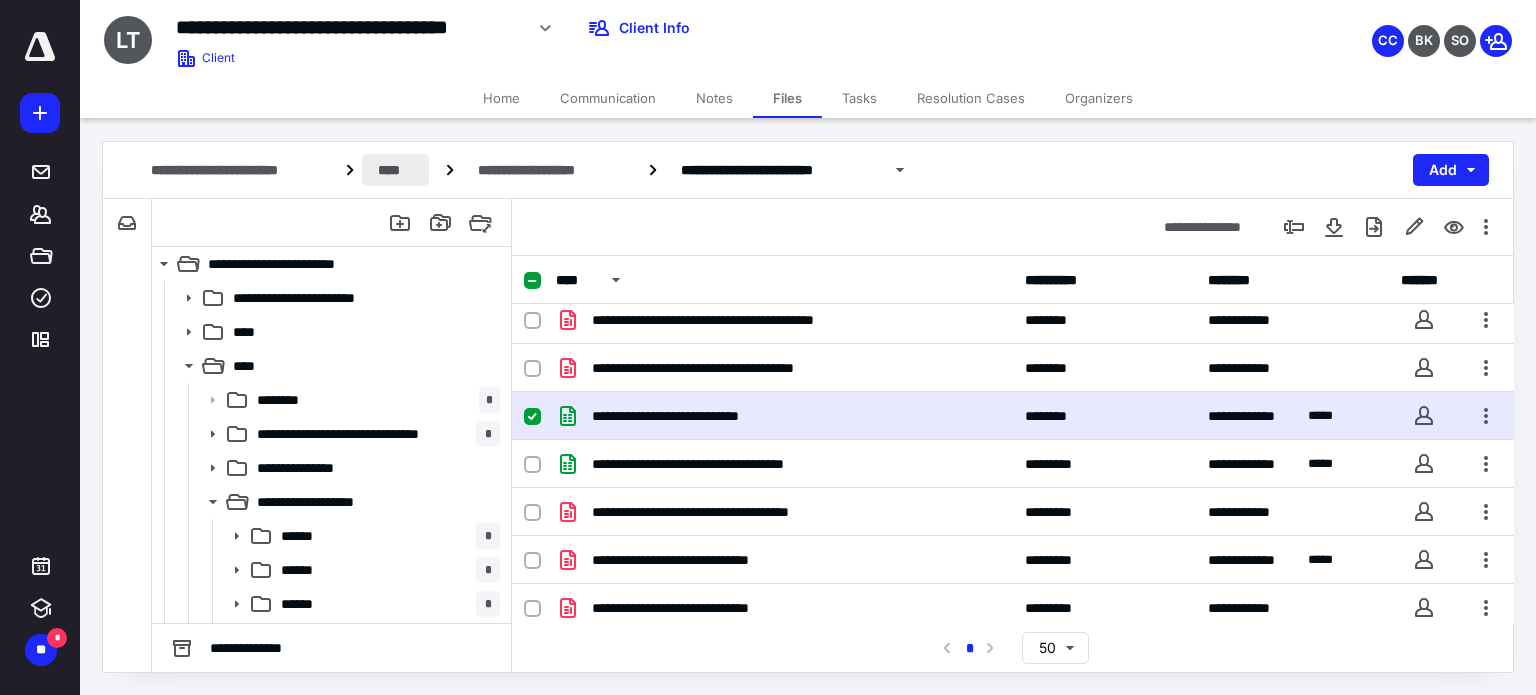 click on "****" at bounding box center (395, 170) 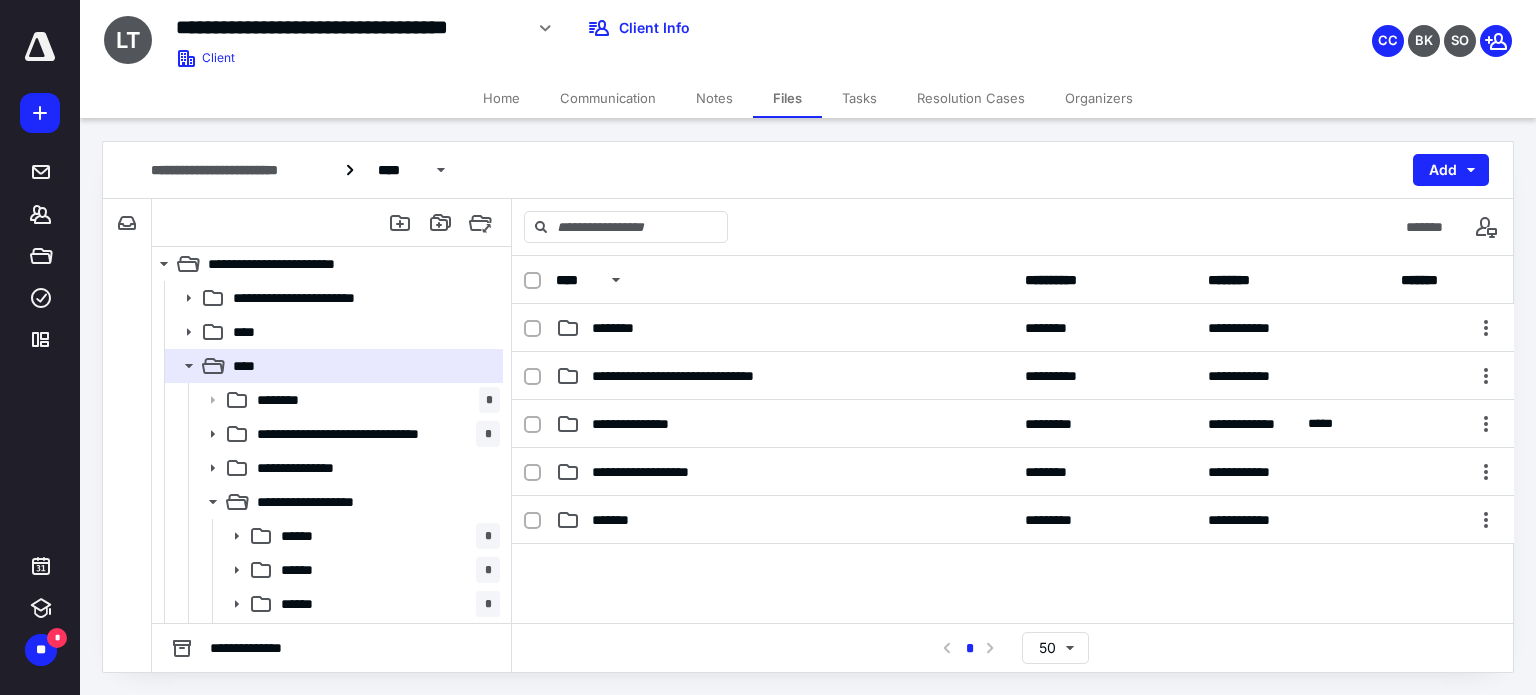 click on "**********" at bounding box center (808, 170) 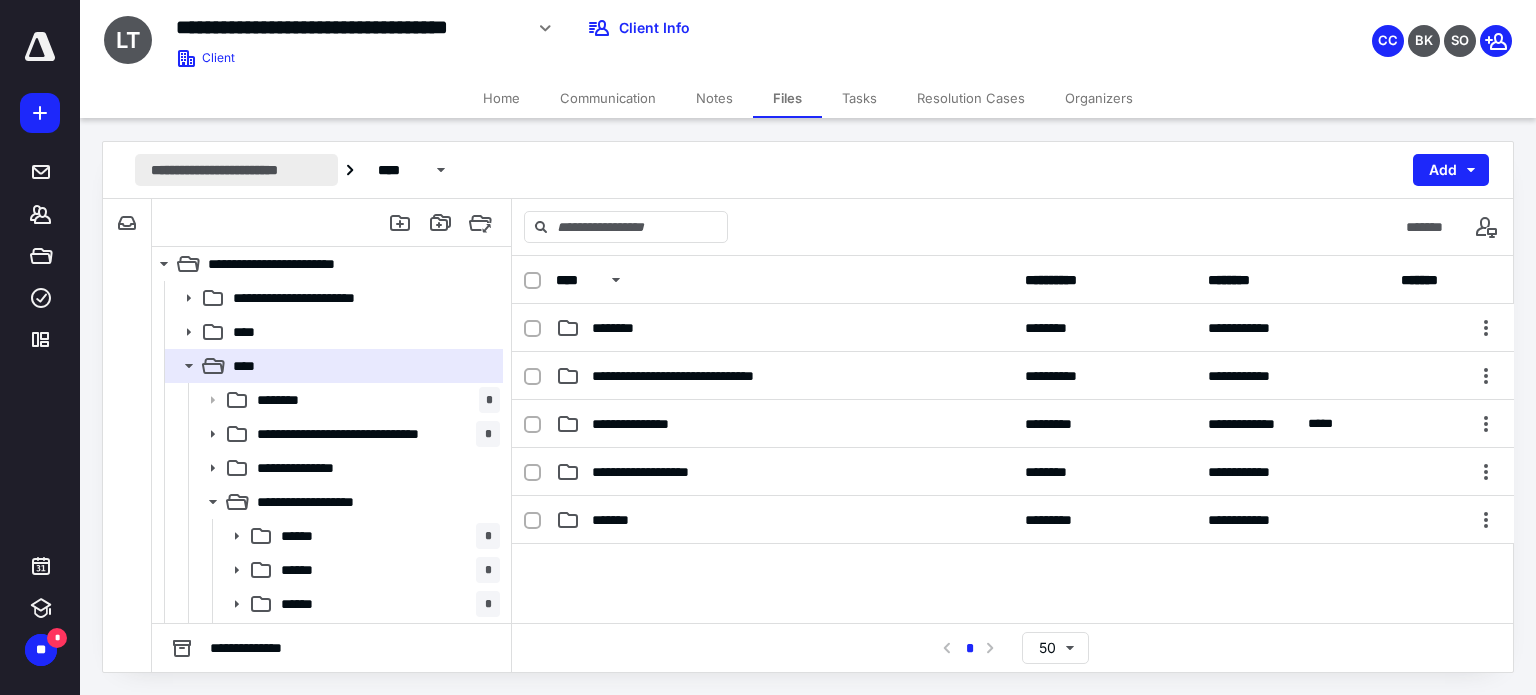 click on "**********" at bounding box center (236, 170) 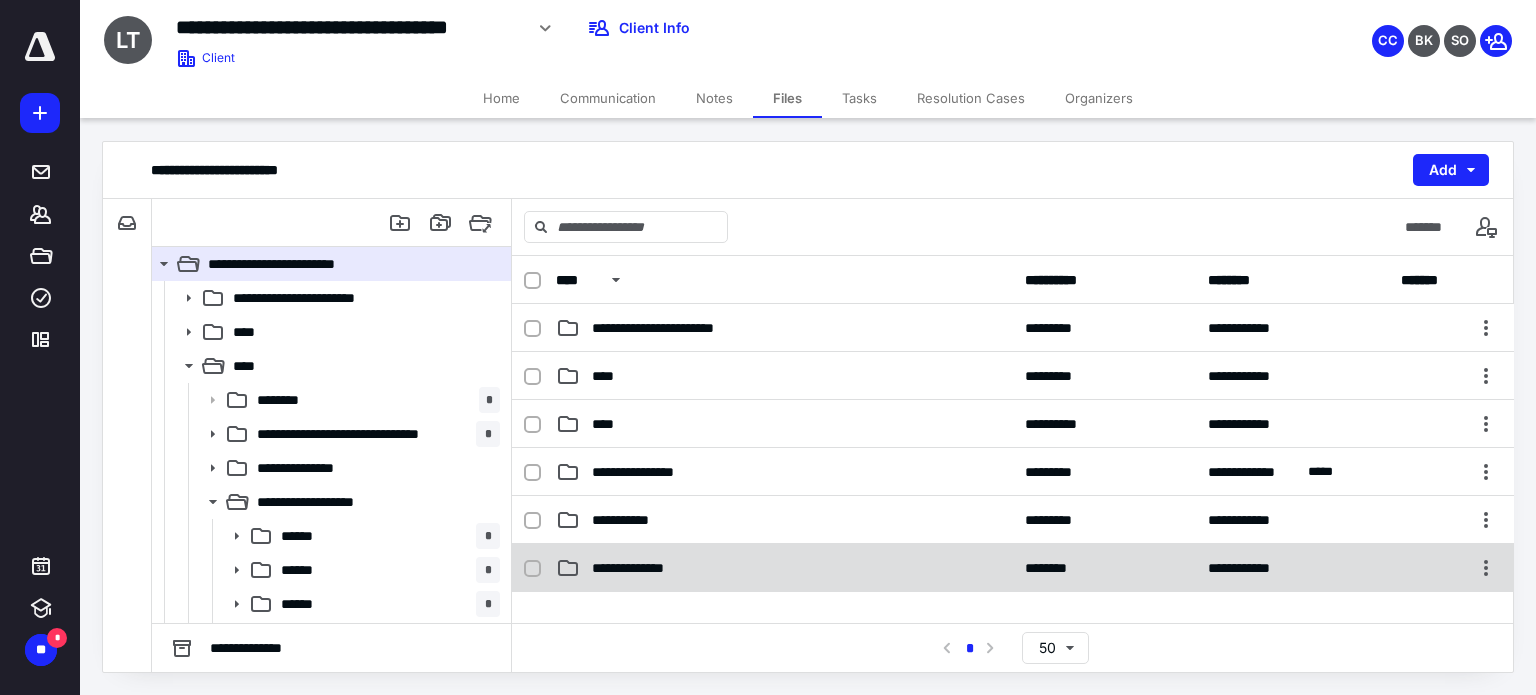 click on "**********" at bounding box center [784, 568] 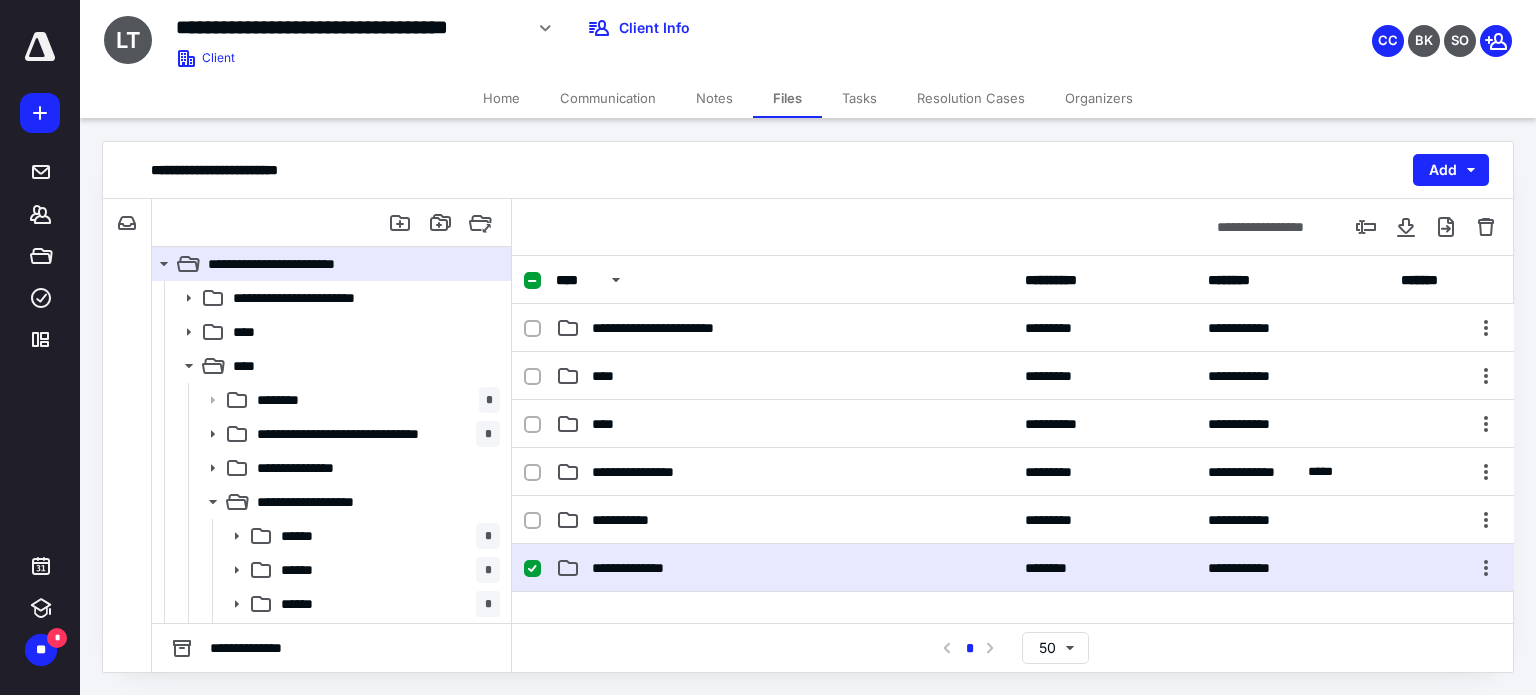 click on "**********" at bounding box center (784, 568) 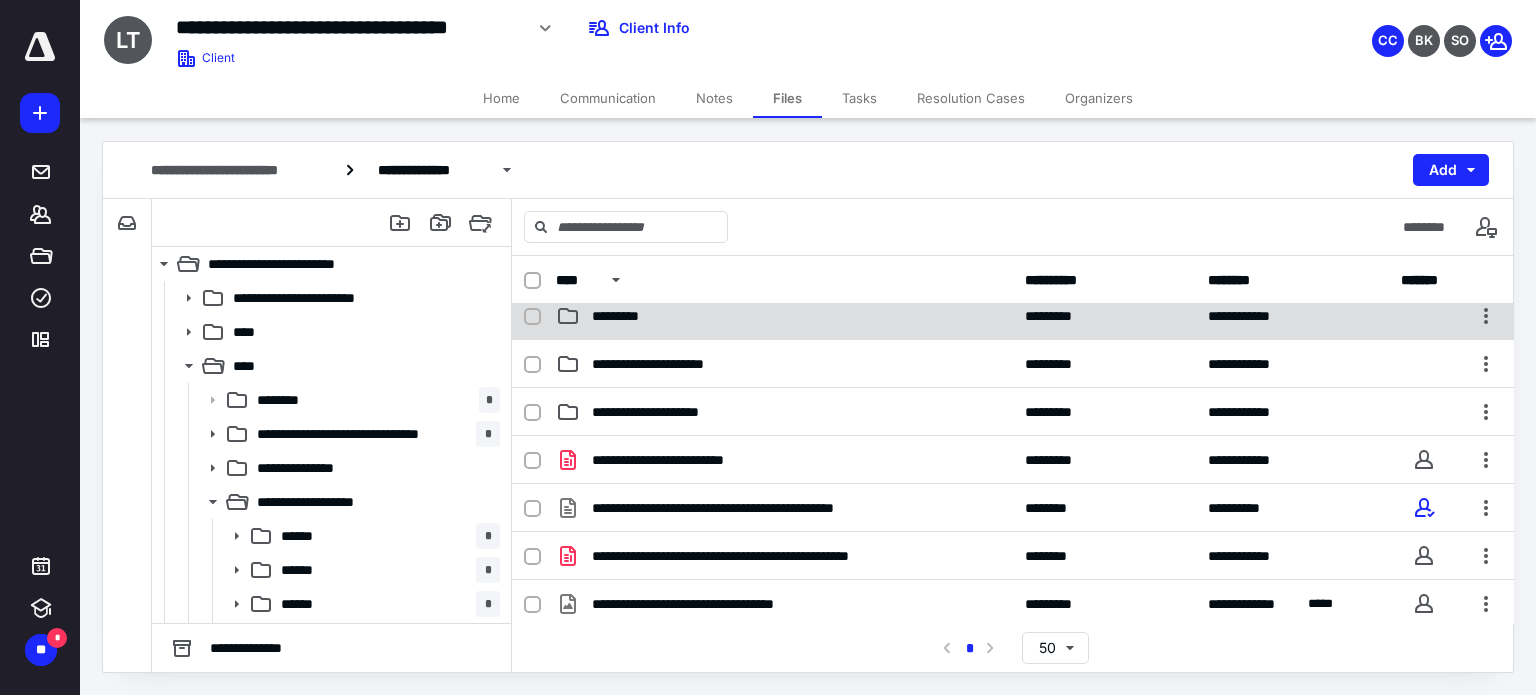 scroll, scrollTop: 314, scrollLeft: 0, axis: vertical 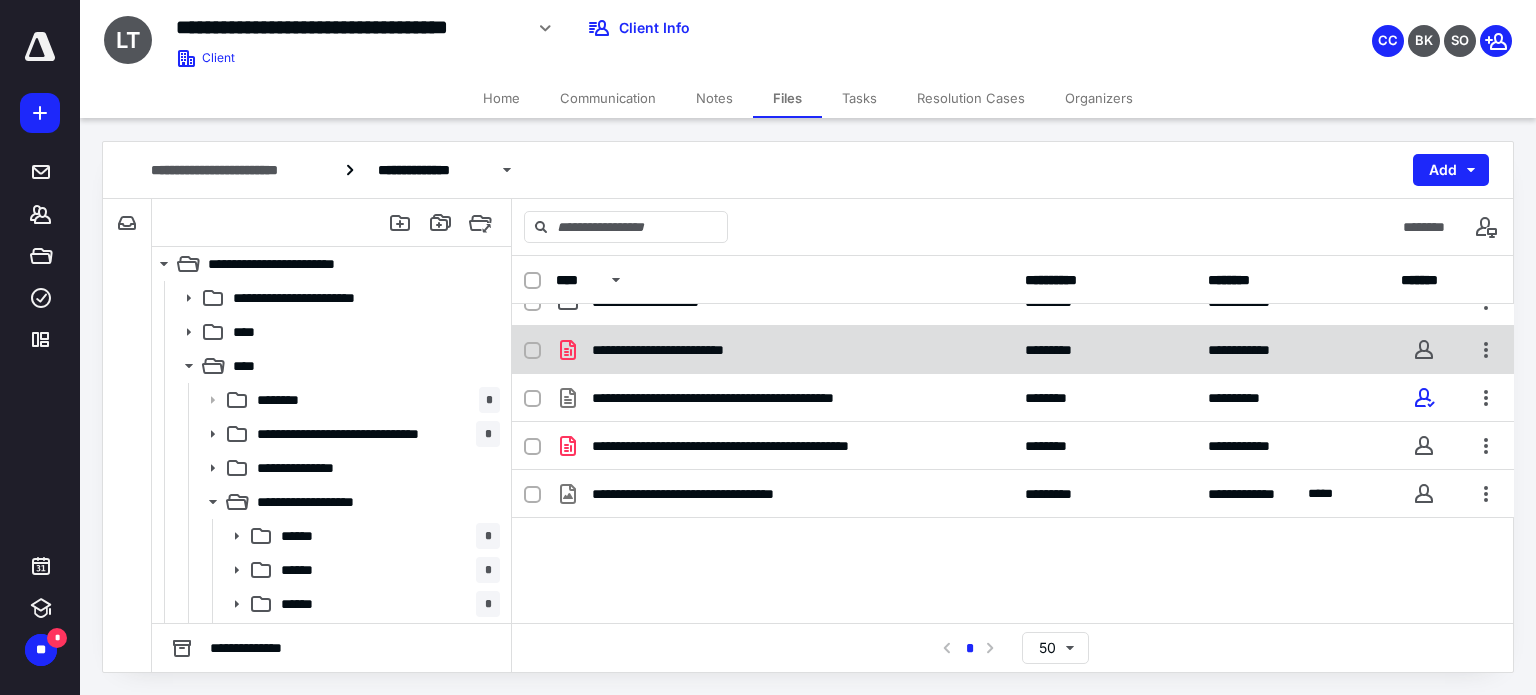 click on "**********" at bounding box center (1013, 350) 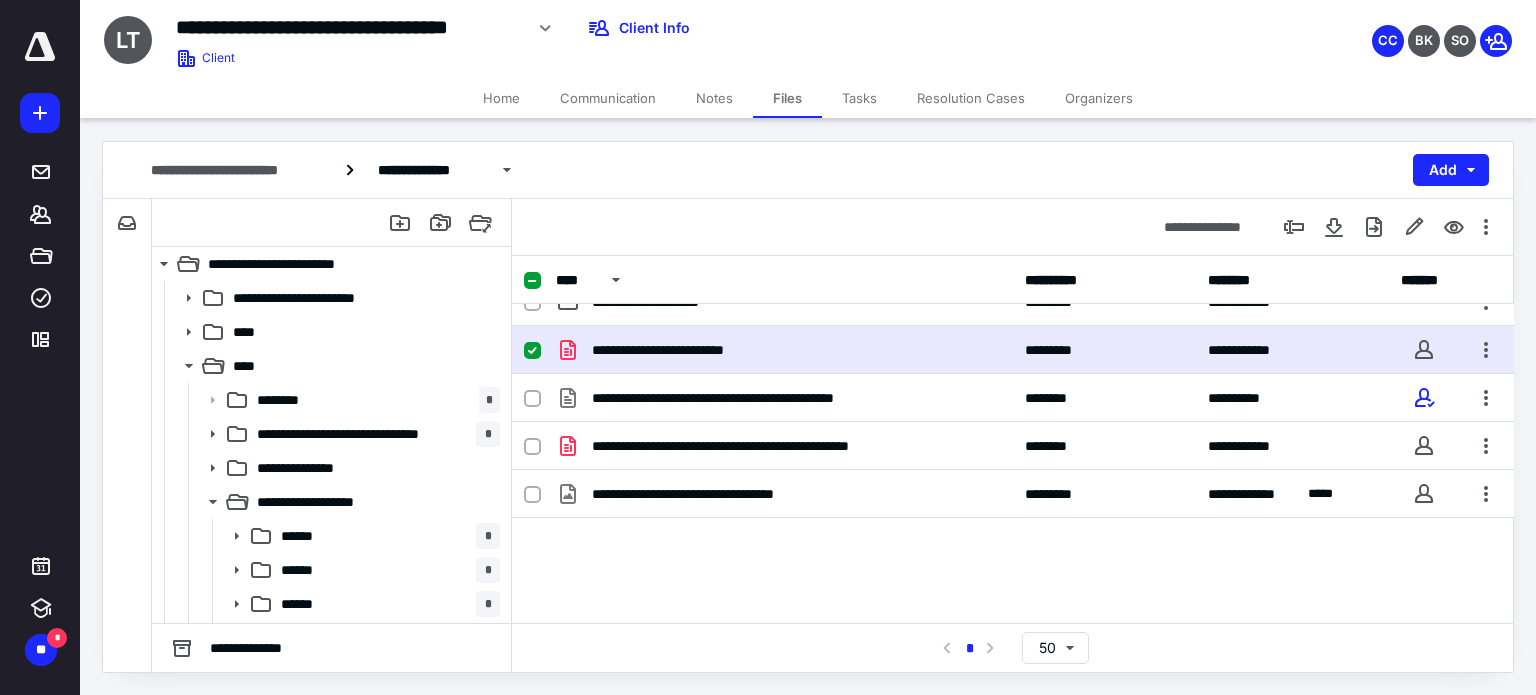 click on "**********" at bounding box center [1013, 350] 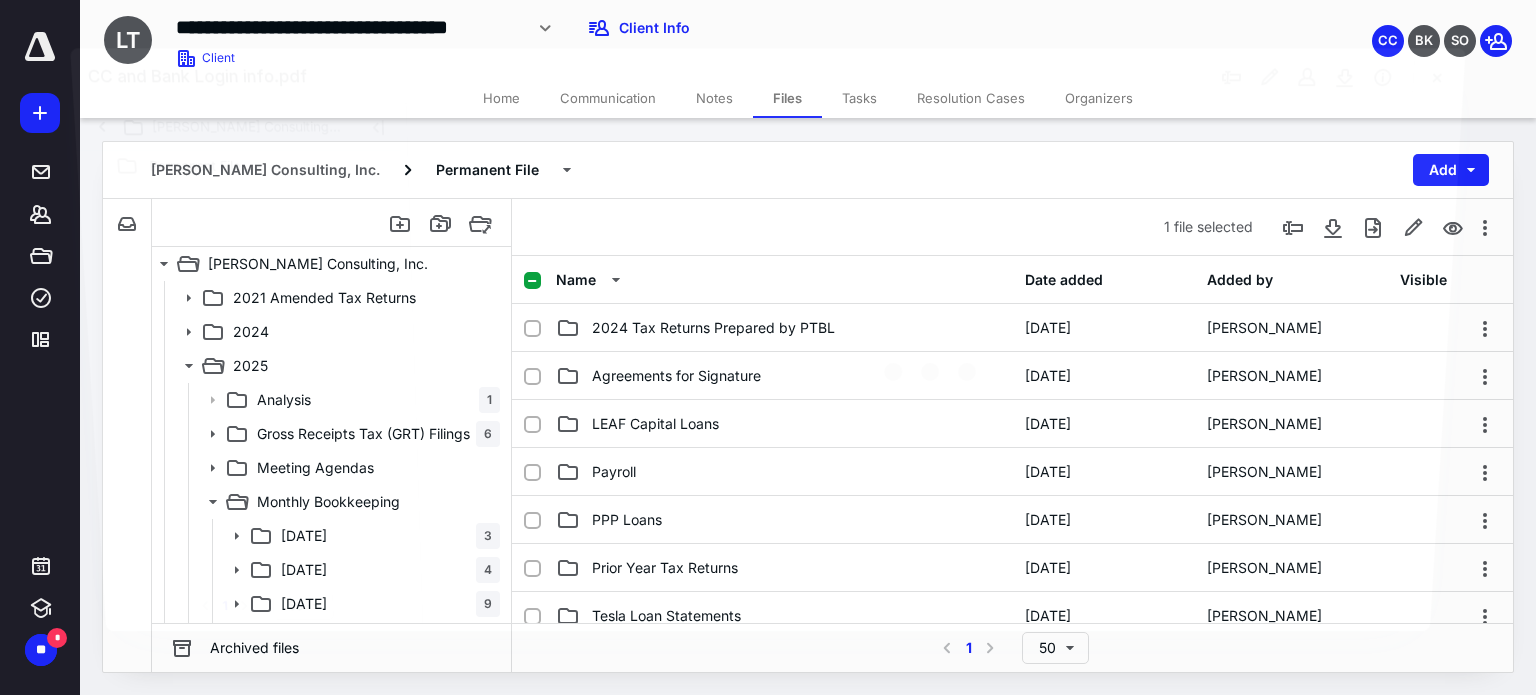 scroll, scrollTop: 314, scrollLeft: 0, axis: vertical 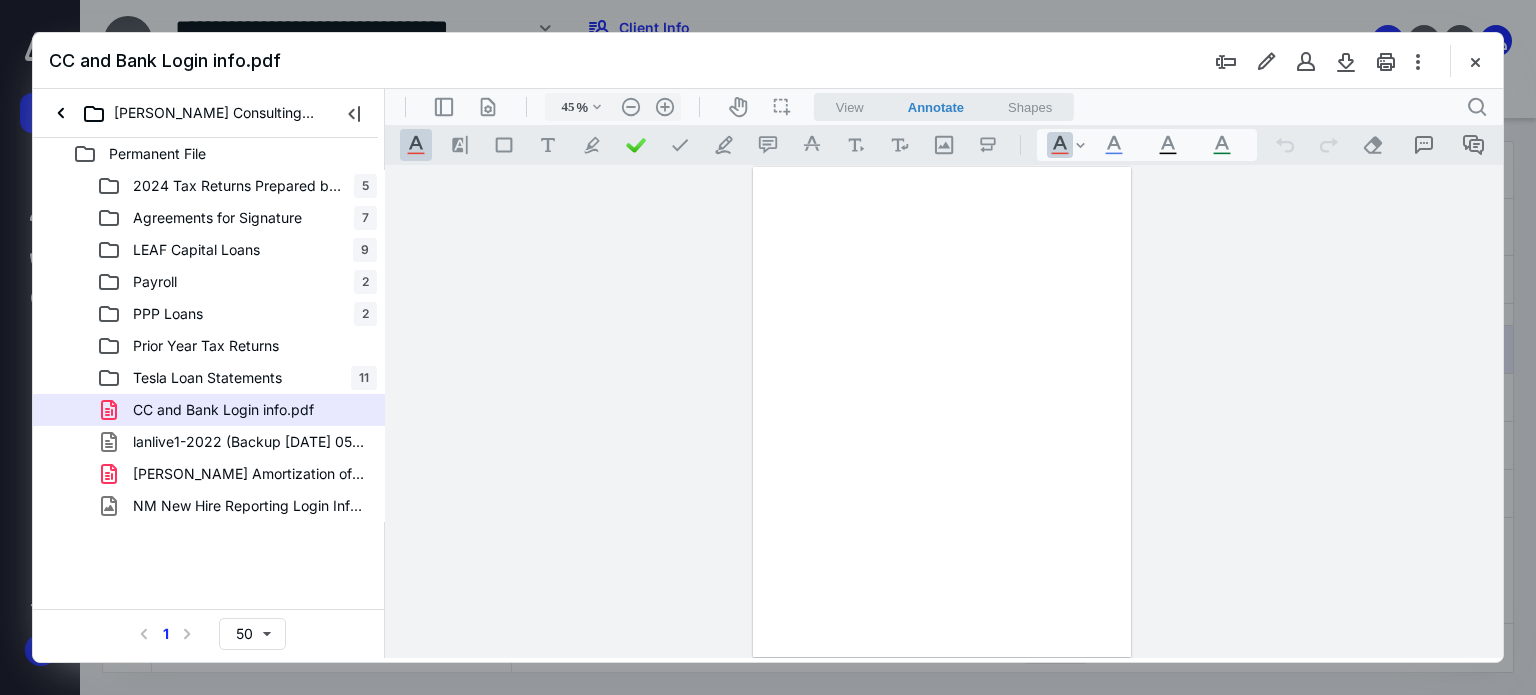 type on "129" 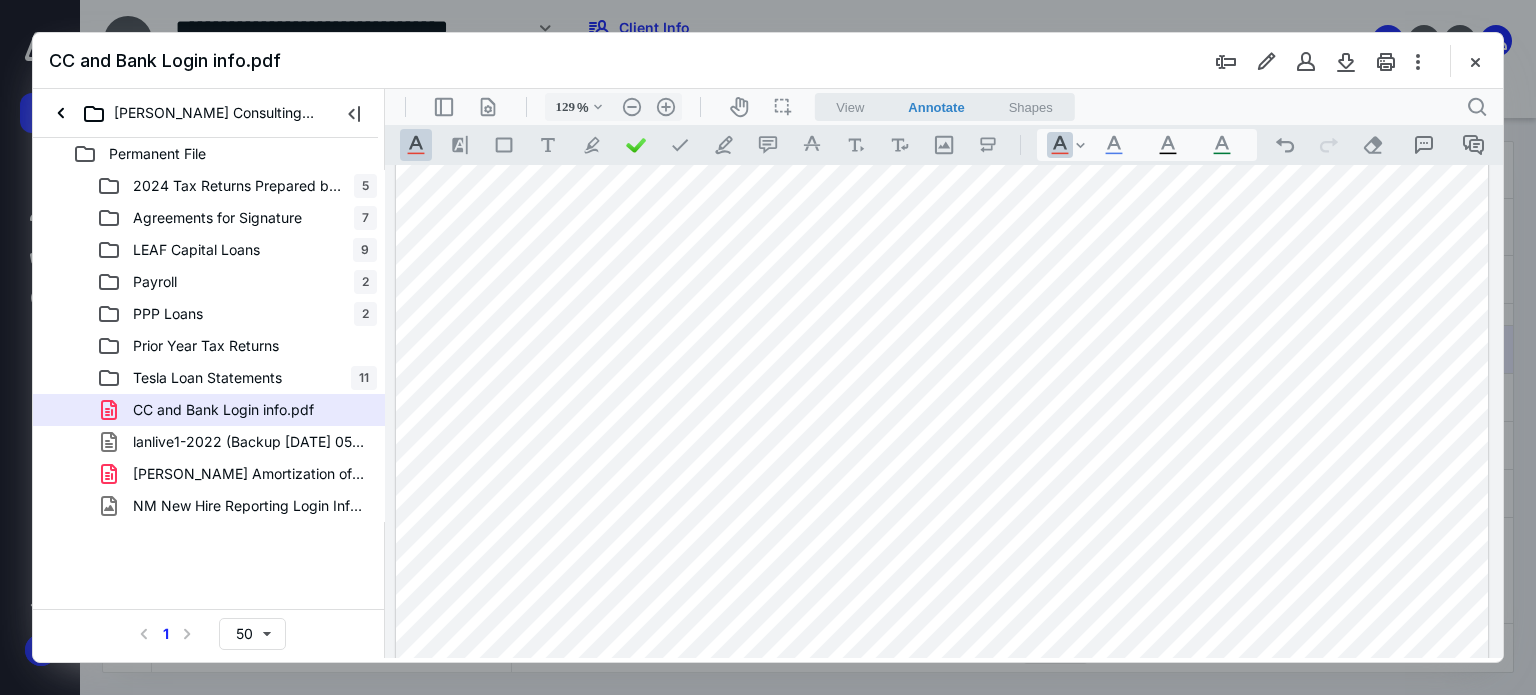 scroll, scrollTop: 322, scrollLeft: 0, axis: vertical 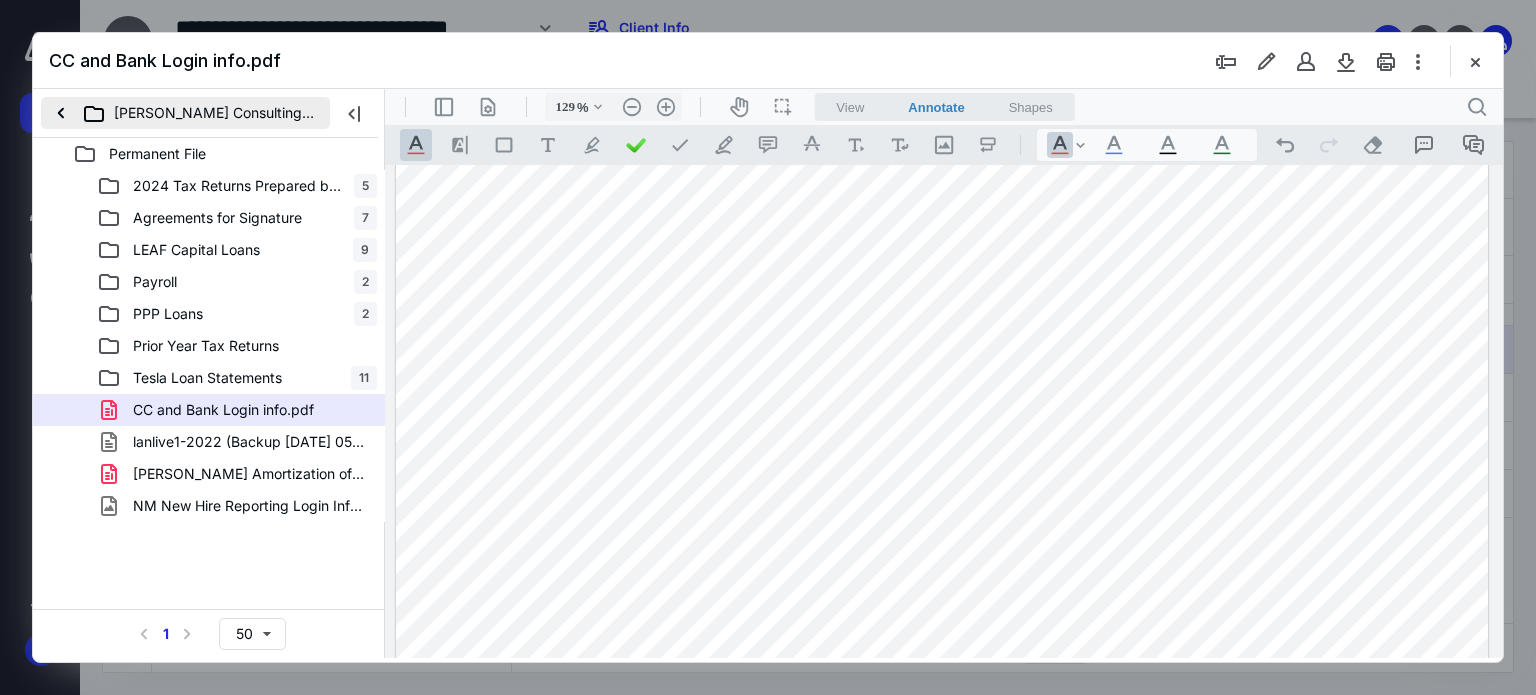 click on "[PERSON_NAME] Consulting, Inc." at bounding box center [185, 113] 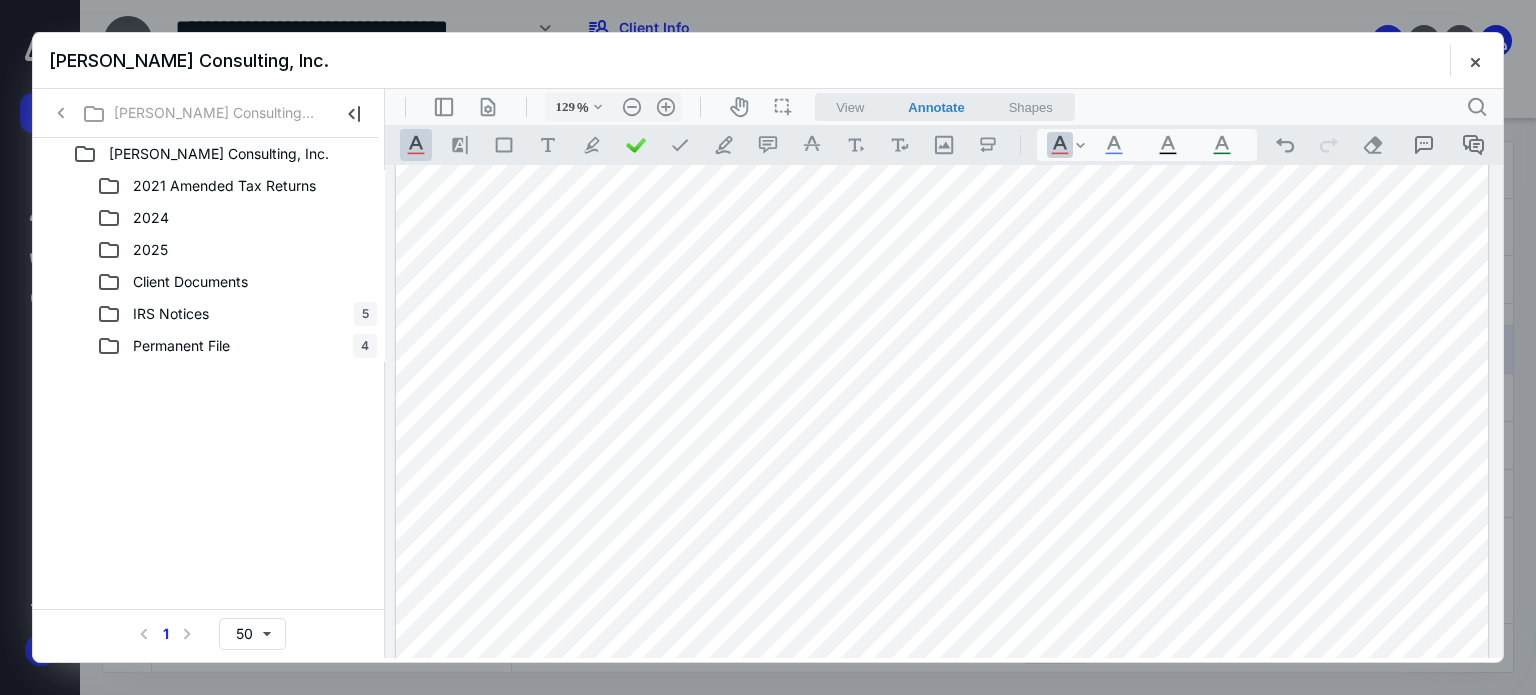 click on "[PERSON_NAME] Consulting, Inc." at bounding box center [768, 61] 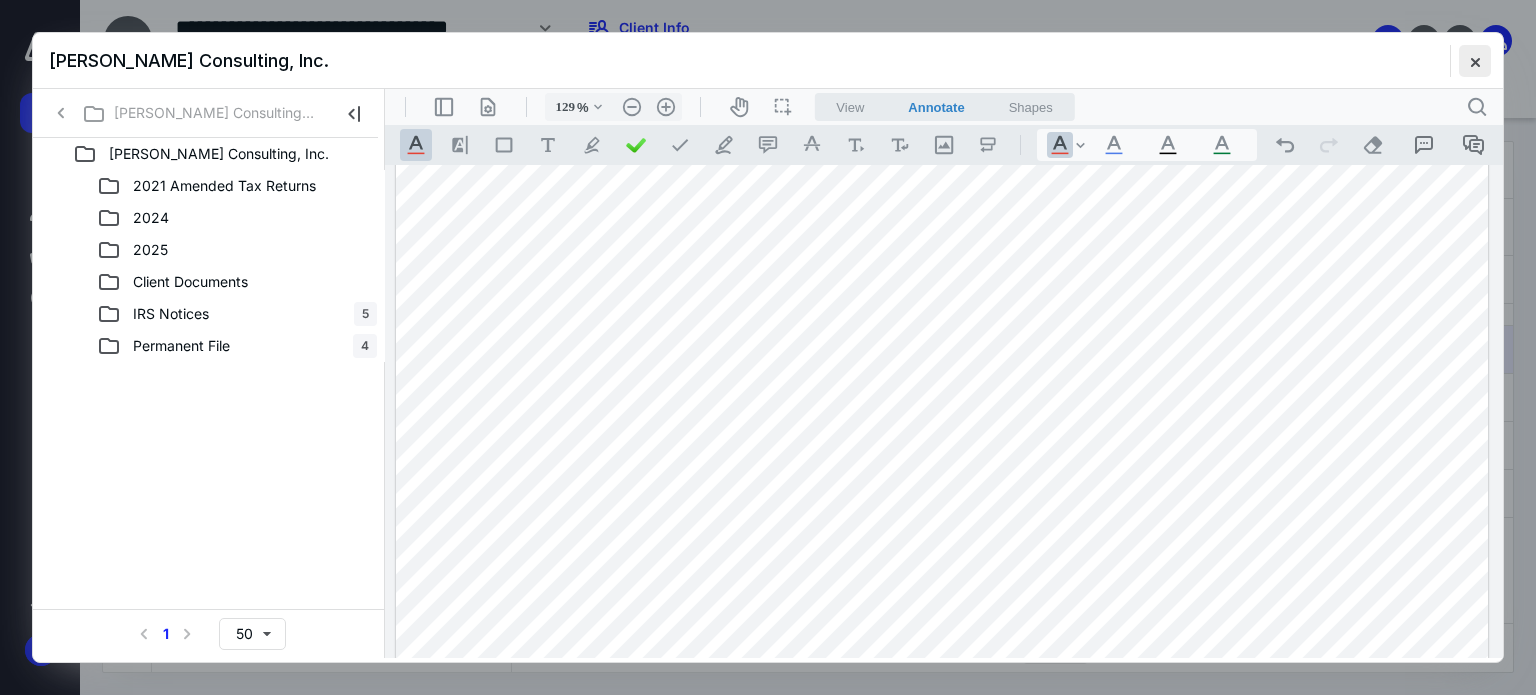 click at bounding box center [1475, 61] 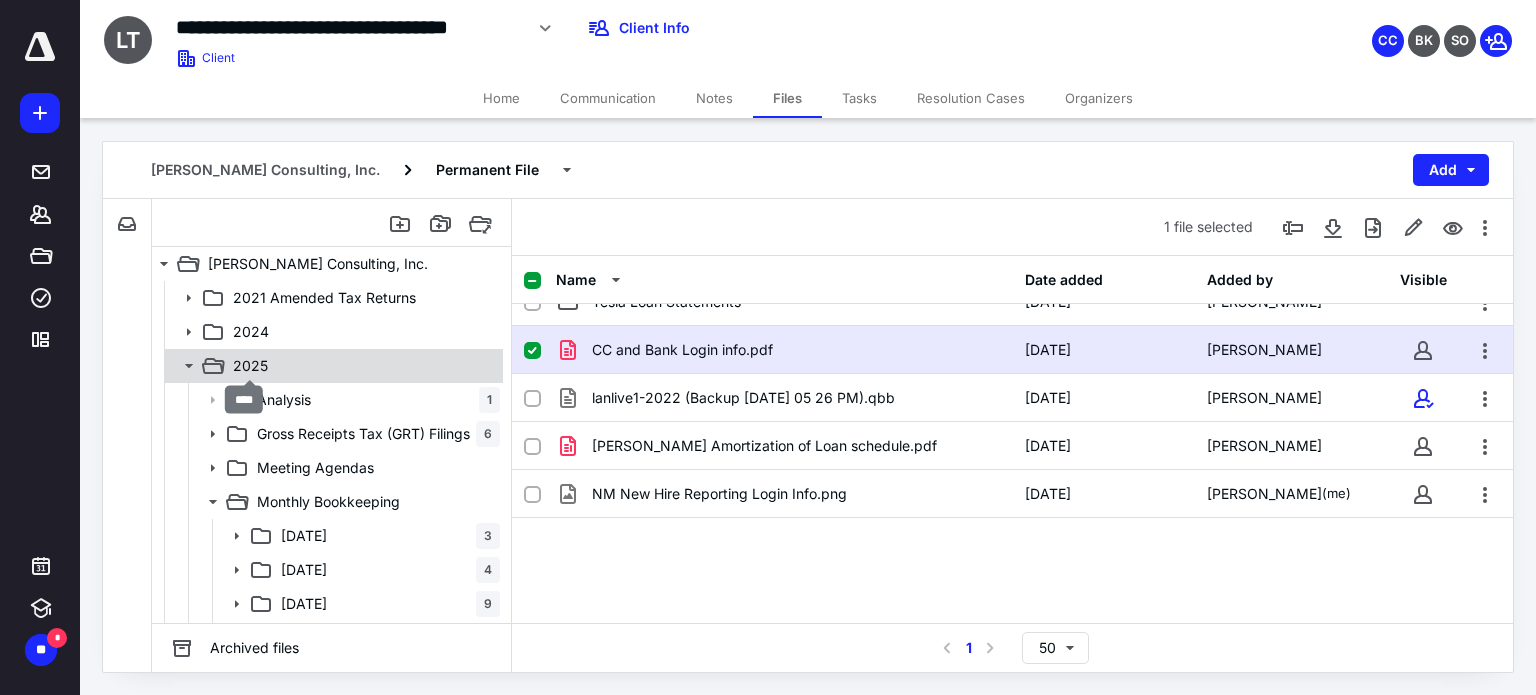 click on "2025" at bounding box center (250, 366) 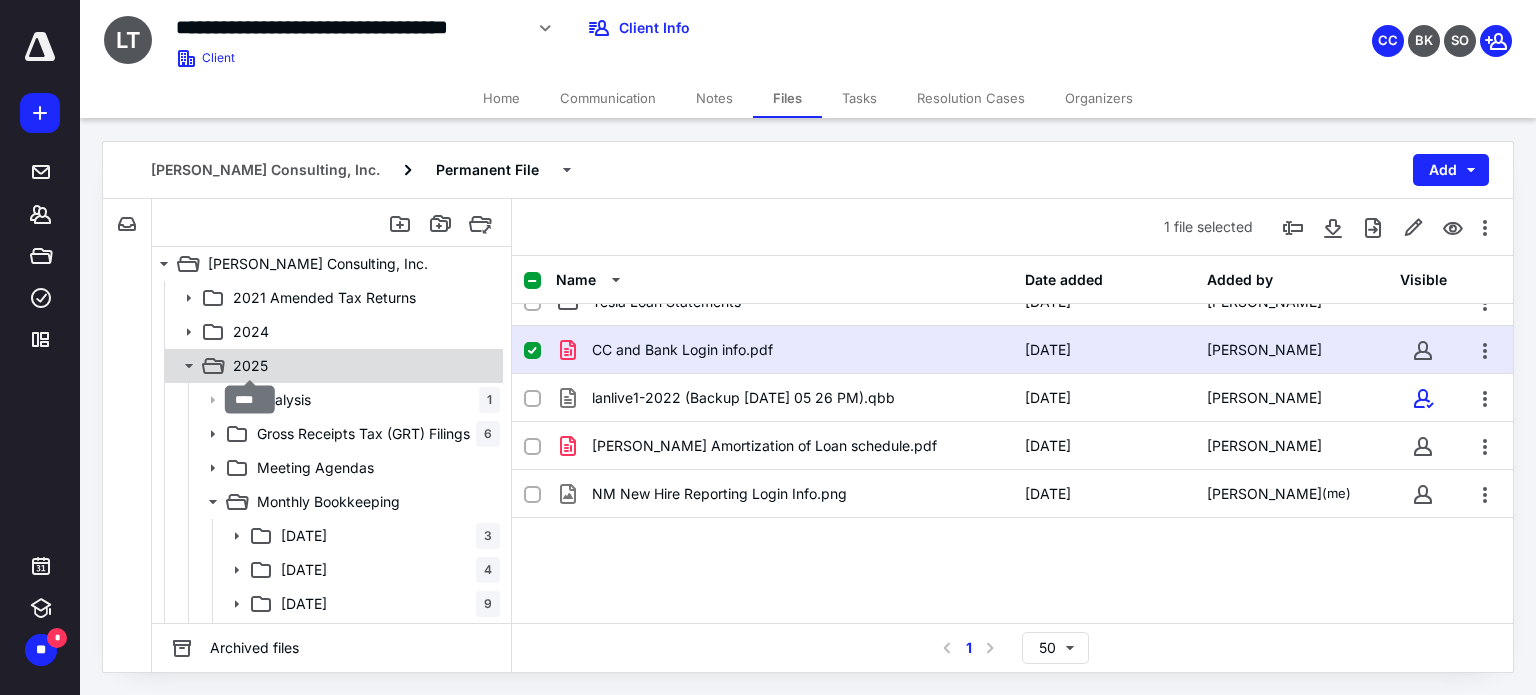 scroll, scrollTop: 0, scrollLeft: 0, axis: both 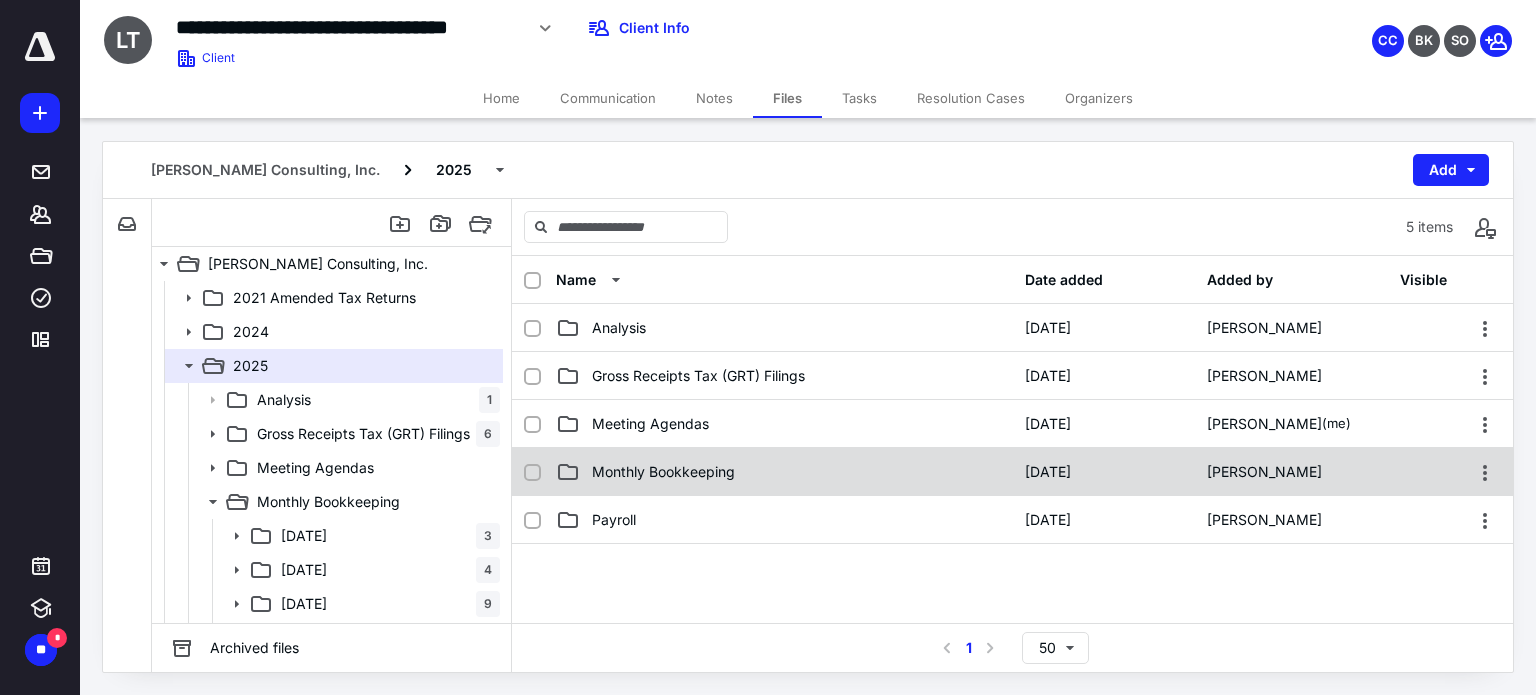 click on "Monthly Bookkeeping" at bounding box center (663, 472) 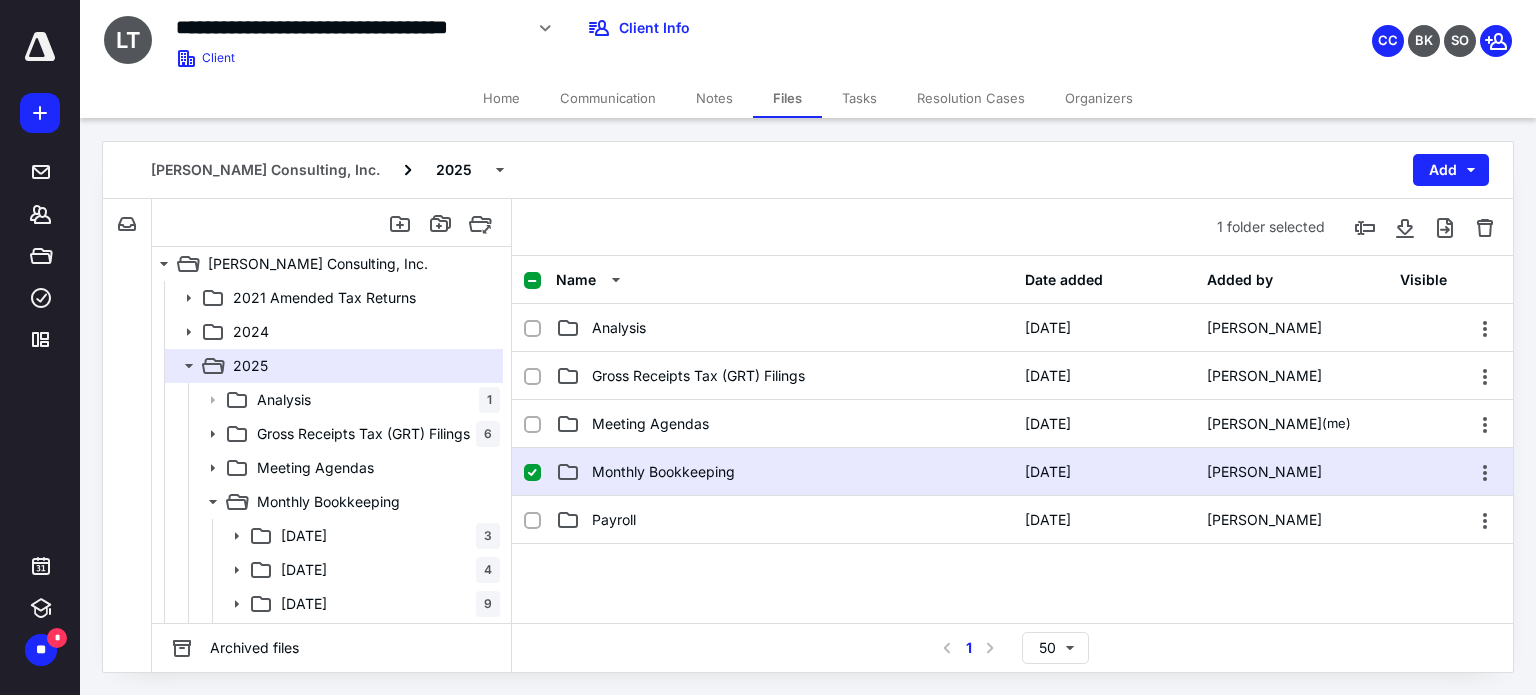 click on "Monthly Bookkeeping" at bounding box center (663, 472) 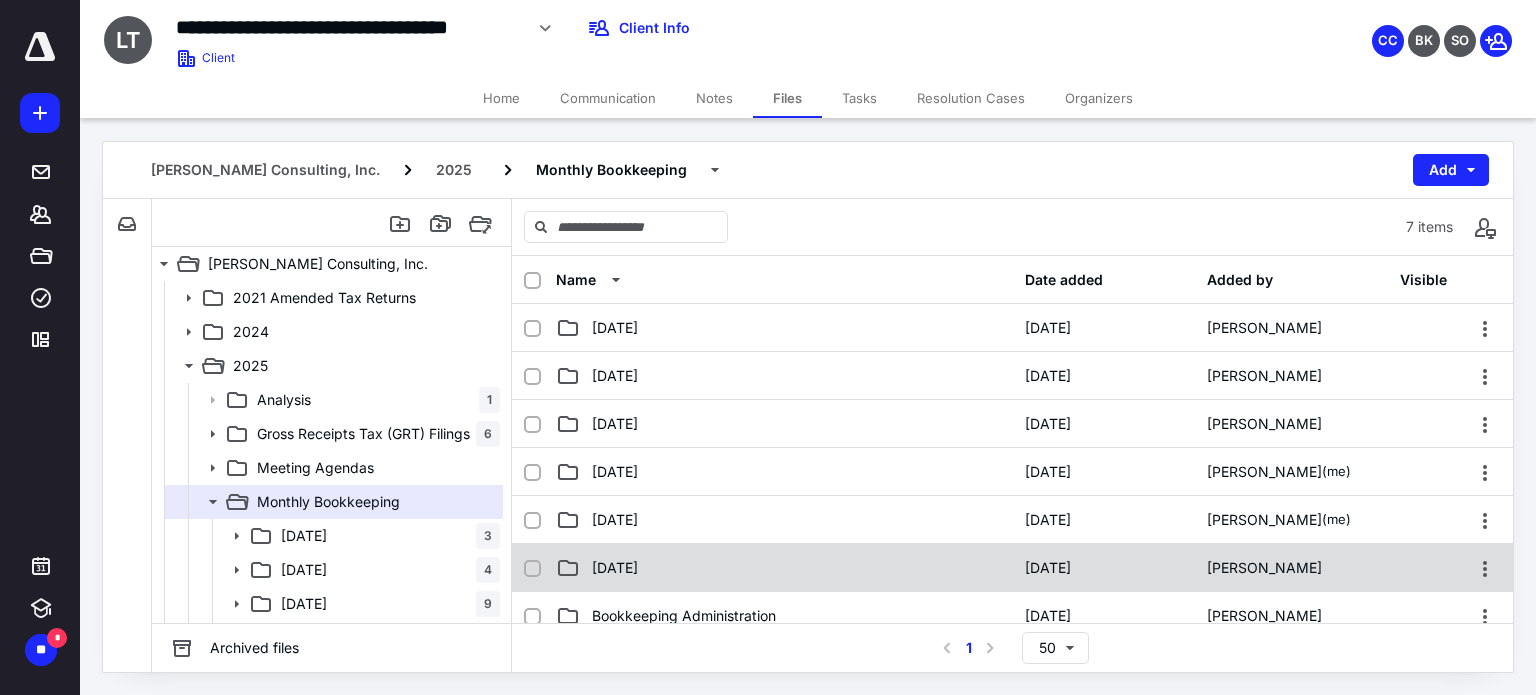 click on "[DATE]" at bounding box center [615, 568] 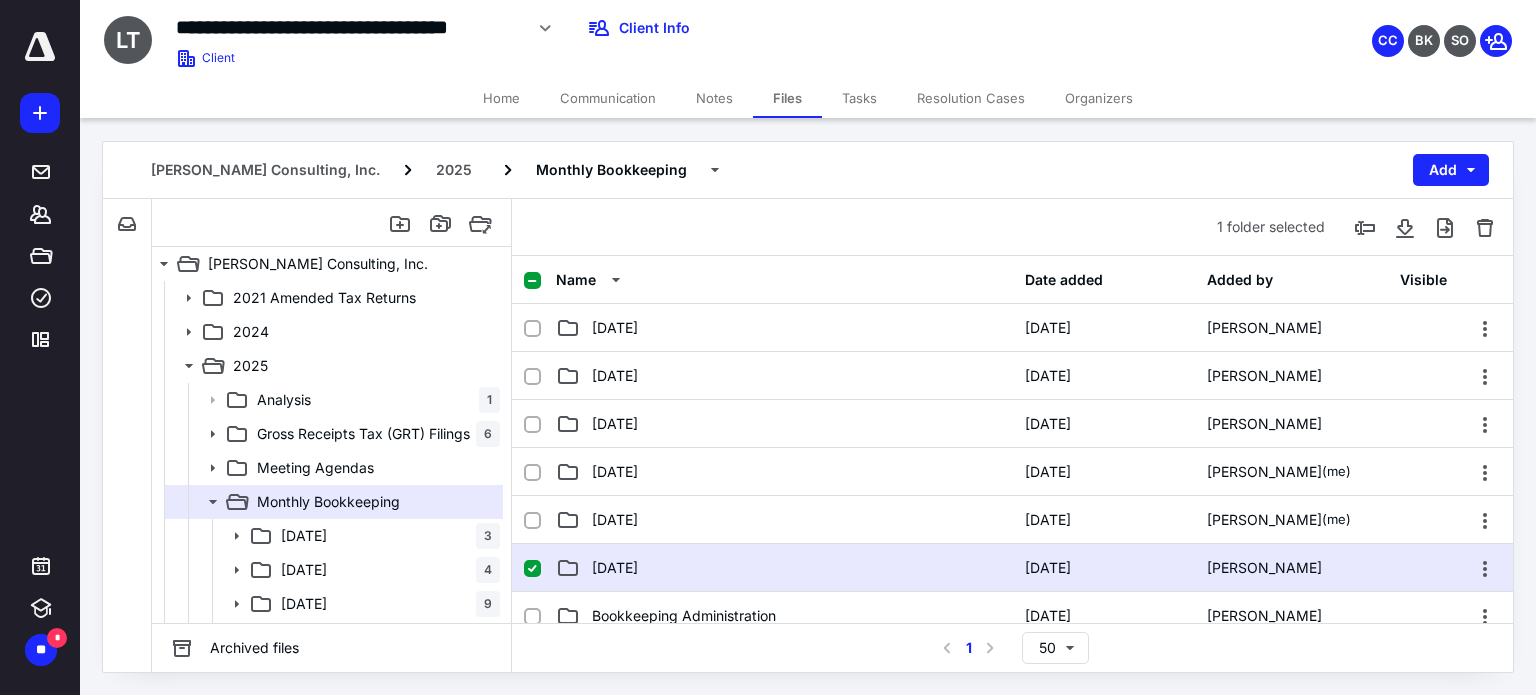 click on "[DATE]" at bounding box center (615, 568) 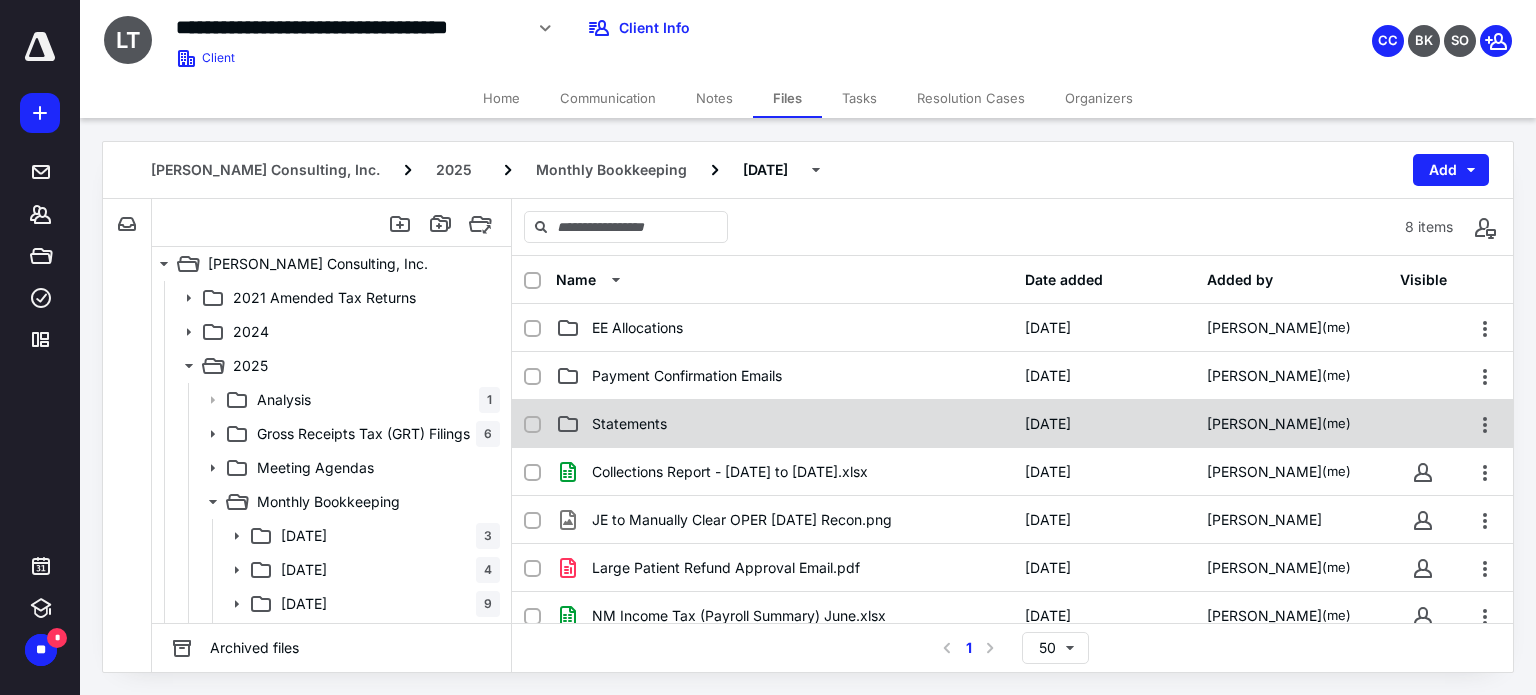 click on "Statements [DATE] [PERSON_NAME]  (me)" at bounding box center (1012, 424) 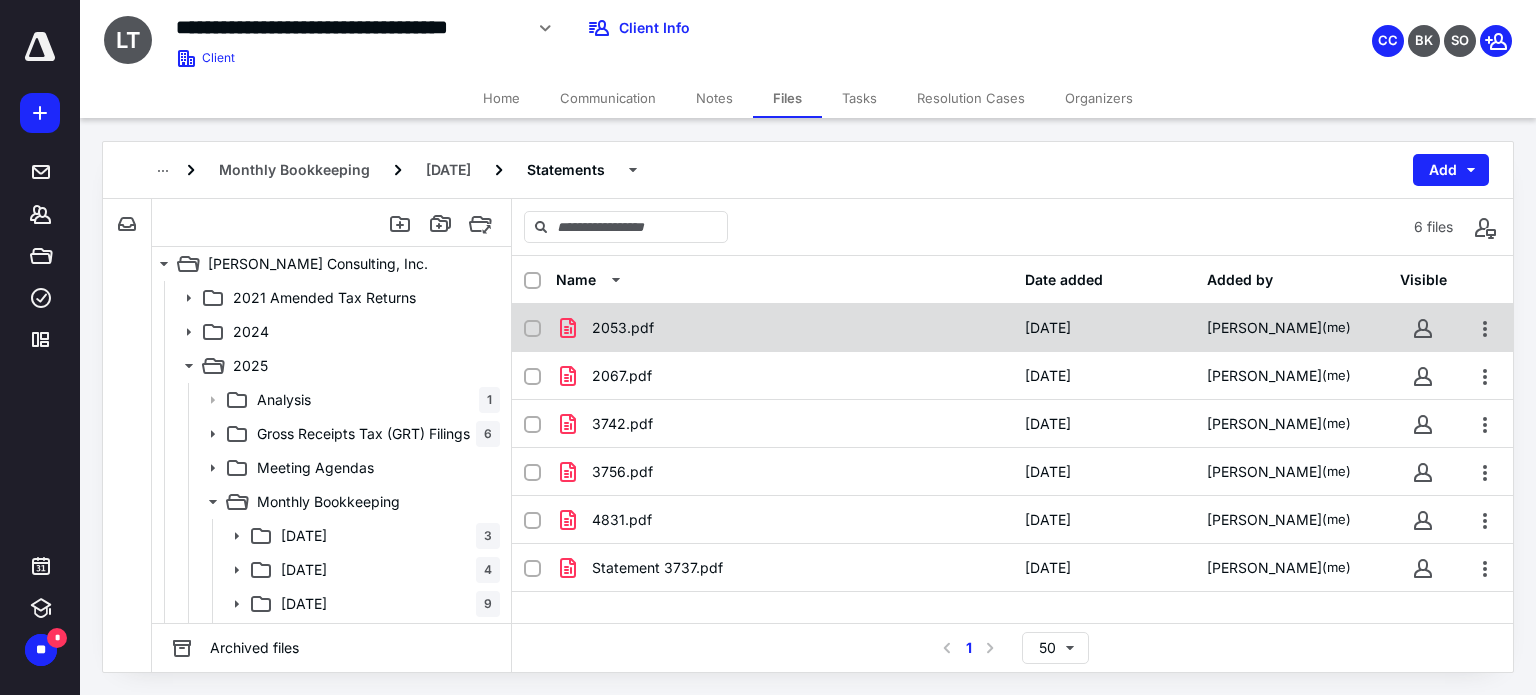 click on "2053.pdf" at bounding box center [623, 328] 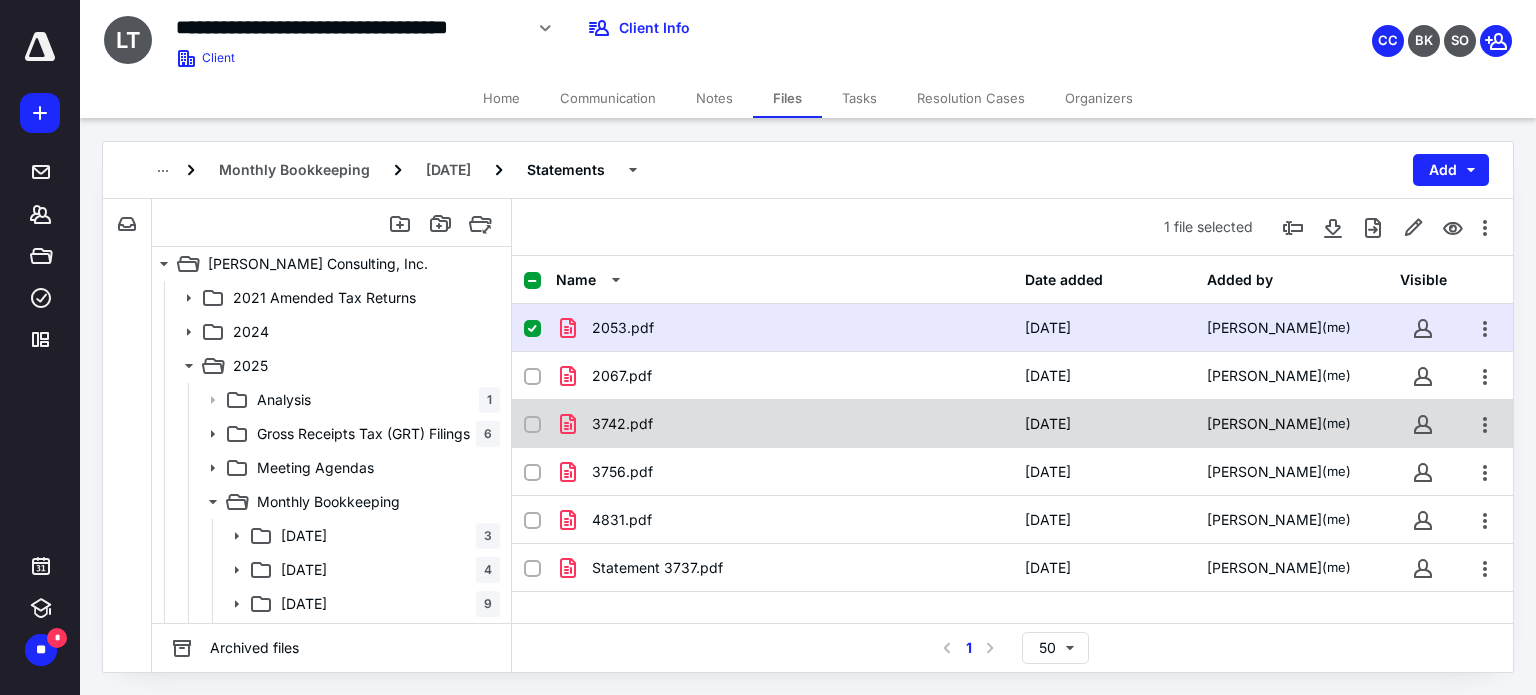click on "3742.pdf" at bounding box center (622, 424) 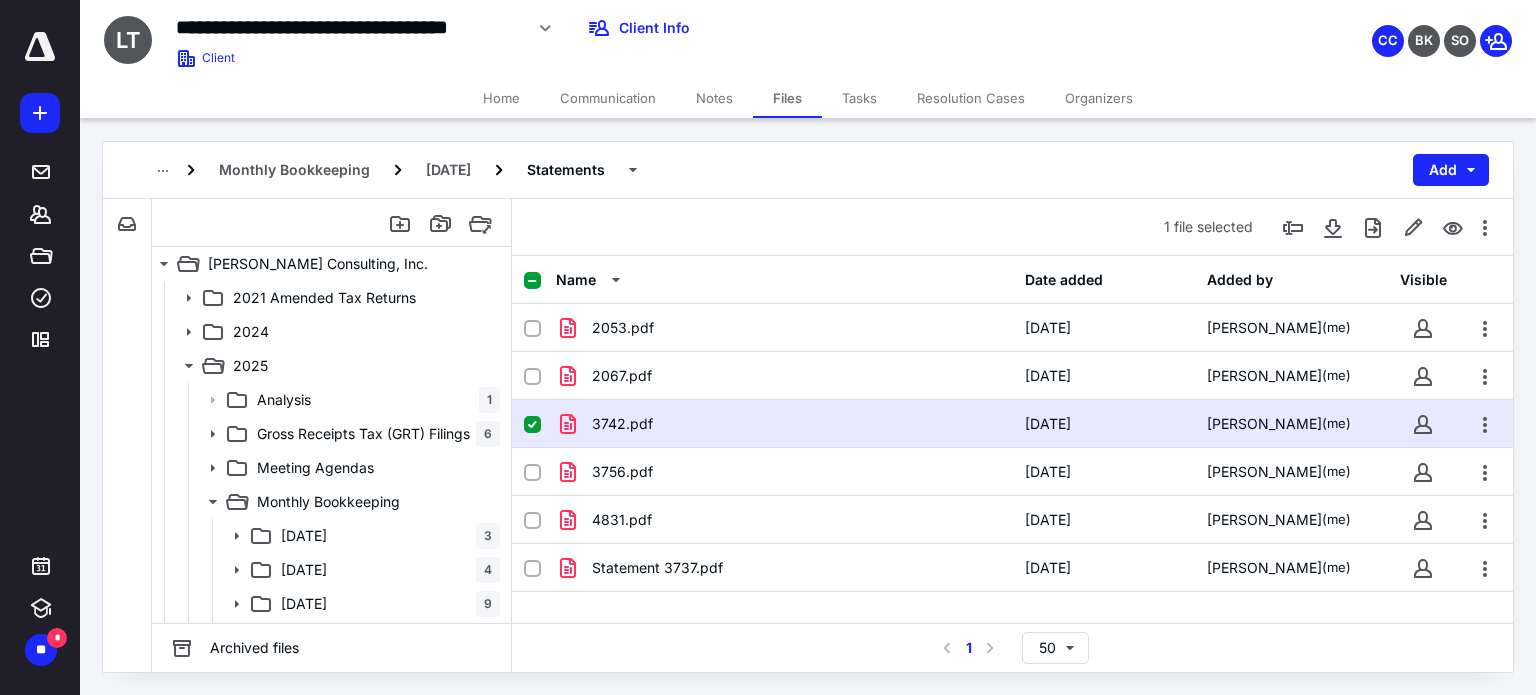 click on "3742.pdf [DATE] [PERSON_NAME]  (me)" at bounding box center (1012, 424) 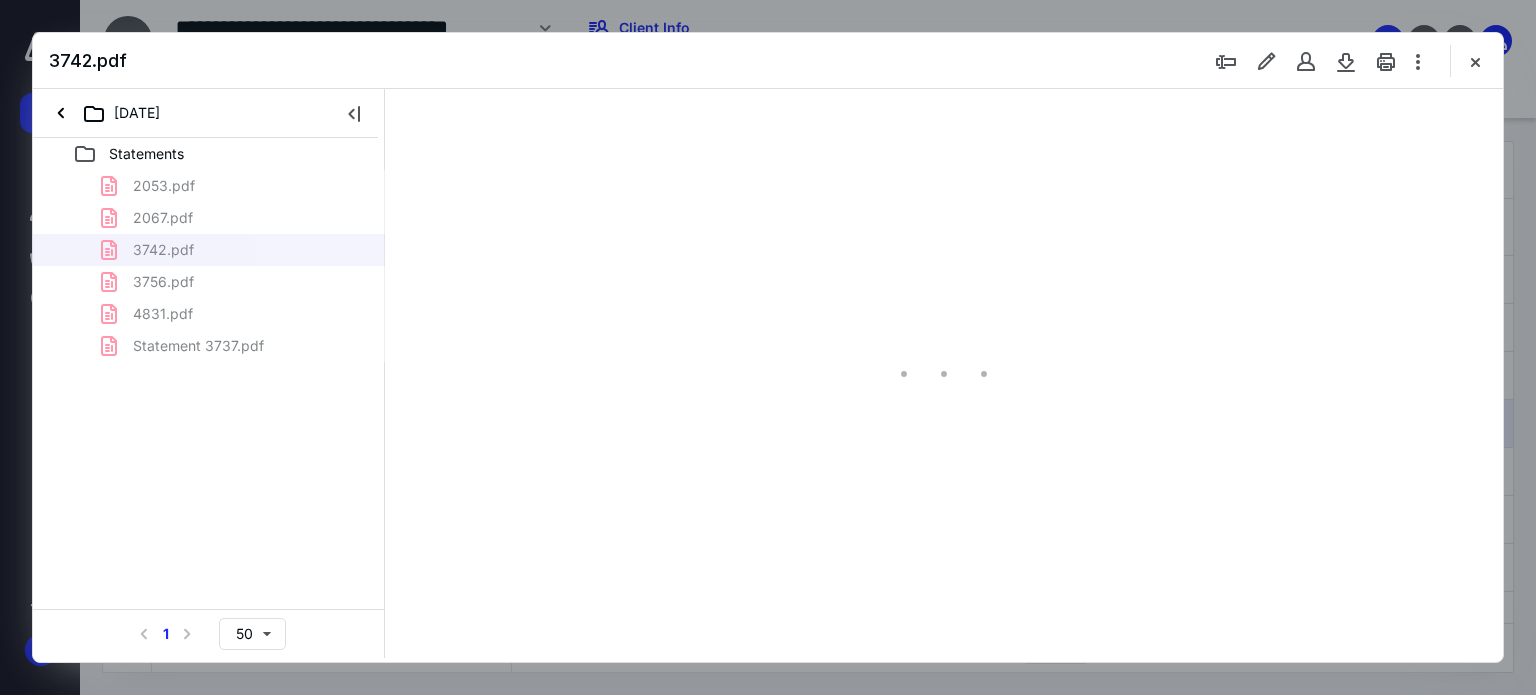 scroll, scrollTop: 0, scrollLeft: 0, axis: both 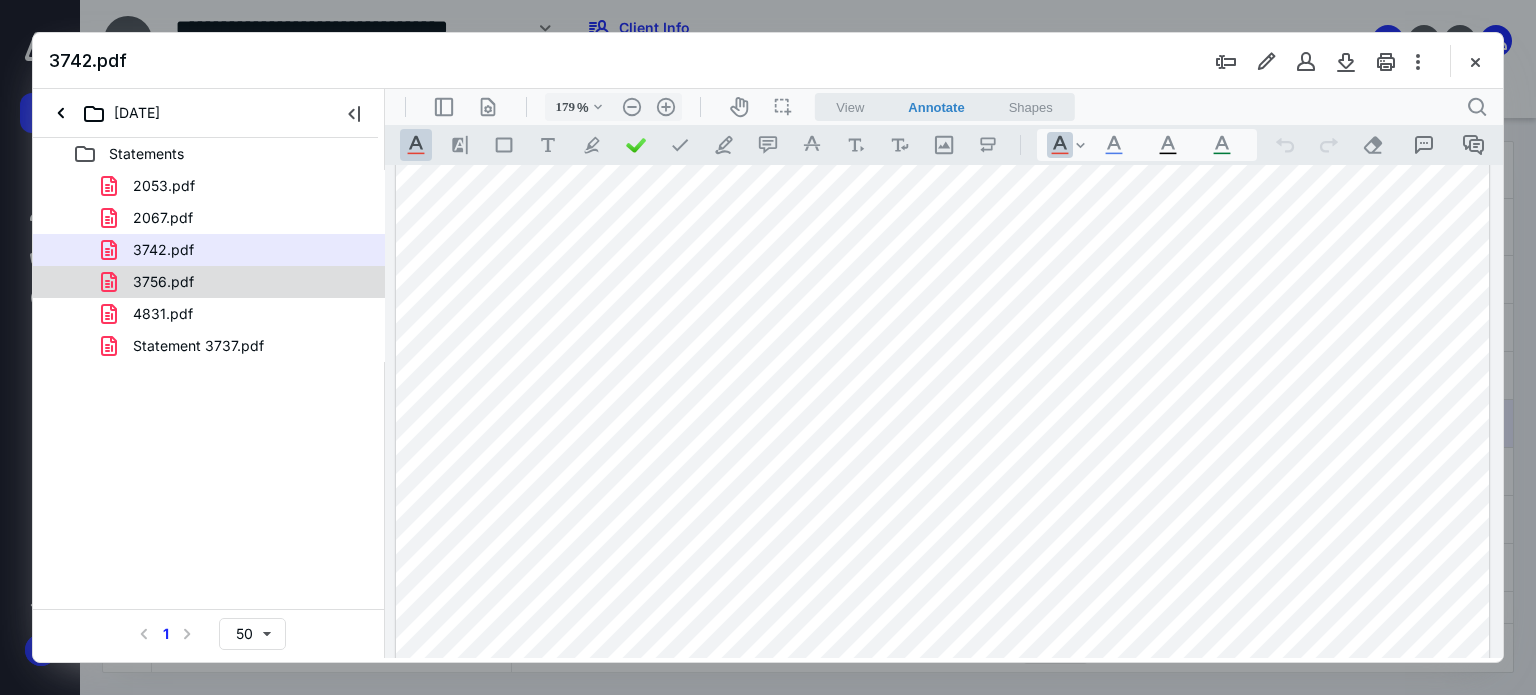 click on "3756.pdf" at bounding box center [163, 282] 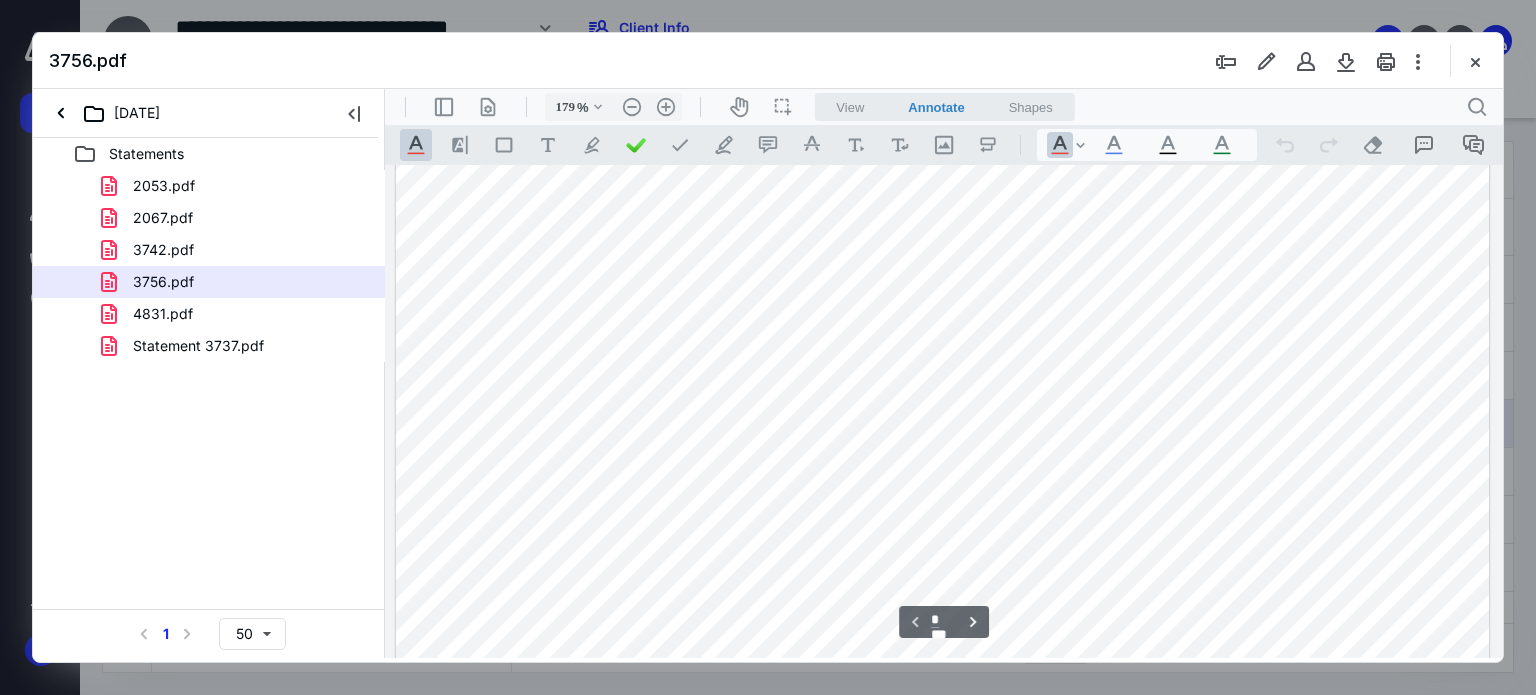 scroll, scrollTop: 680, scrollLeft: 0, axis: vertical 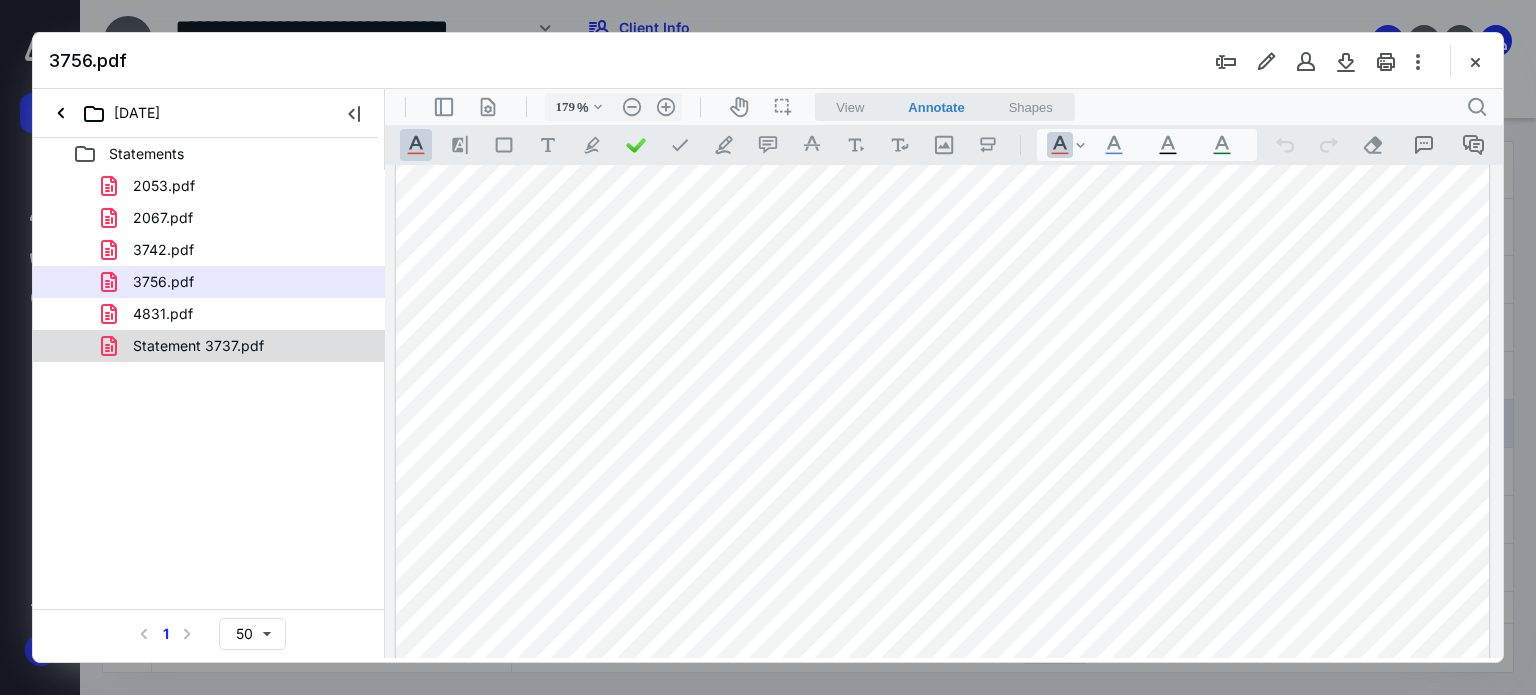 click on "Statement 3737.pdf" at bounding box center (198, 346) 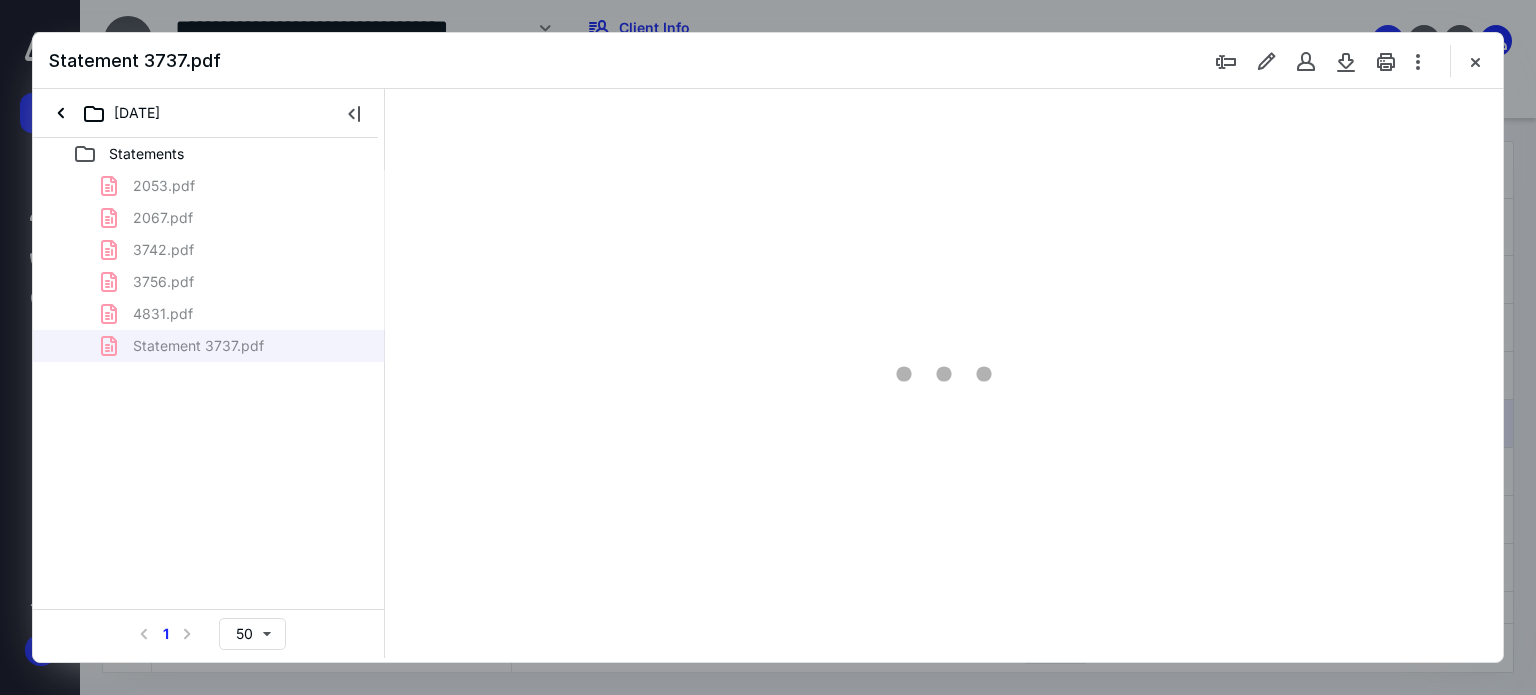 type on "179" 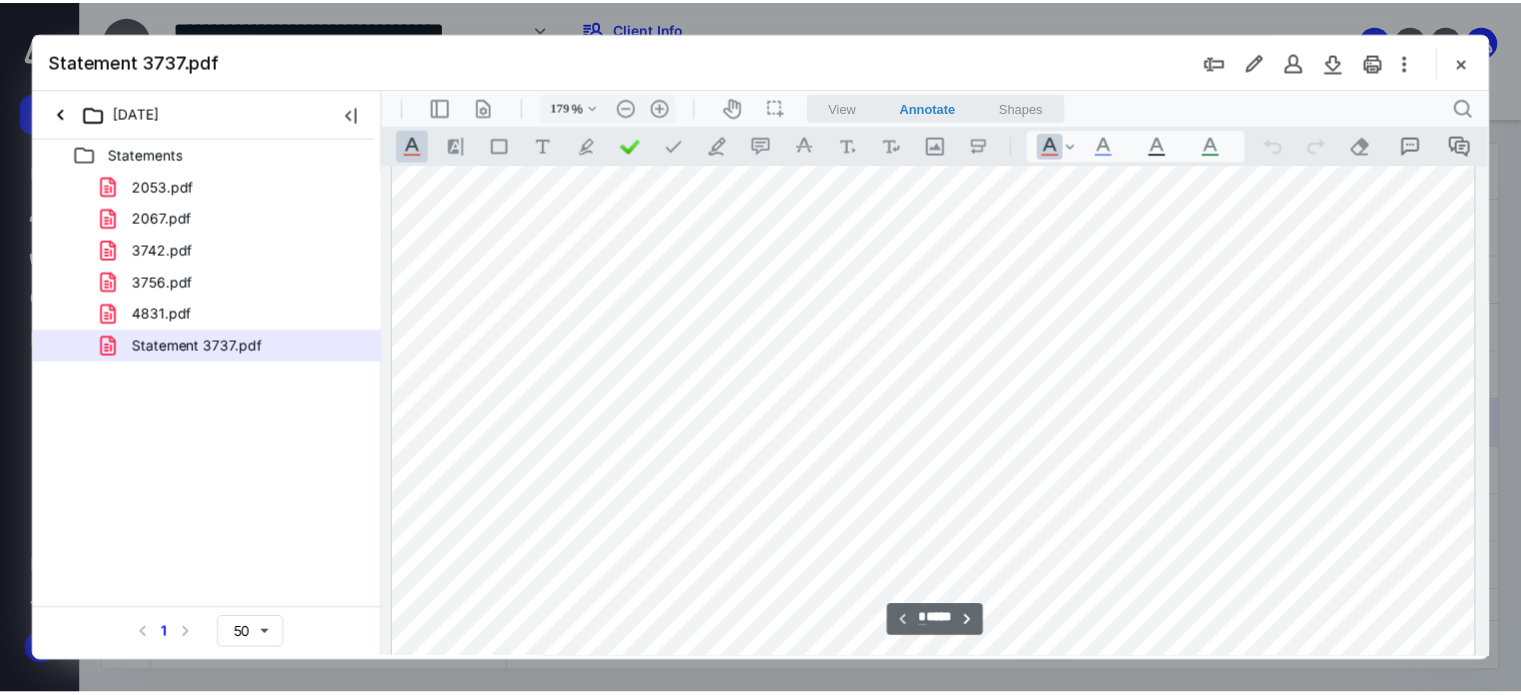 scroll, scrollTop: 669, scrollLeft: 0, axis: vertical 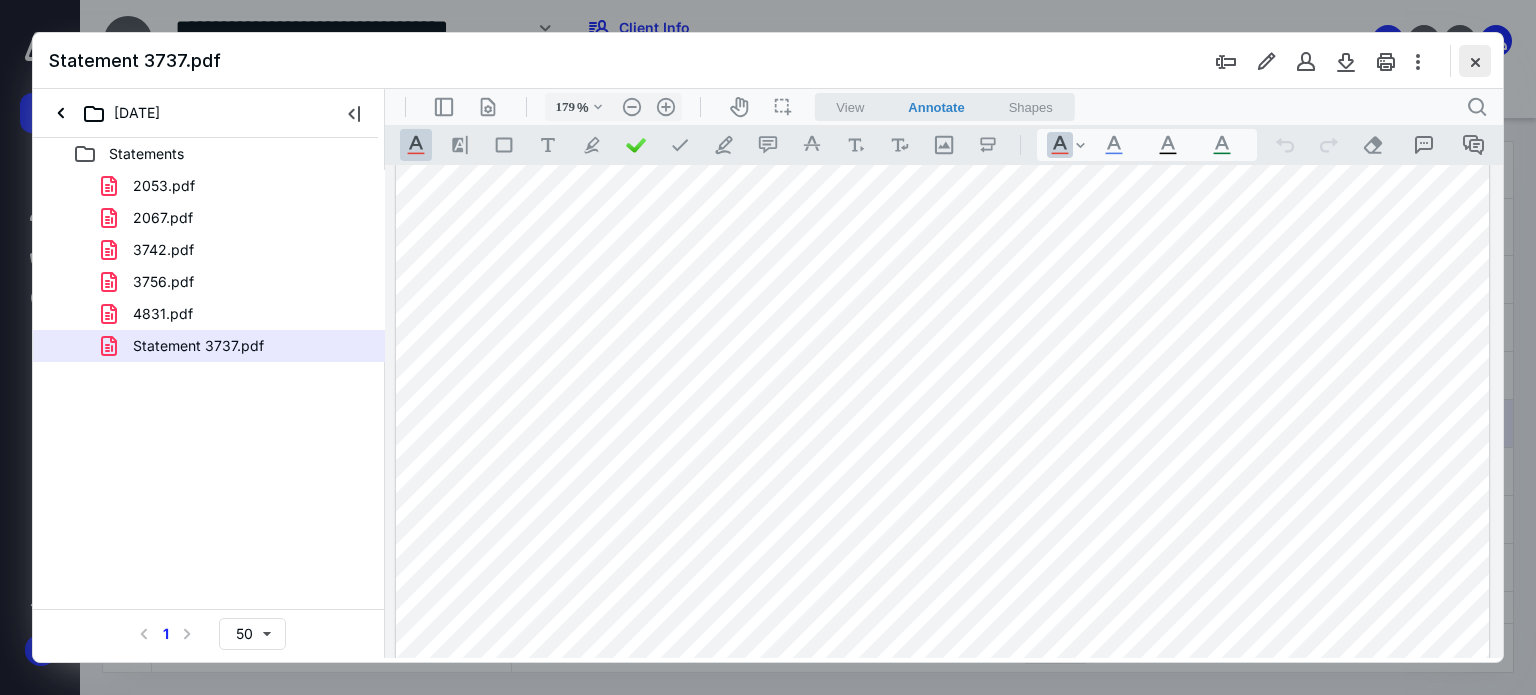 click at bounding box center [1475, 61] 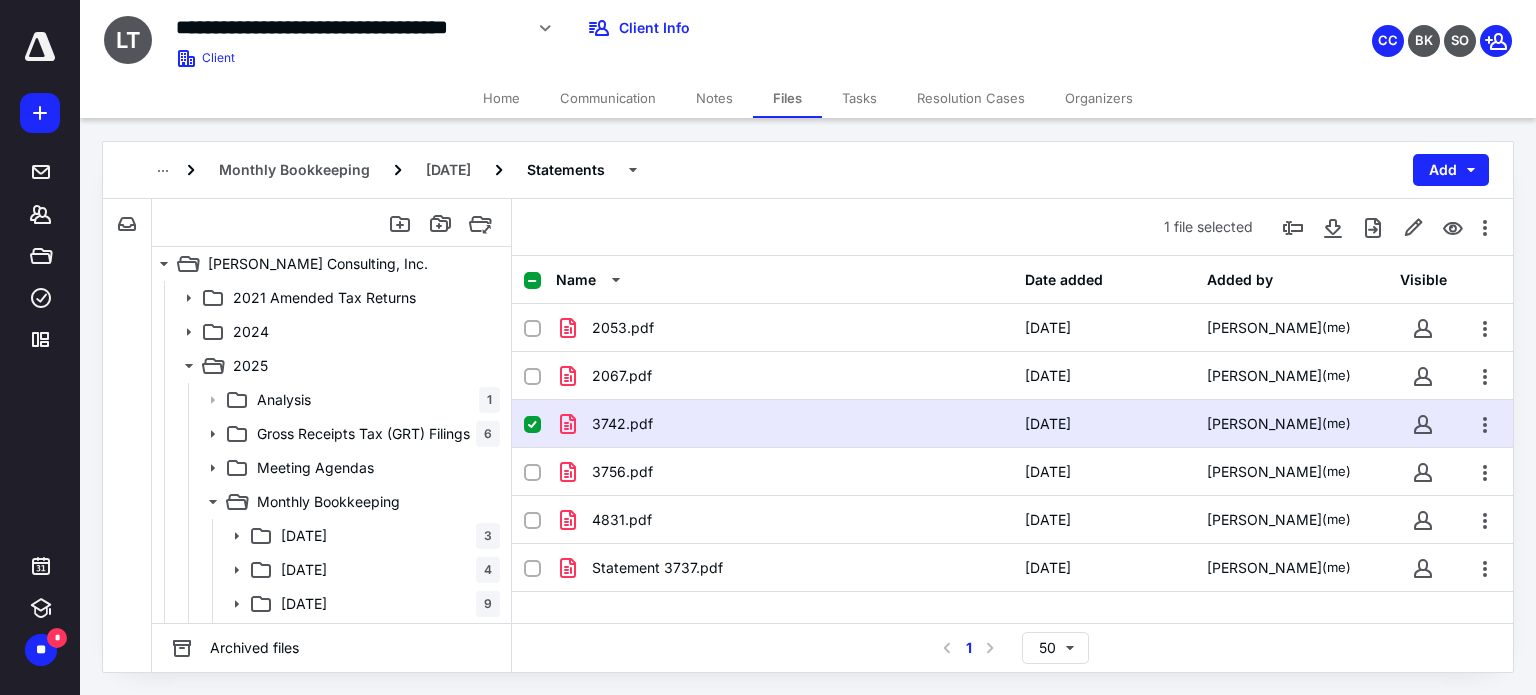 click on "Home" at bounding box center (501, 98) 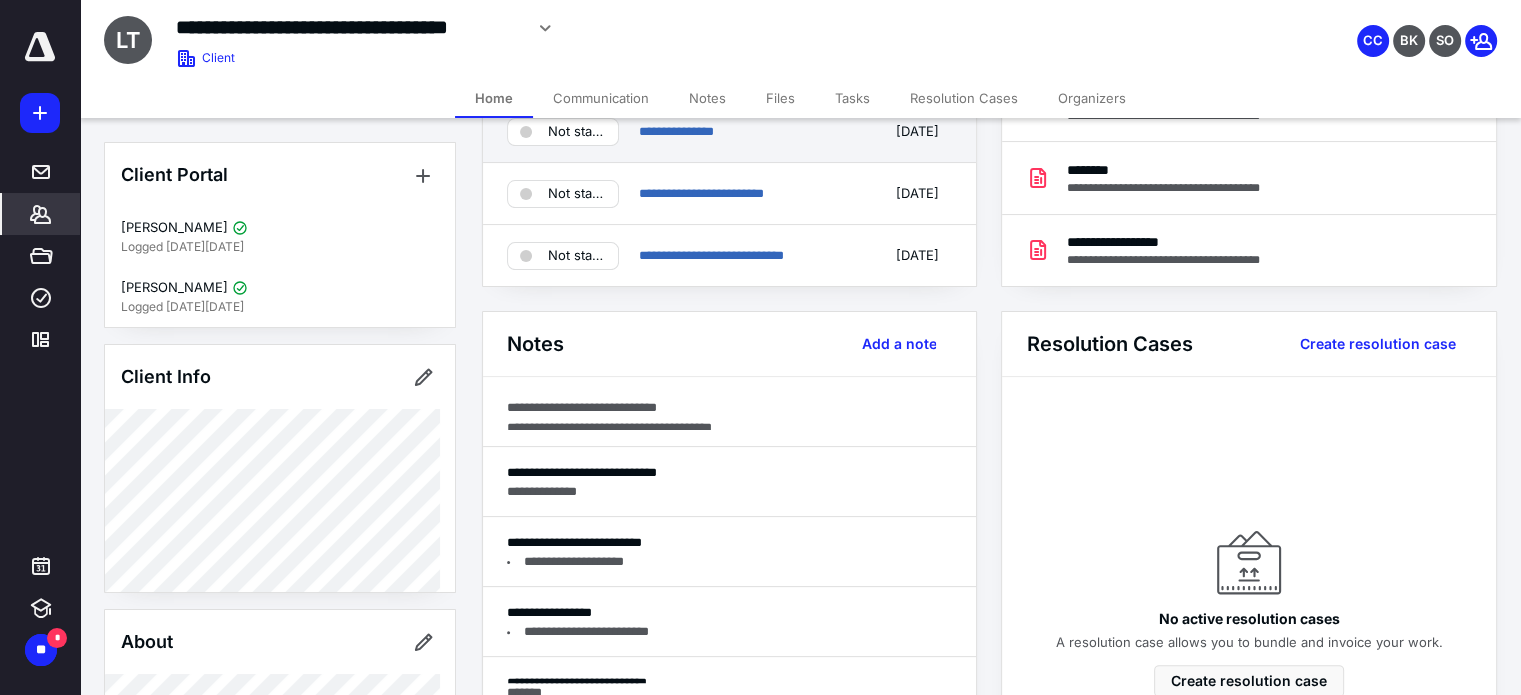 scroll, scrollTop: 356, scrollLeft: 0, axis: vertical 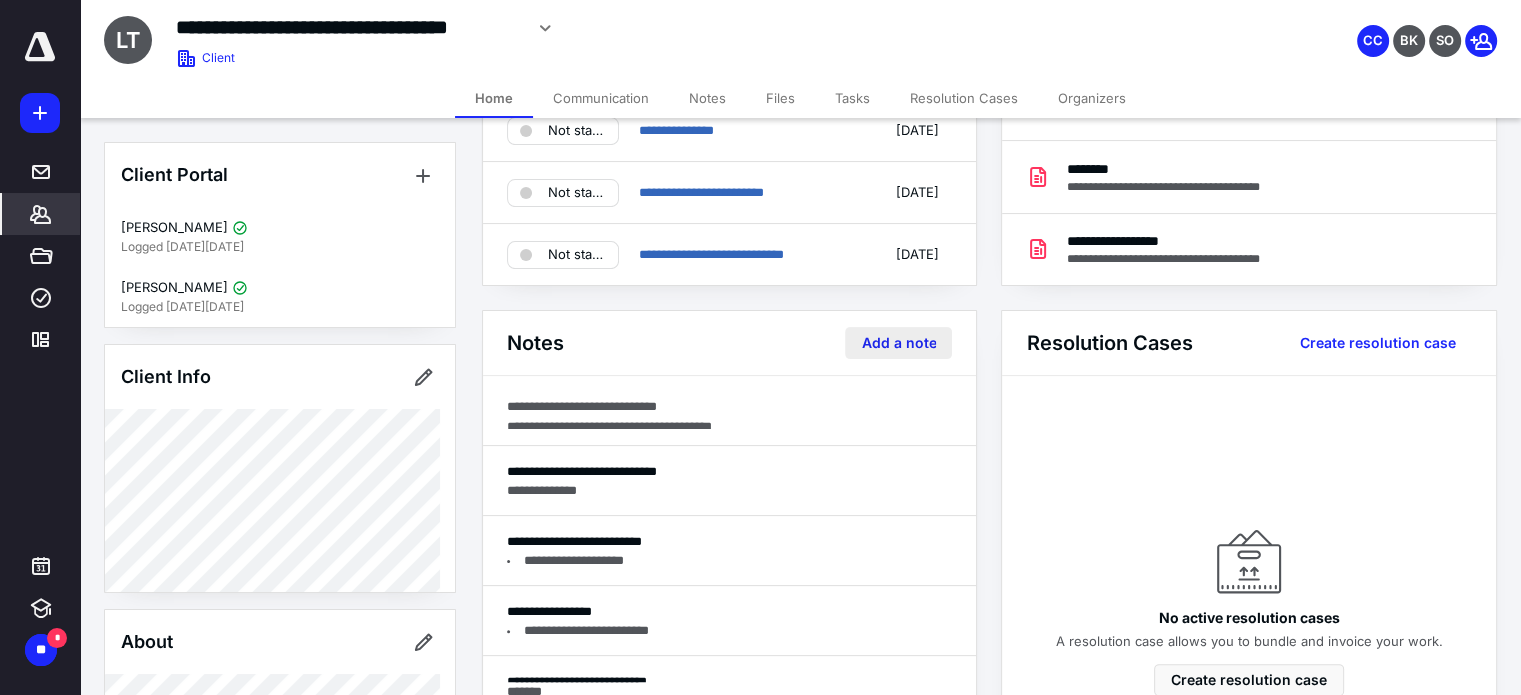 click on "Add a note" at bounding box center (898, 343) 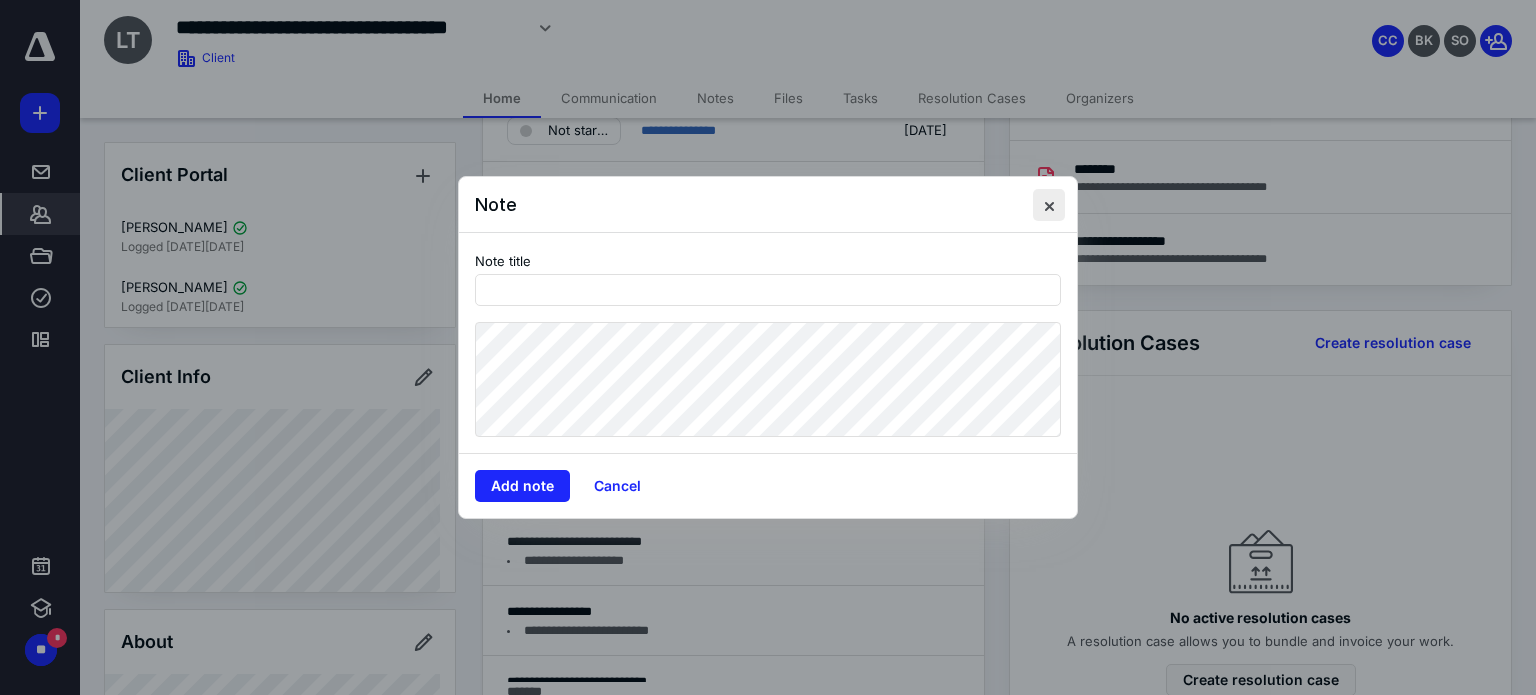 click at bounding box center [1049, 205] 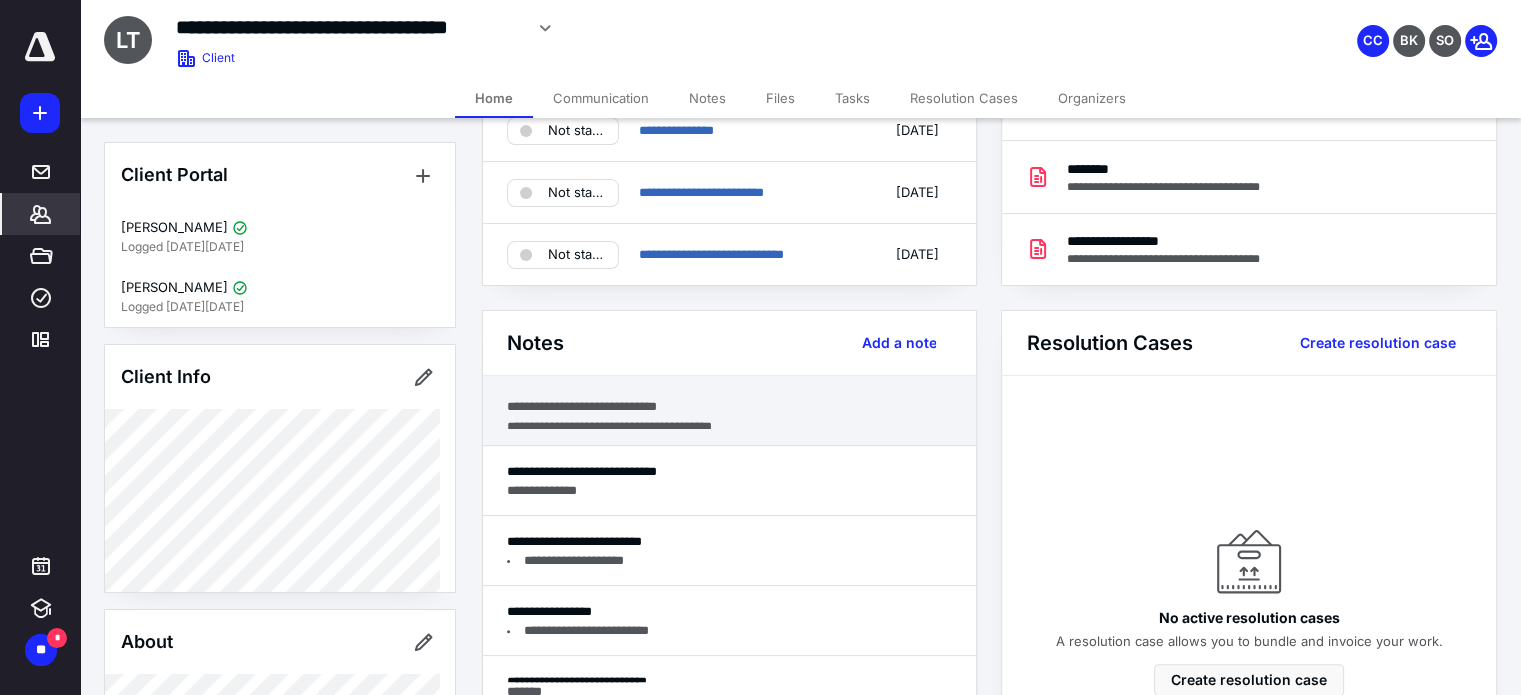 click on "**********" at bounding box center (730, 413) 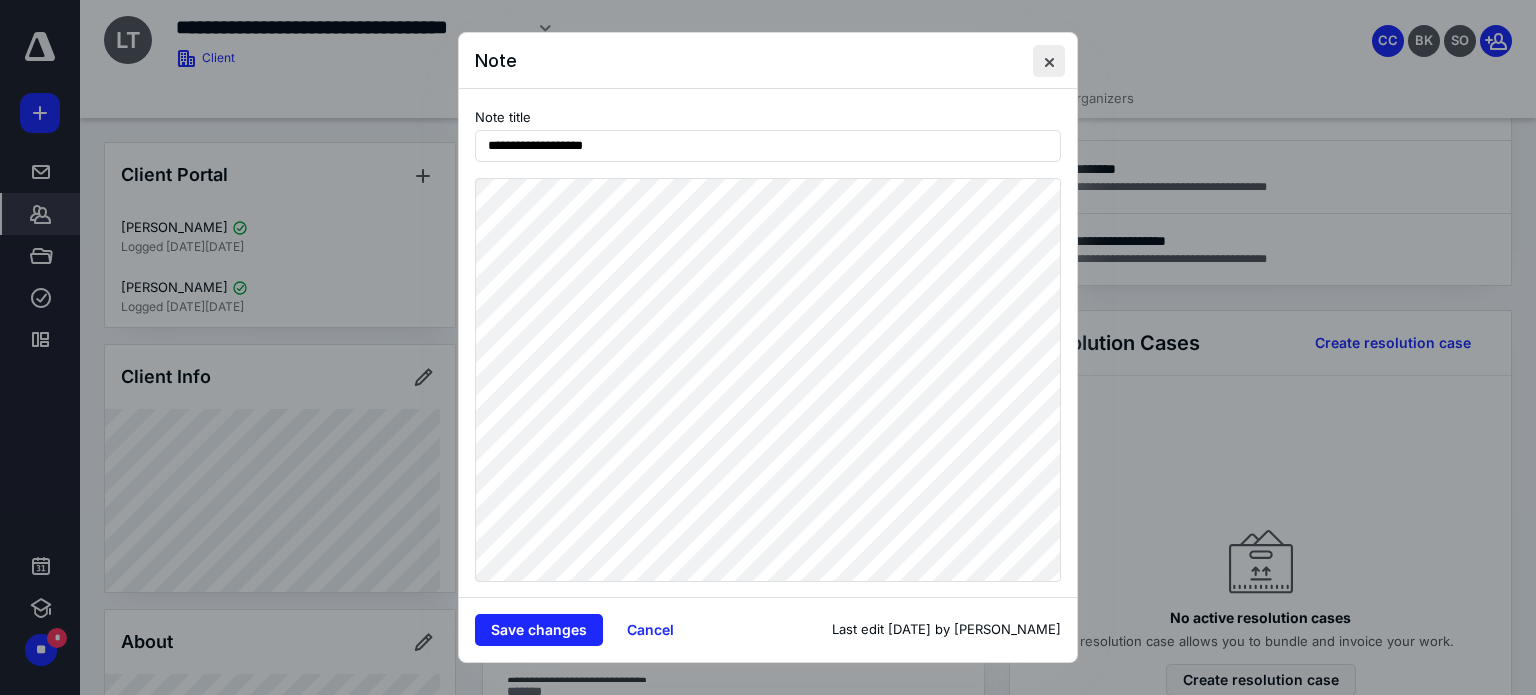 click at bounding box center [1049, 61] 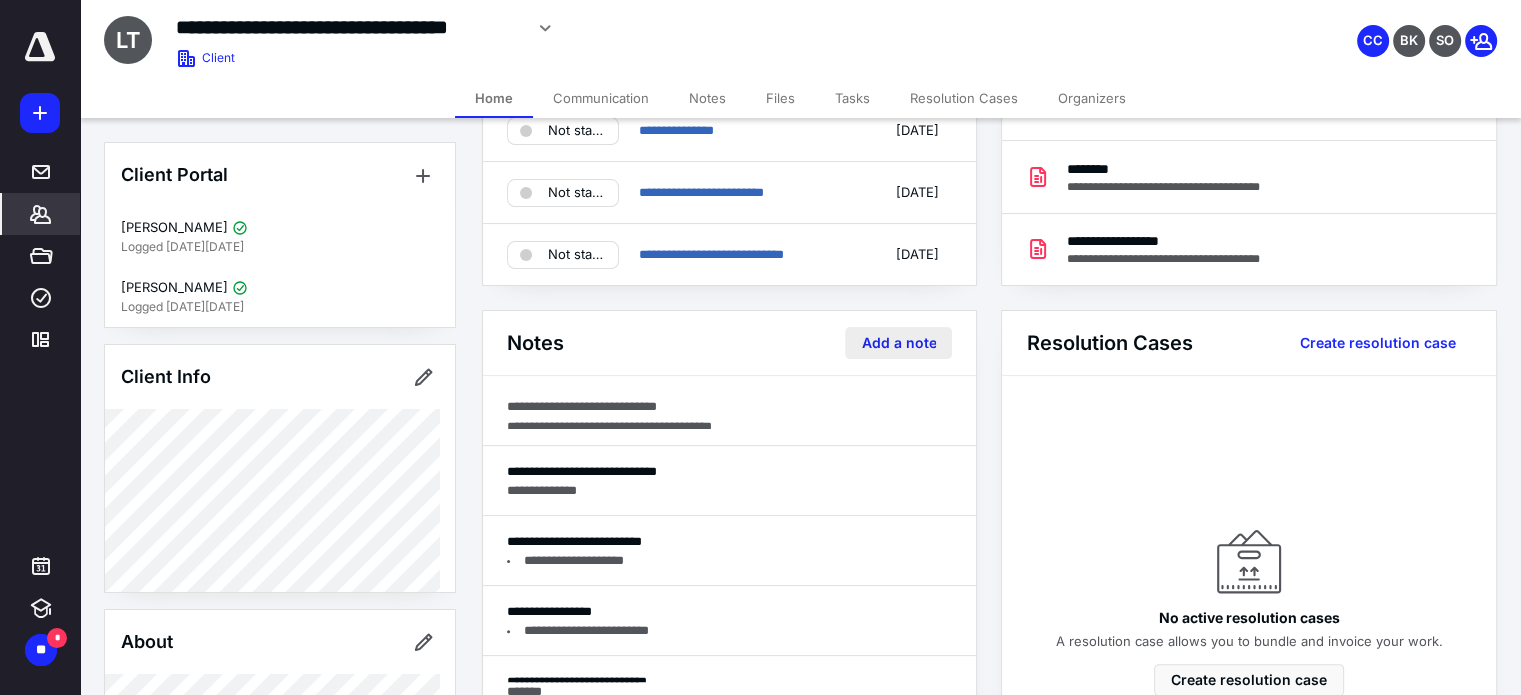 click on "Add a note" at bounding box center [898, 343] 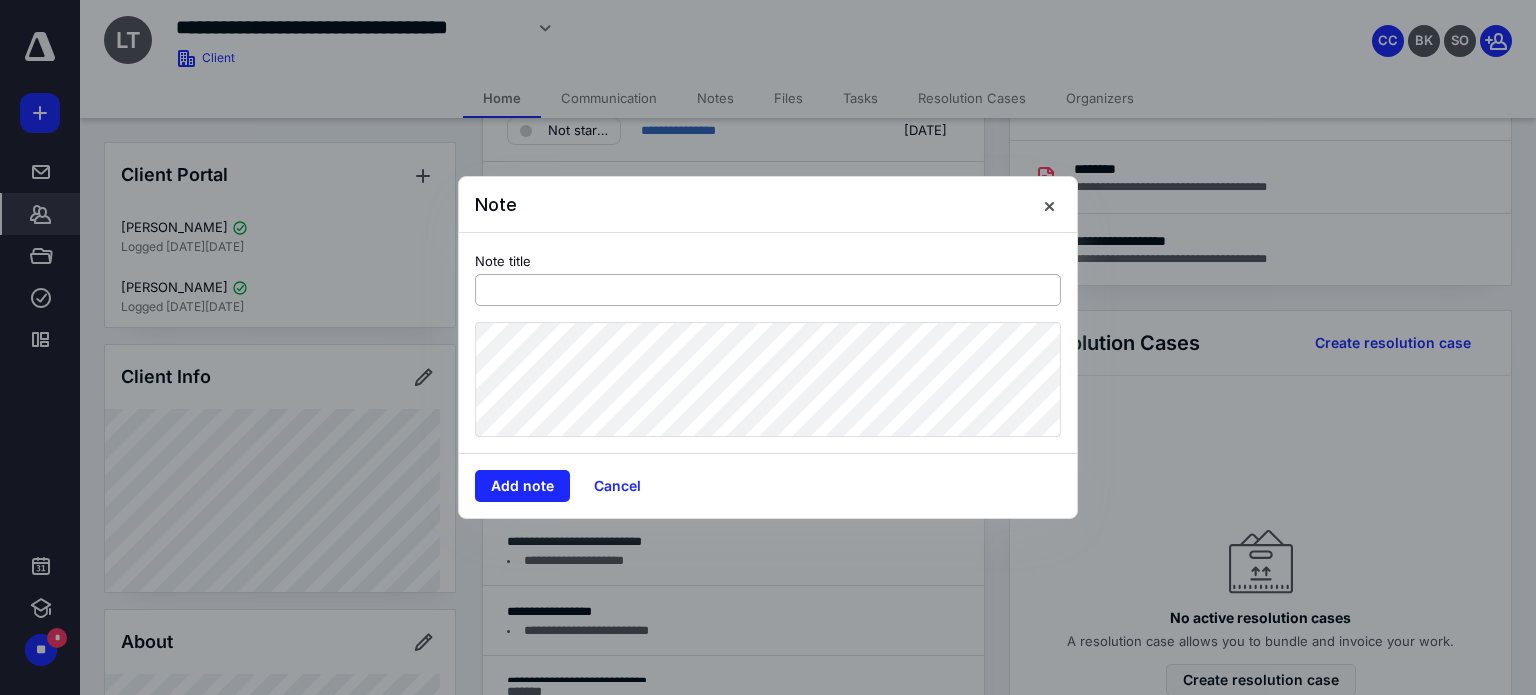 click at bounding box center (768, 290) 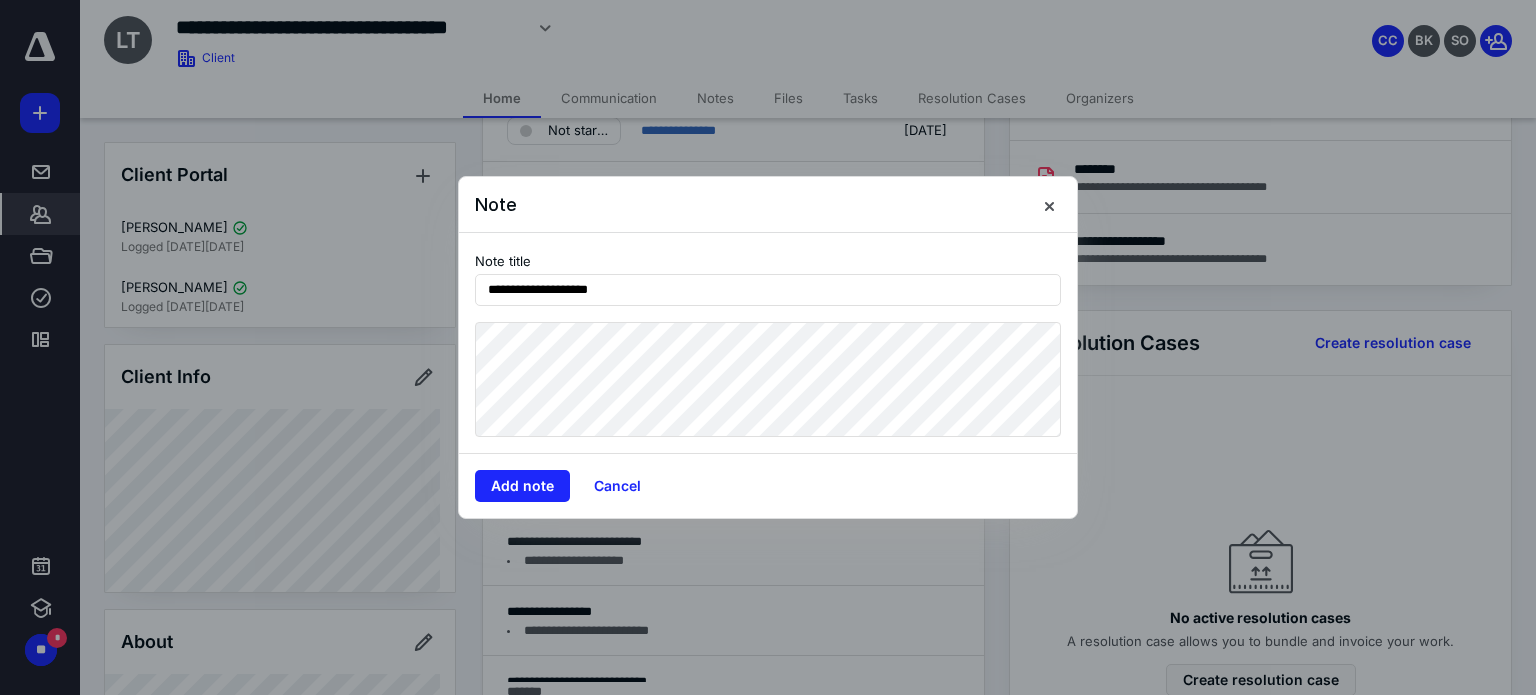 type on "**********" 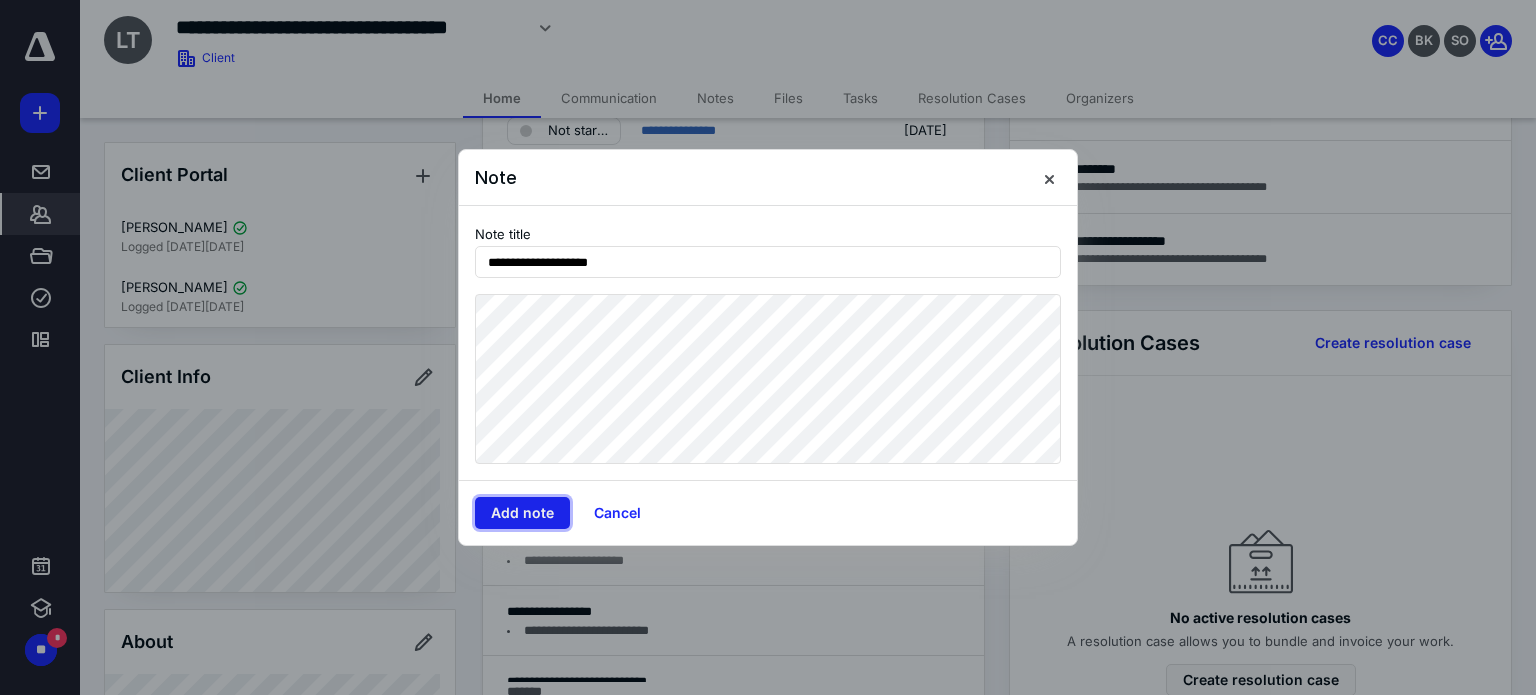 click on "Add note" at bounding box center (522, 513) 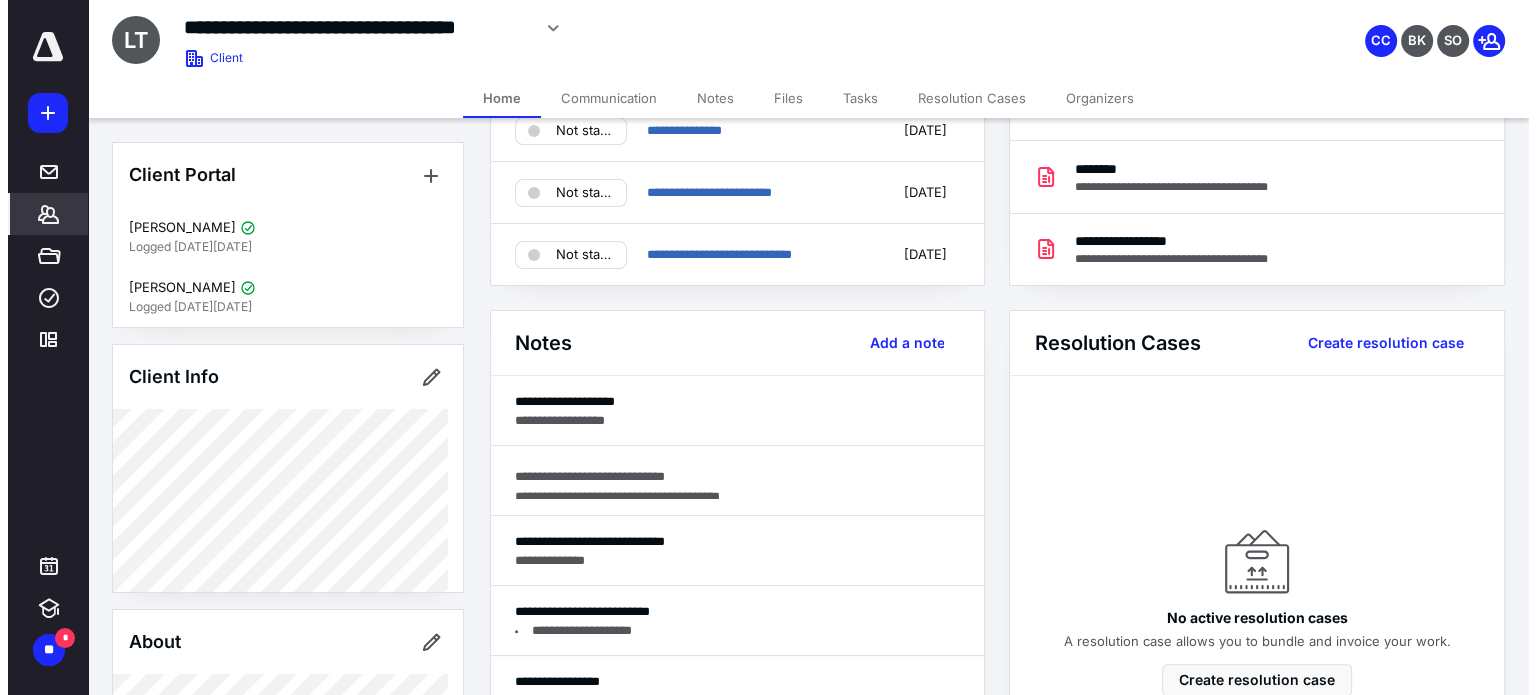 scroll, scrollTop: 0, scrollLeft: 0, axis: both 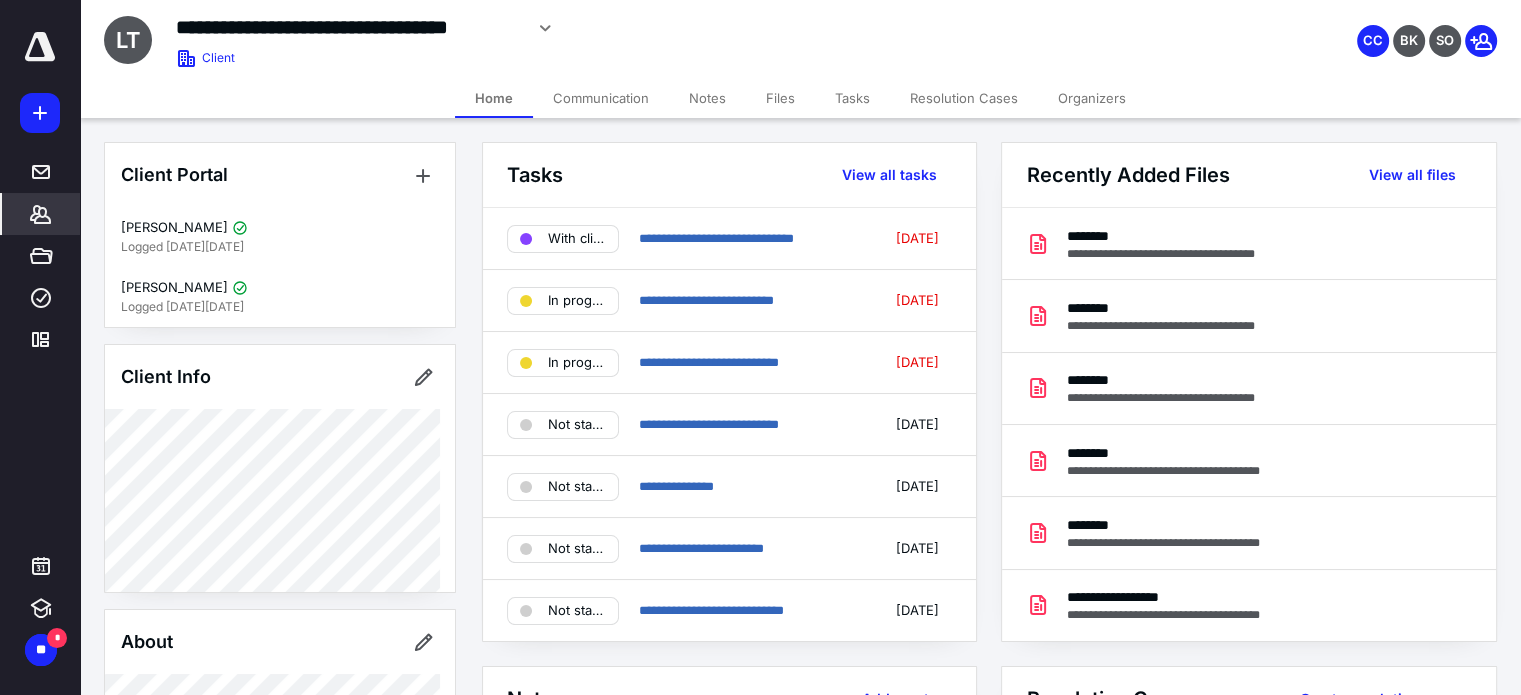 click on "Files" at bounding box center [780, 98] 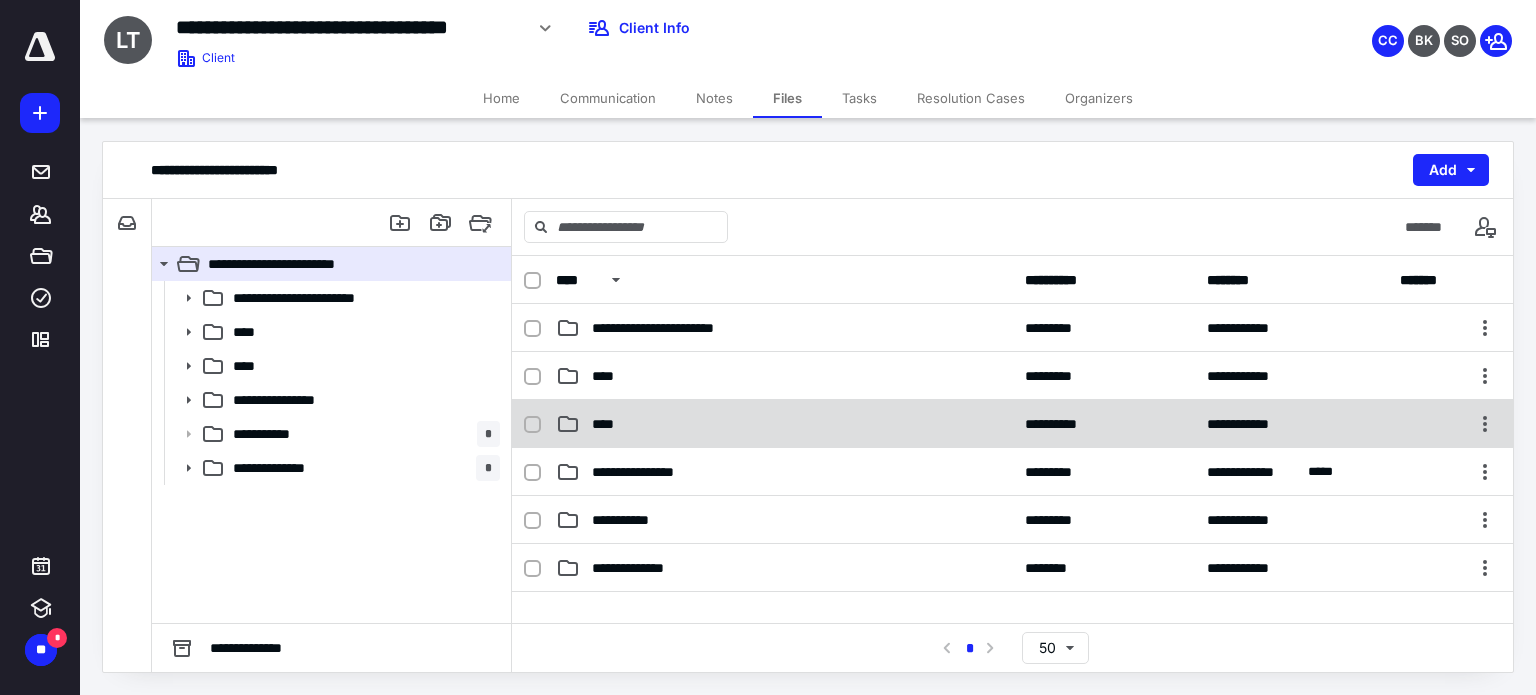 click on "****" at bounding box center [609, 424] 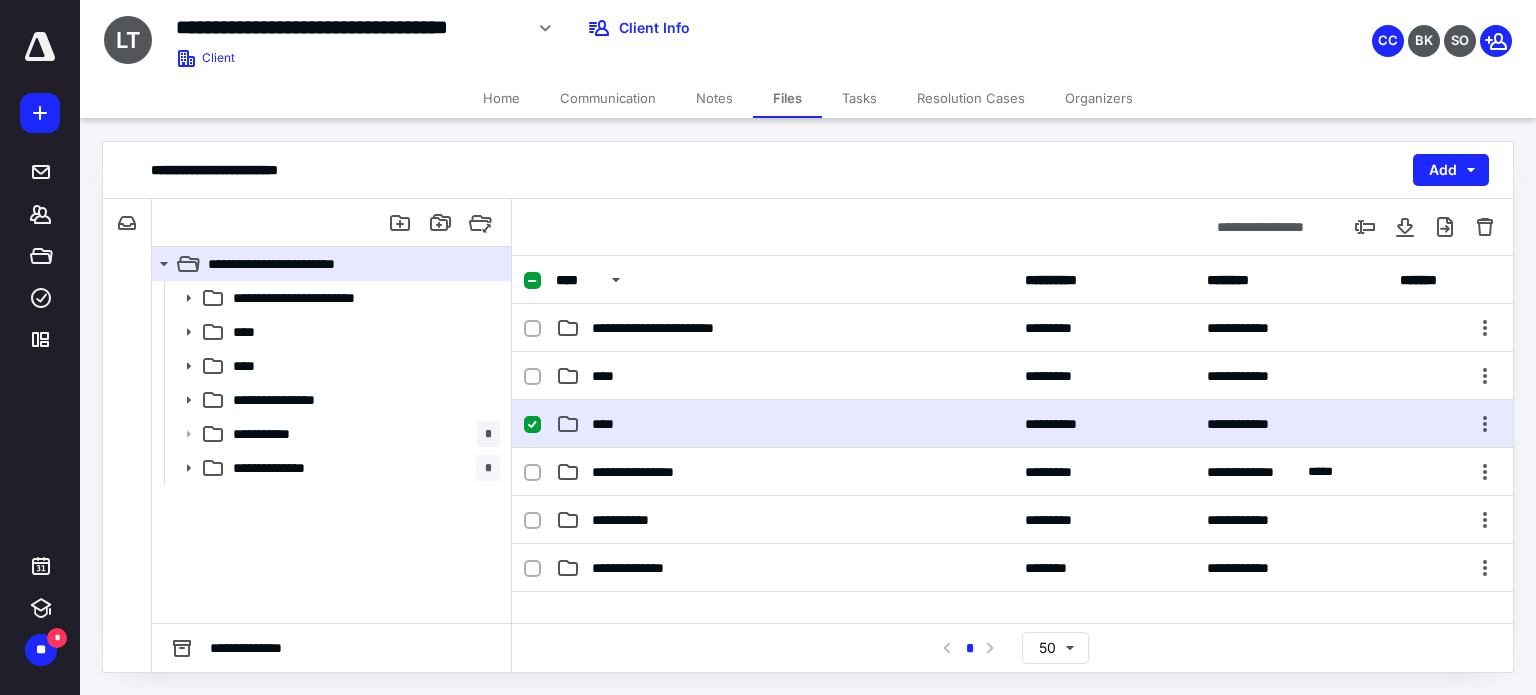 click on "****" at bounding box center (609, 424) 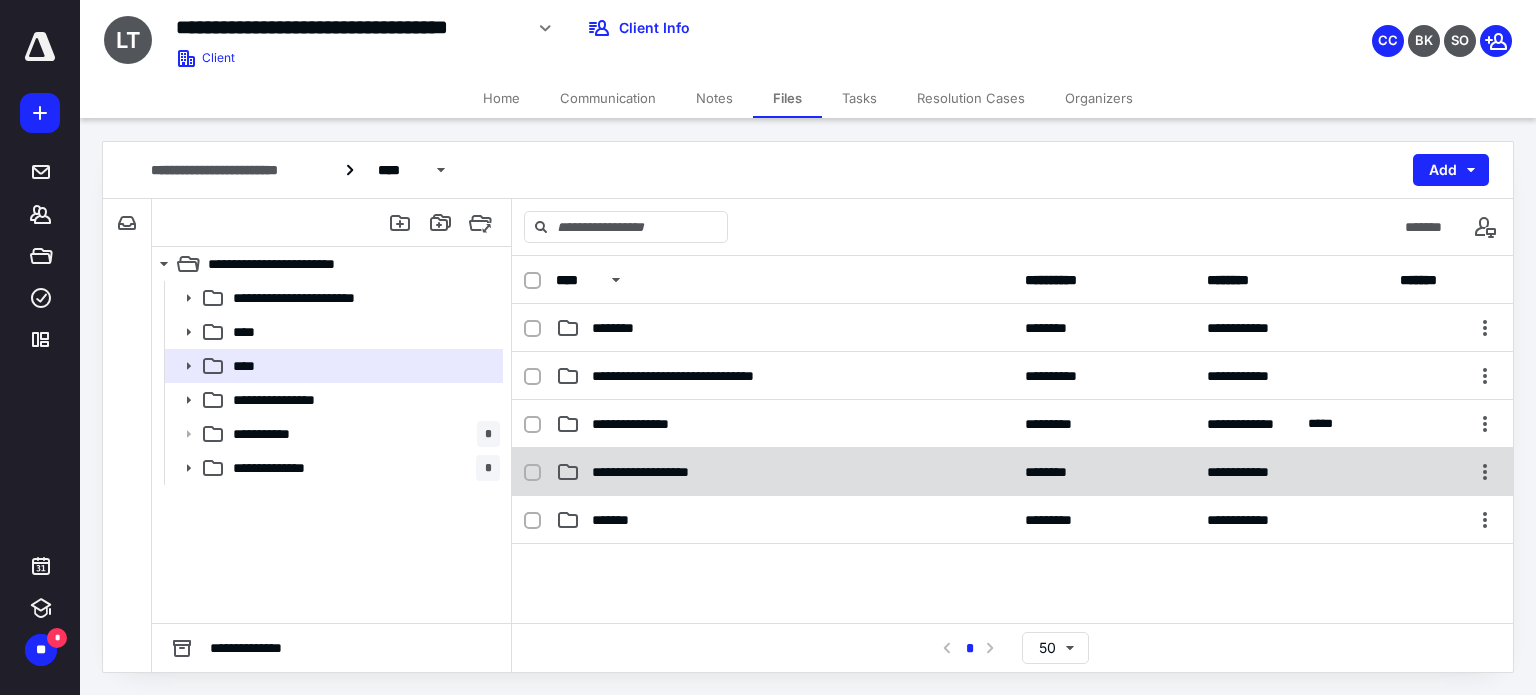click on "**********" at bounding box center (784, 472) 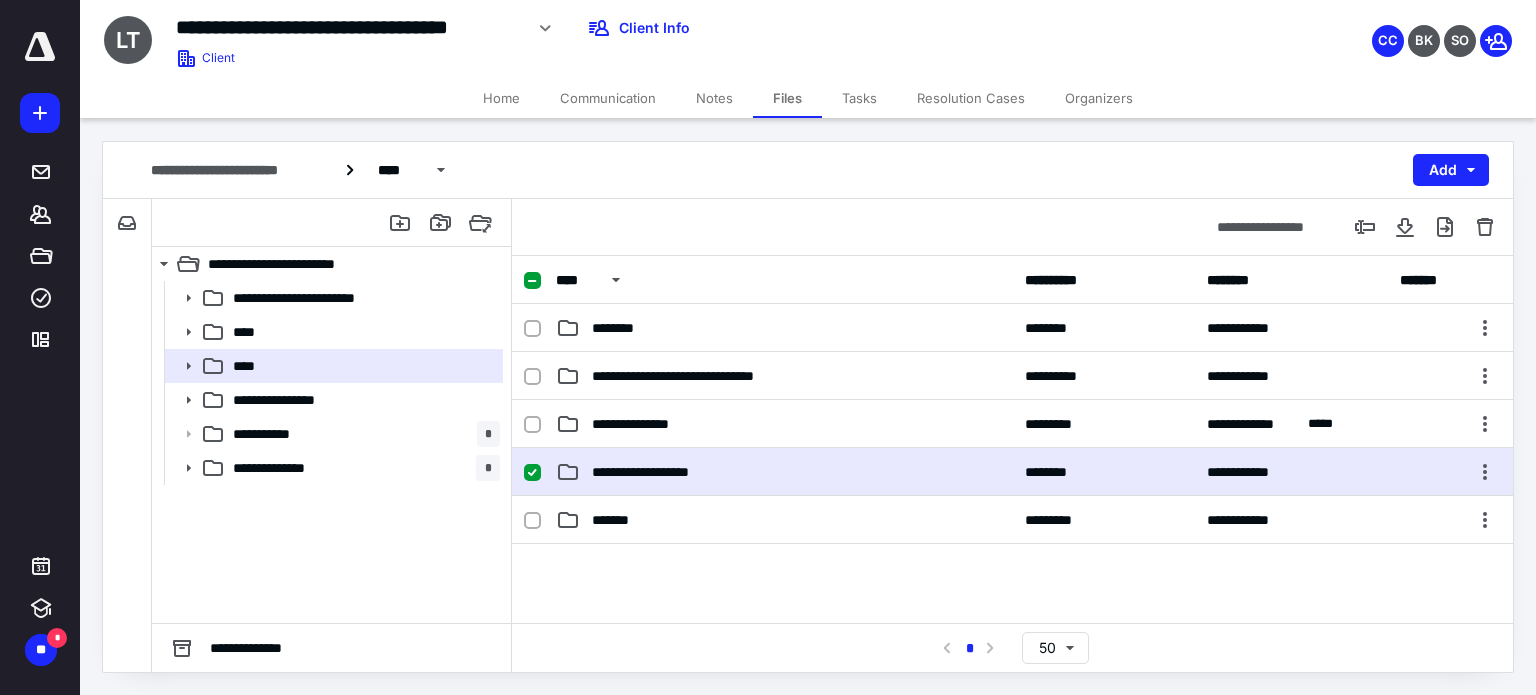 click on "**********" at bounding box center (784, 472) 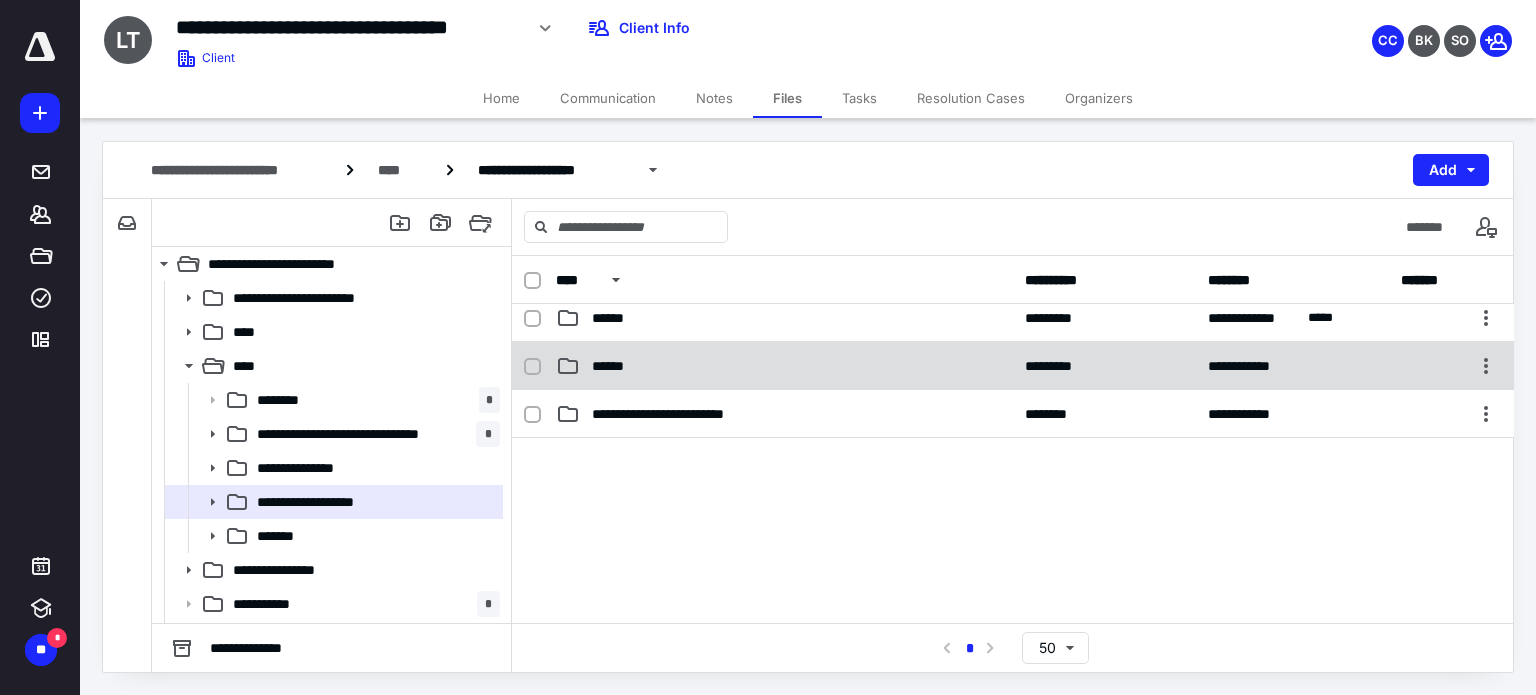scroll, scrollTop: 204, scrollLeft: 0, axis: vertical 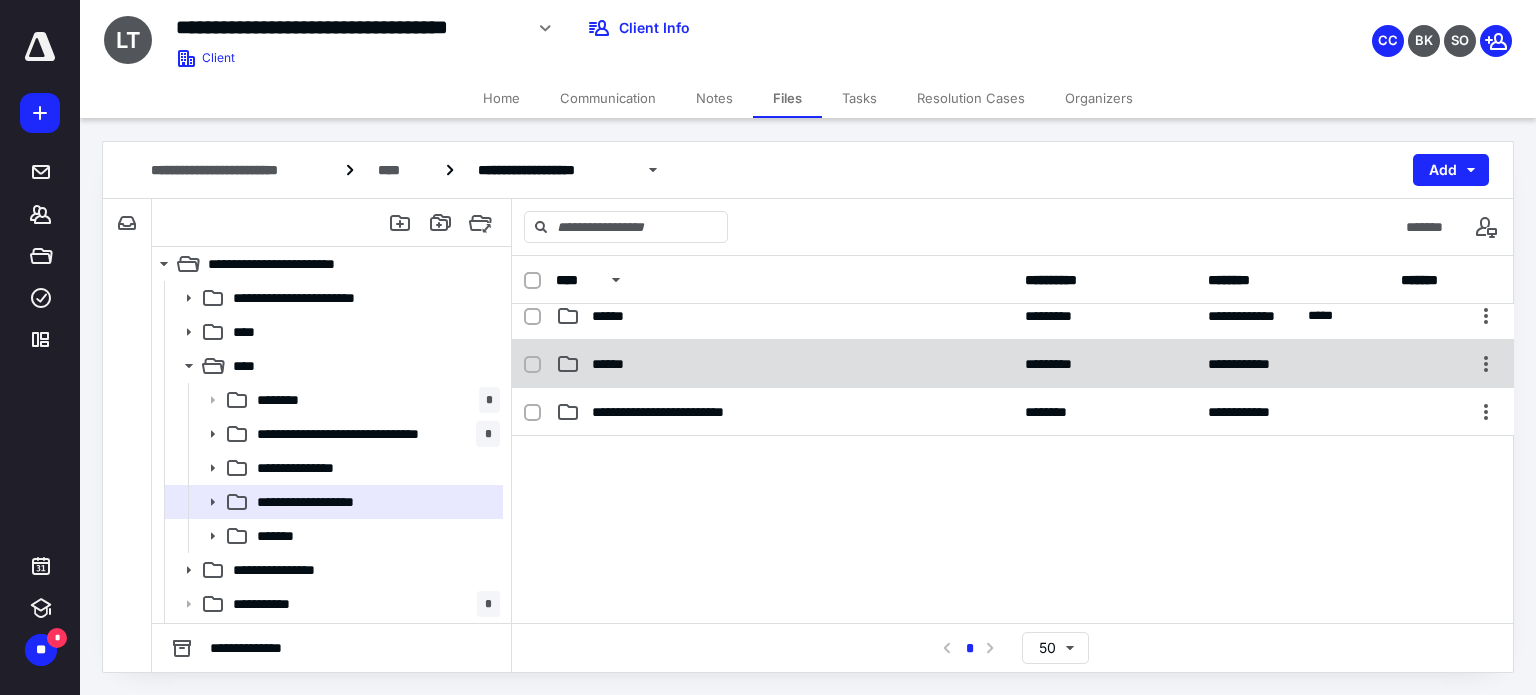 click on "******" at bounding box center (615, 364) 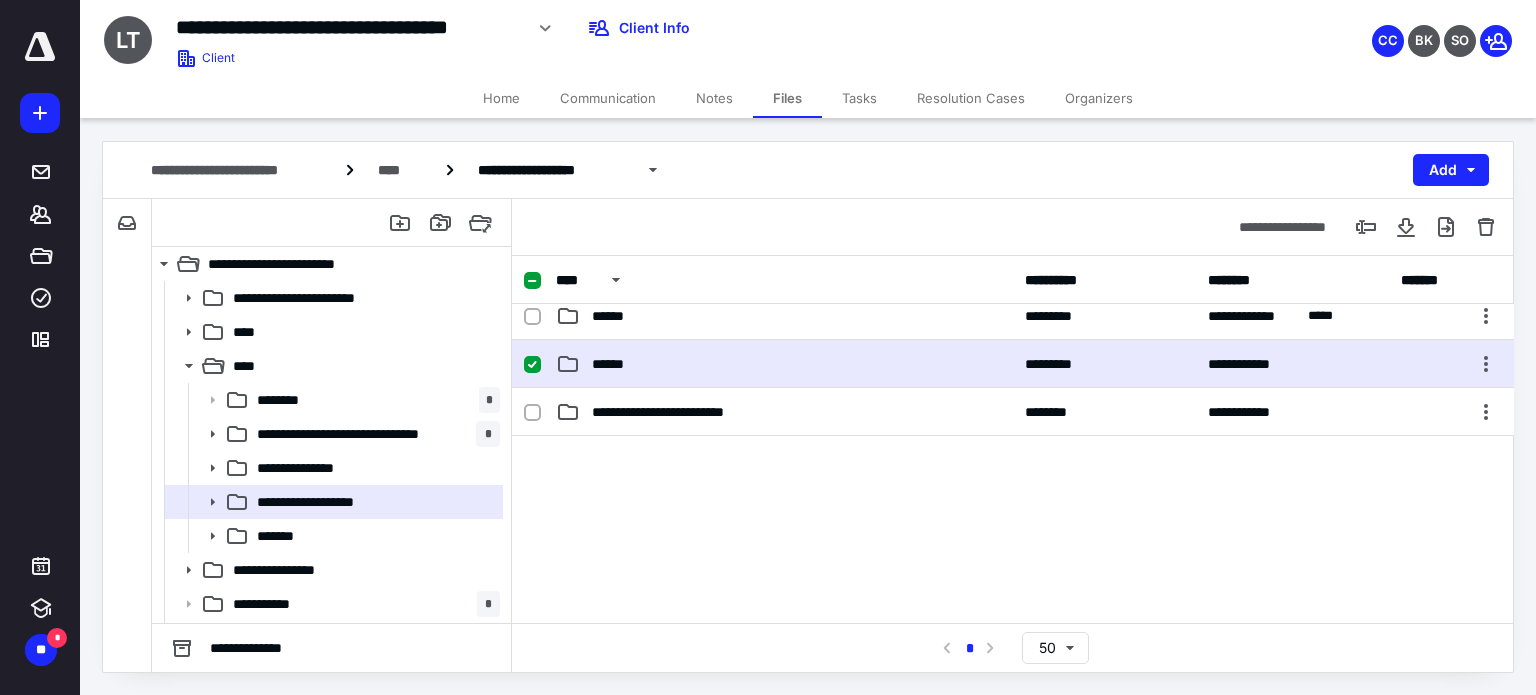 click on "******" at bounding box center [615, 364] 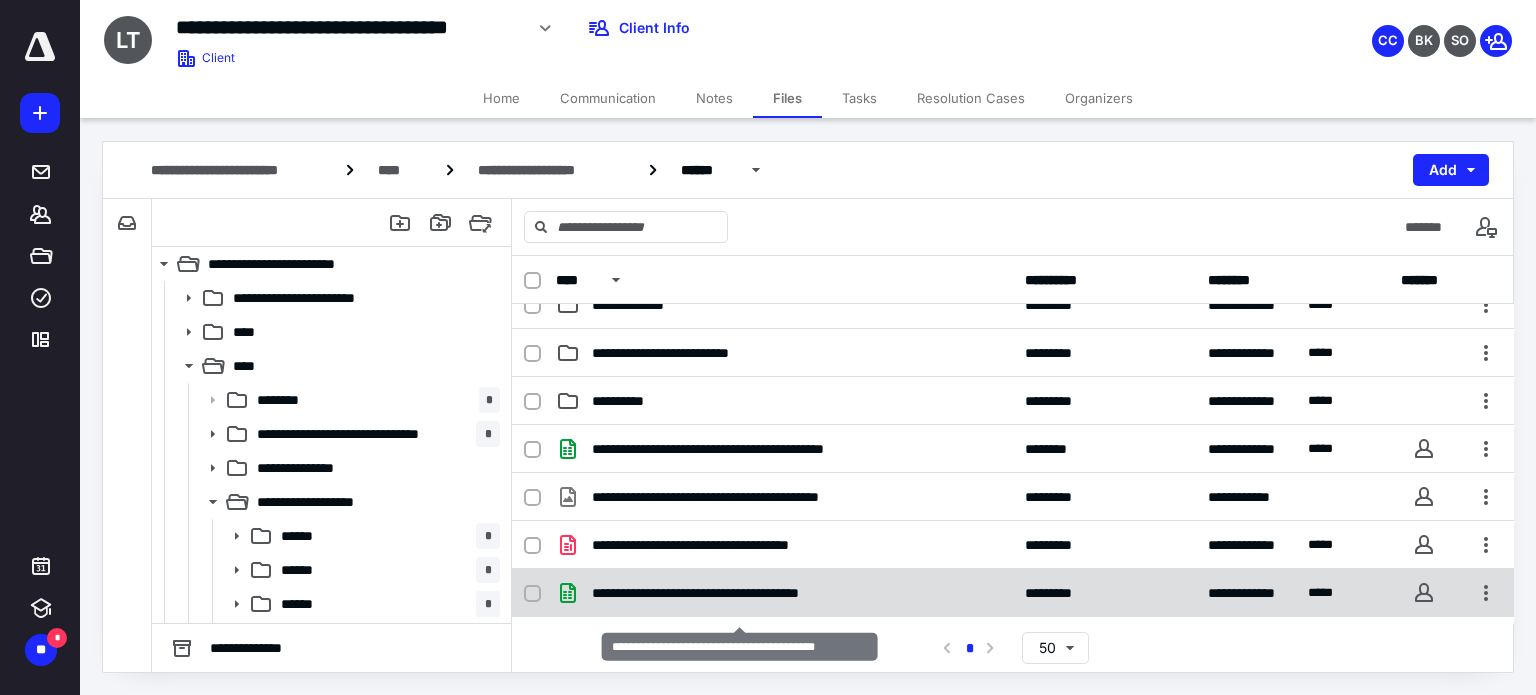 scroll, scrollTop: 0, scrollLeft: 0, axis: both 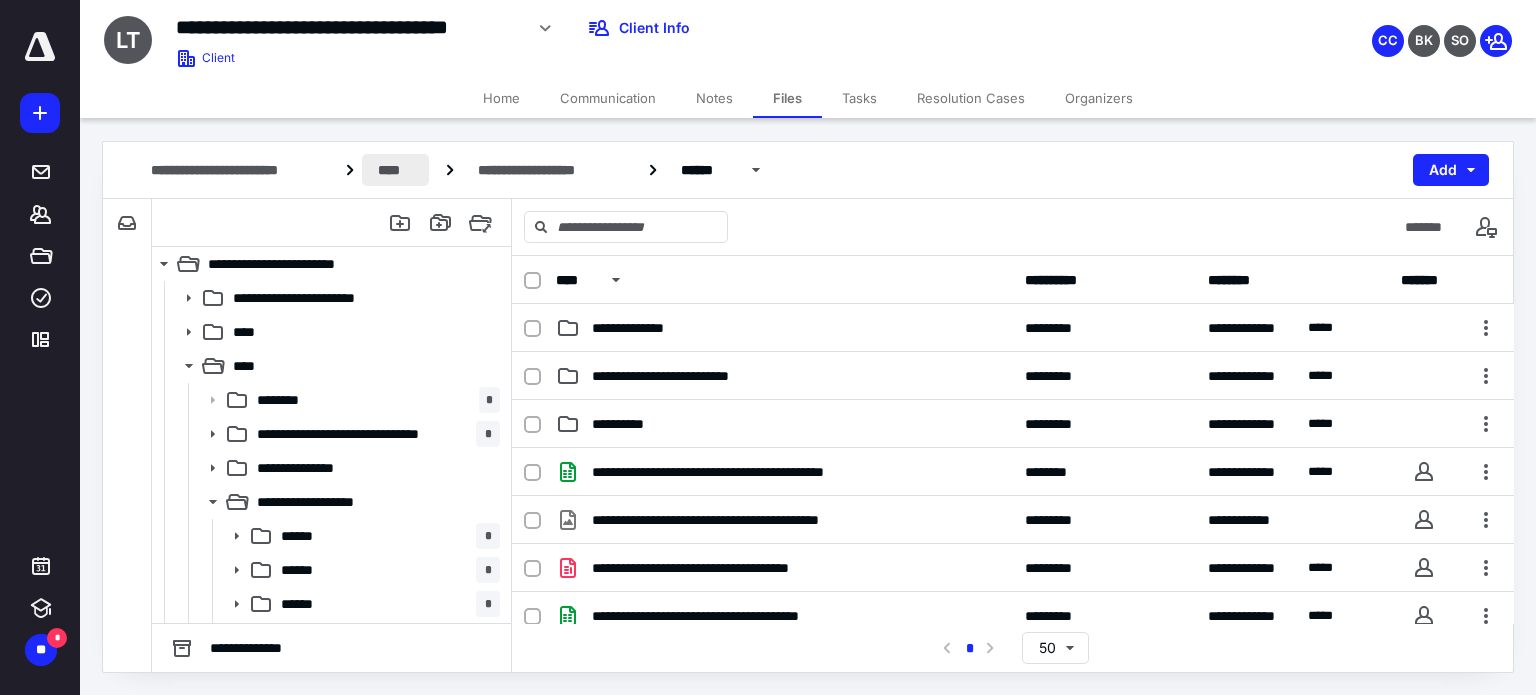 click on "****" at bounding box center [395, 170] 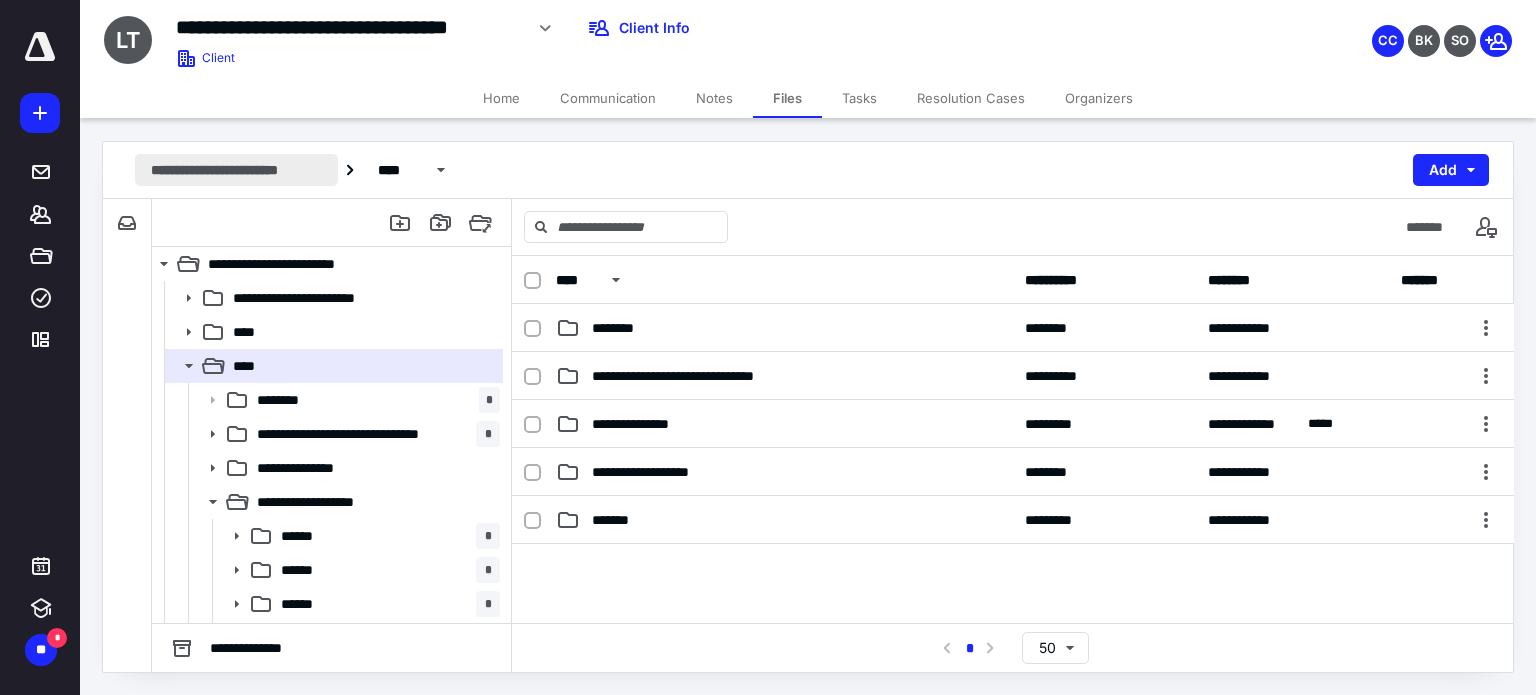 click on "**********" at bounding box center [236, 170] 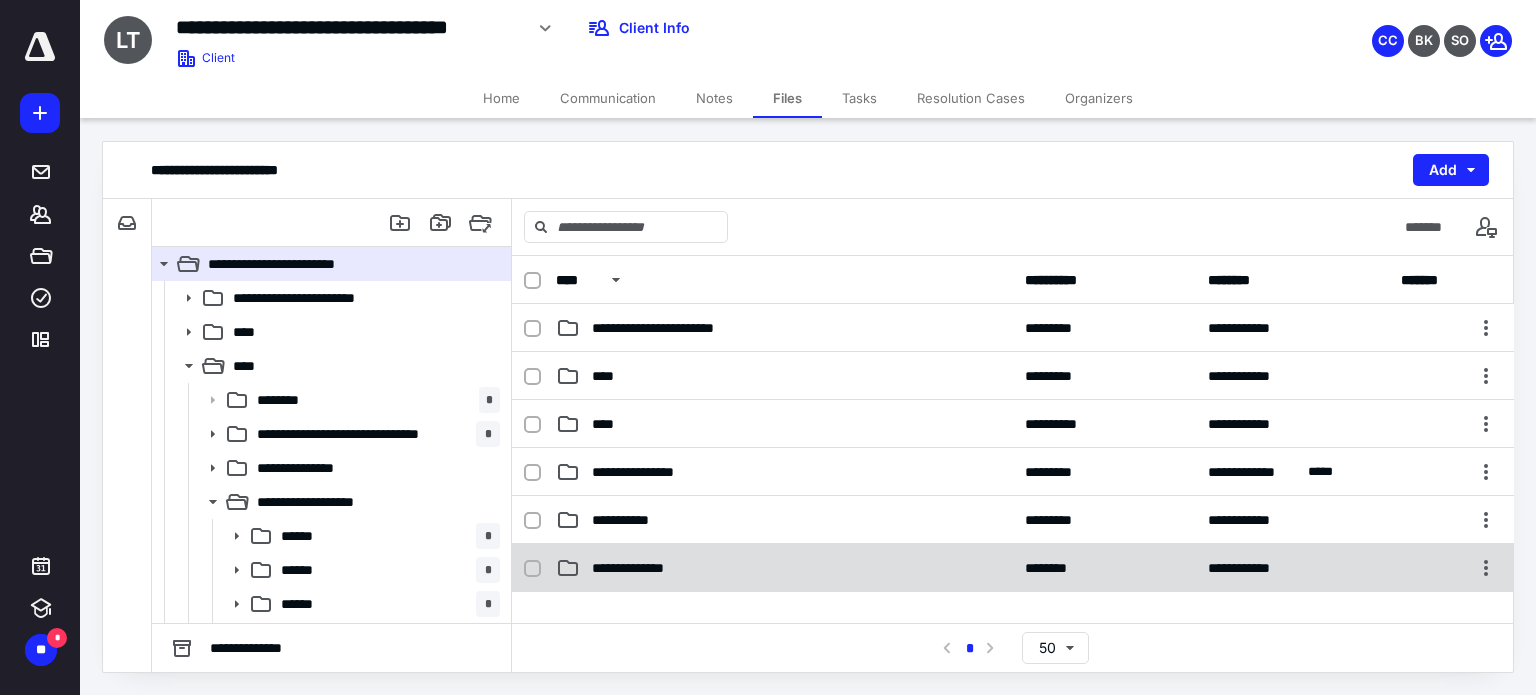 click on "**********" at bounding box center (641, 568) 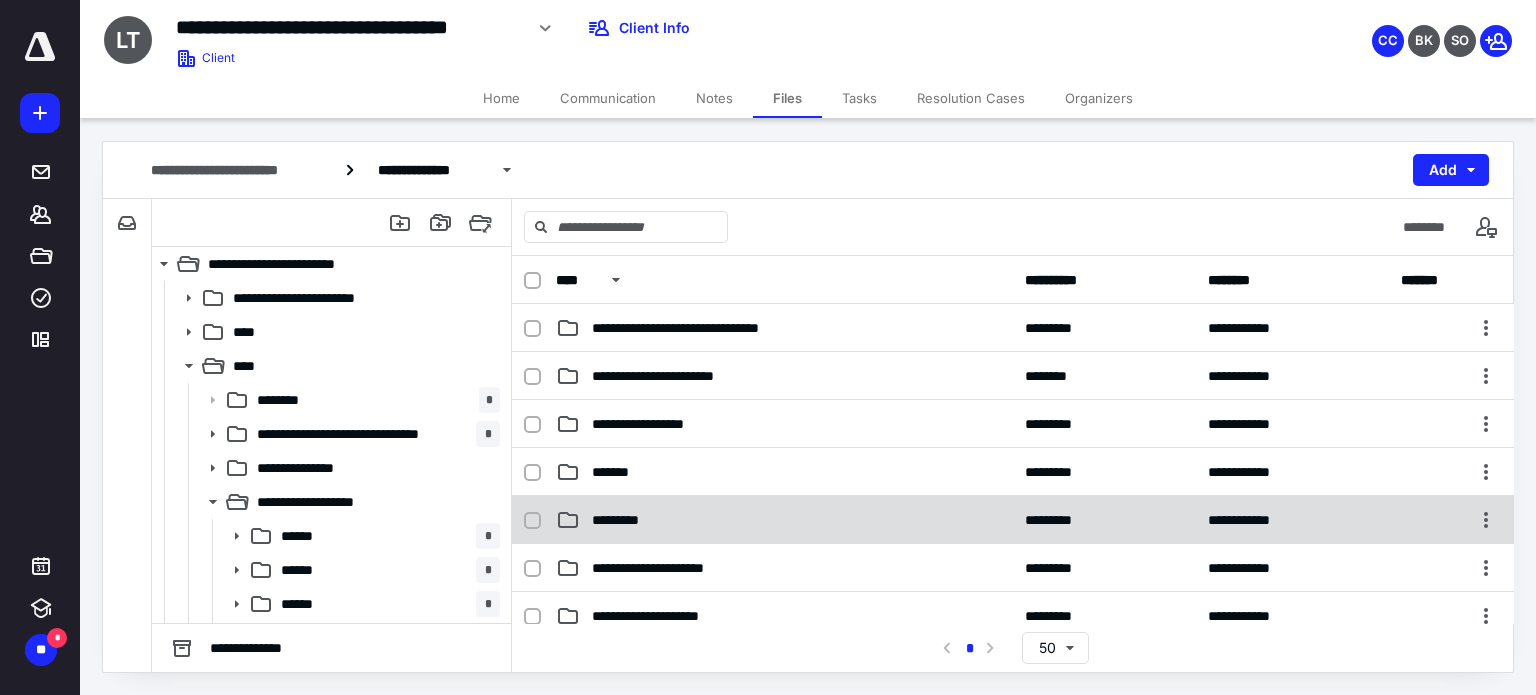 scroll, scrollTop: 314, scrollLeft: 0, axis: vertical 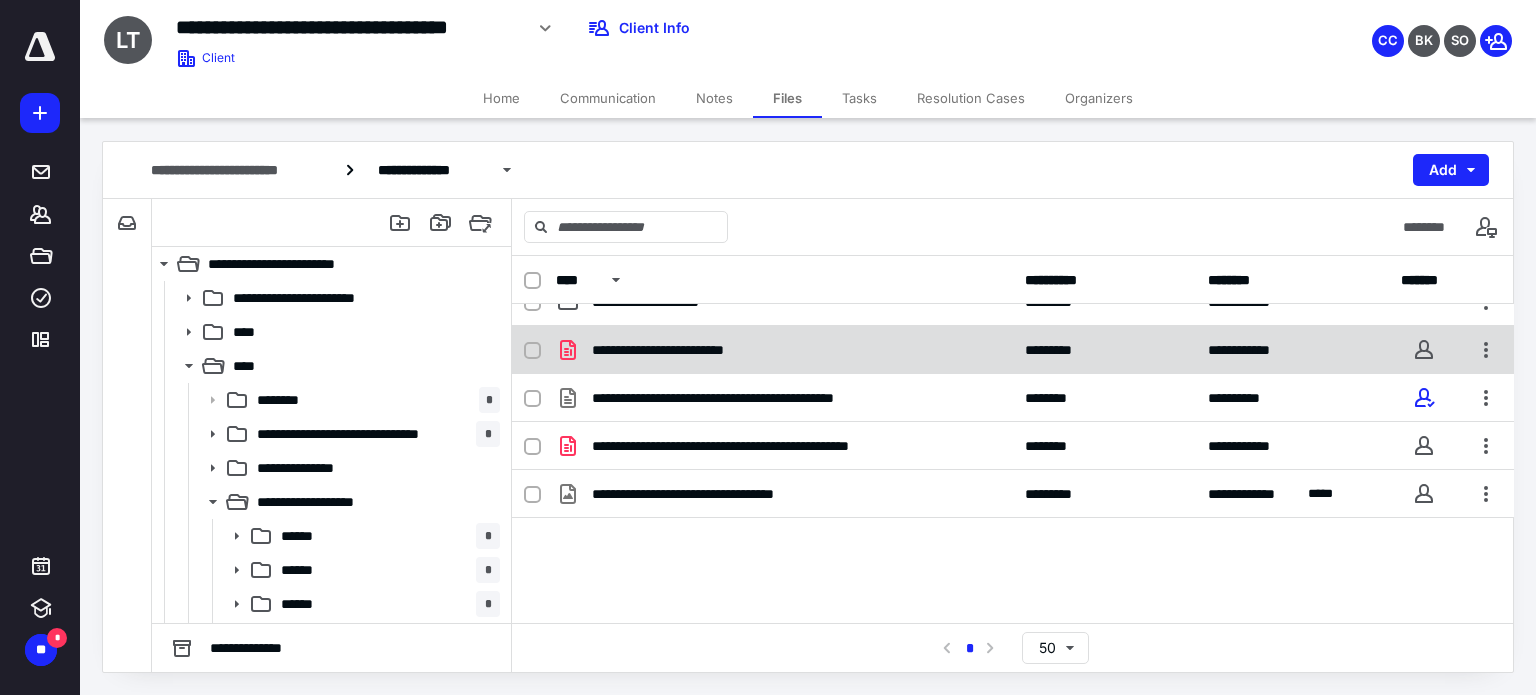 click on "**********" at bounding box center (683, 350) 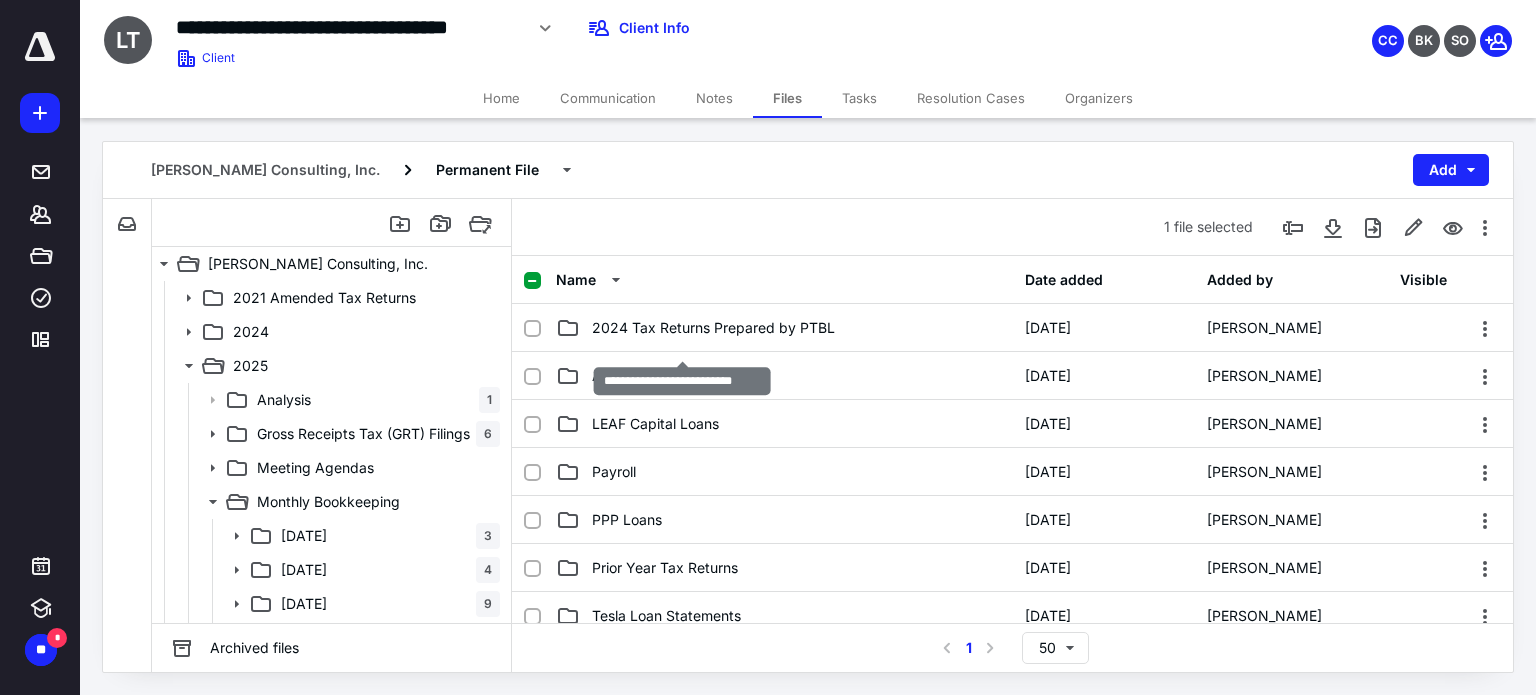 scroll, scrollTop: 314, scrollLeft: 0, axis: vertical 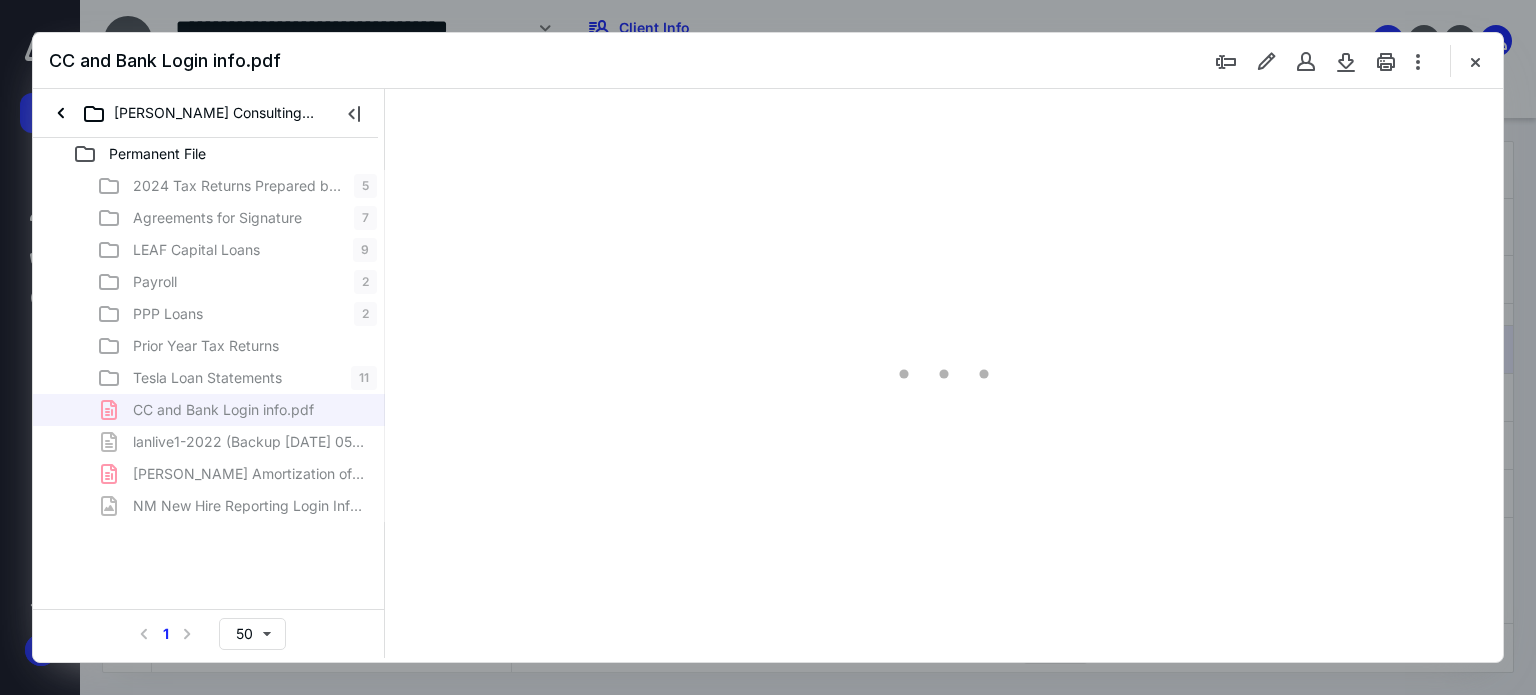 type on "129" 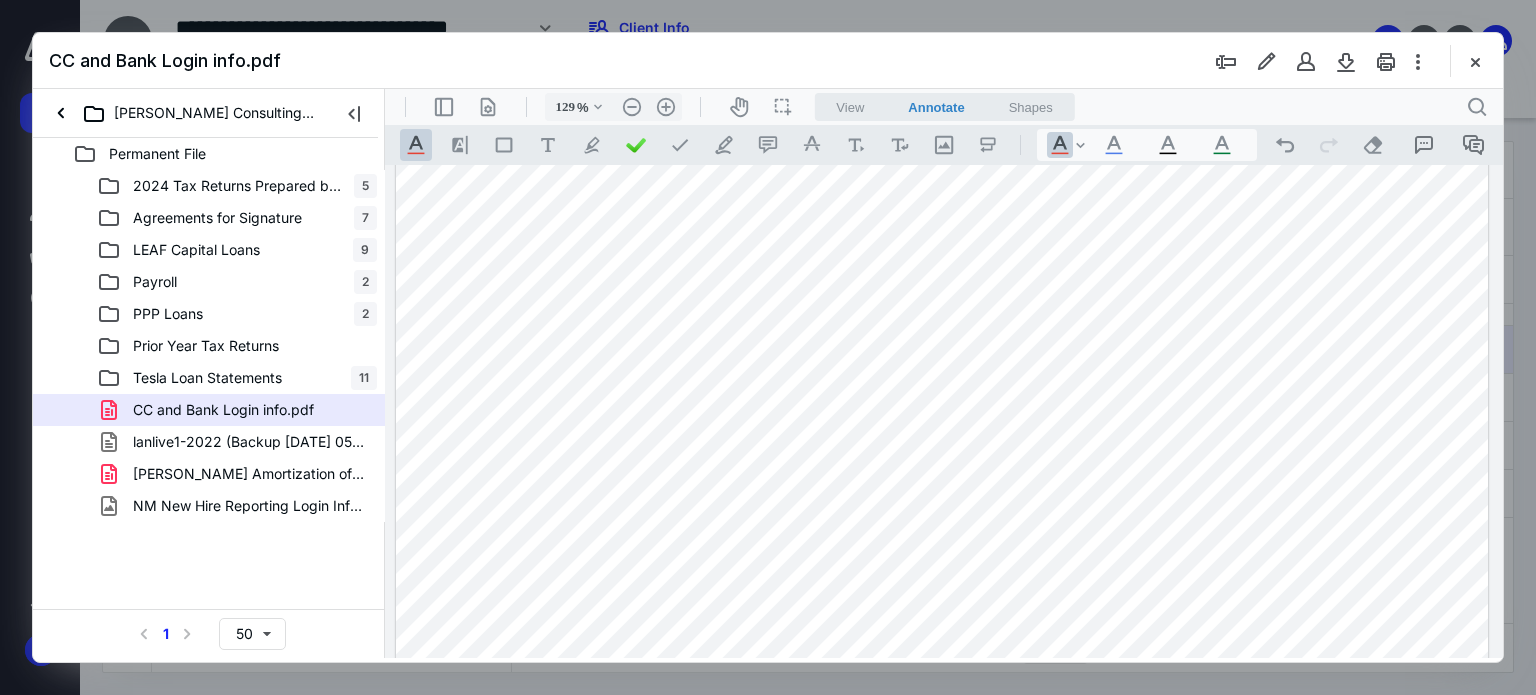 scroll, scrollTop: 176, scrollLeft: 0, axis: vertical 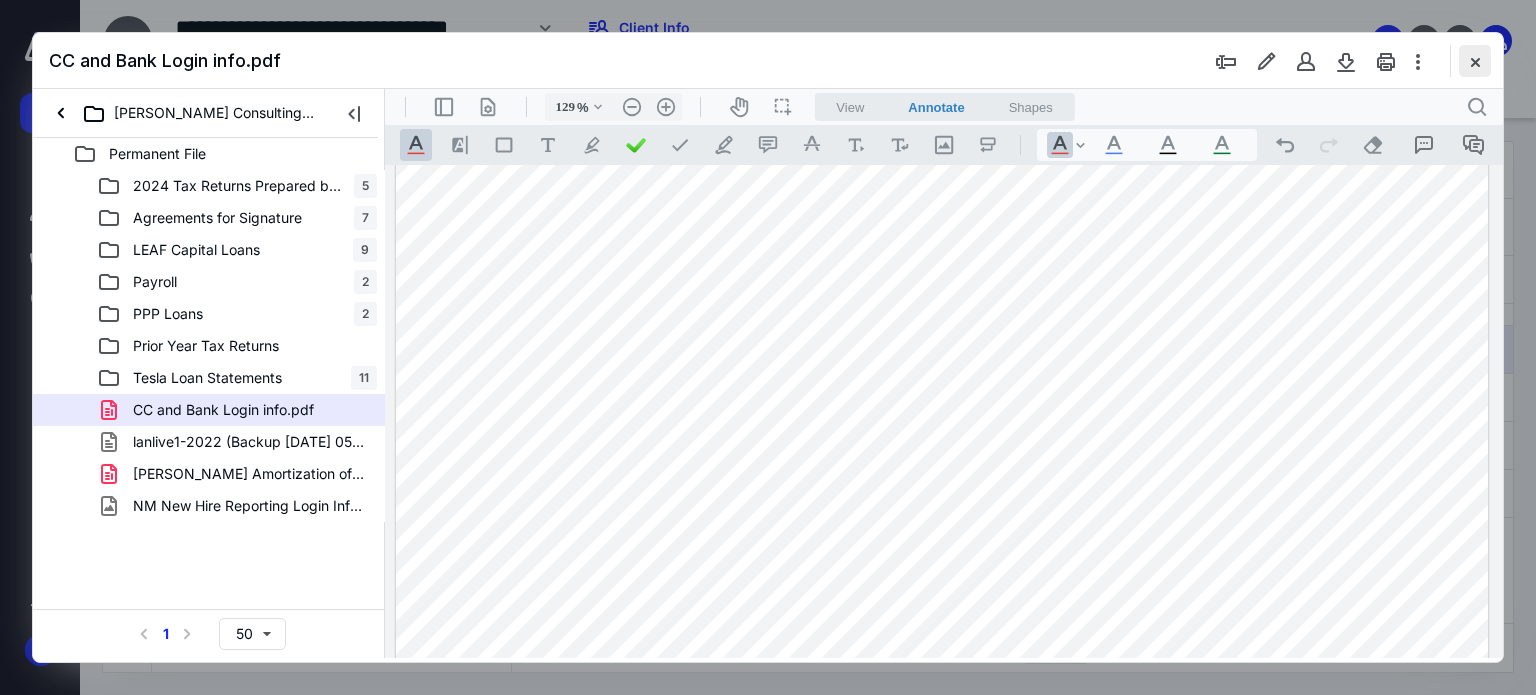 click at bounding box center (1475, 61) 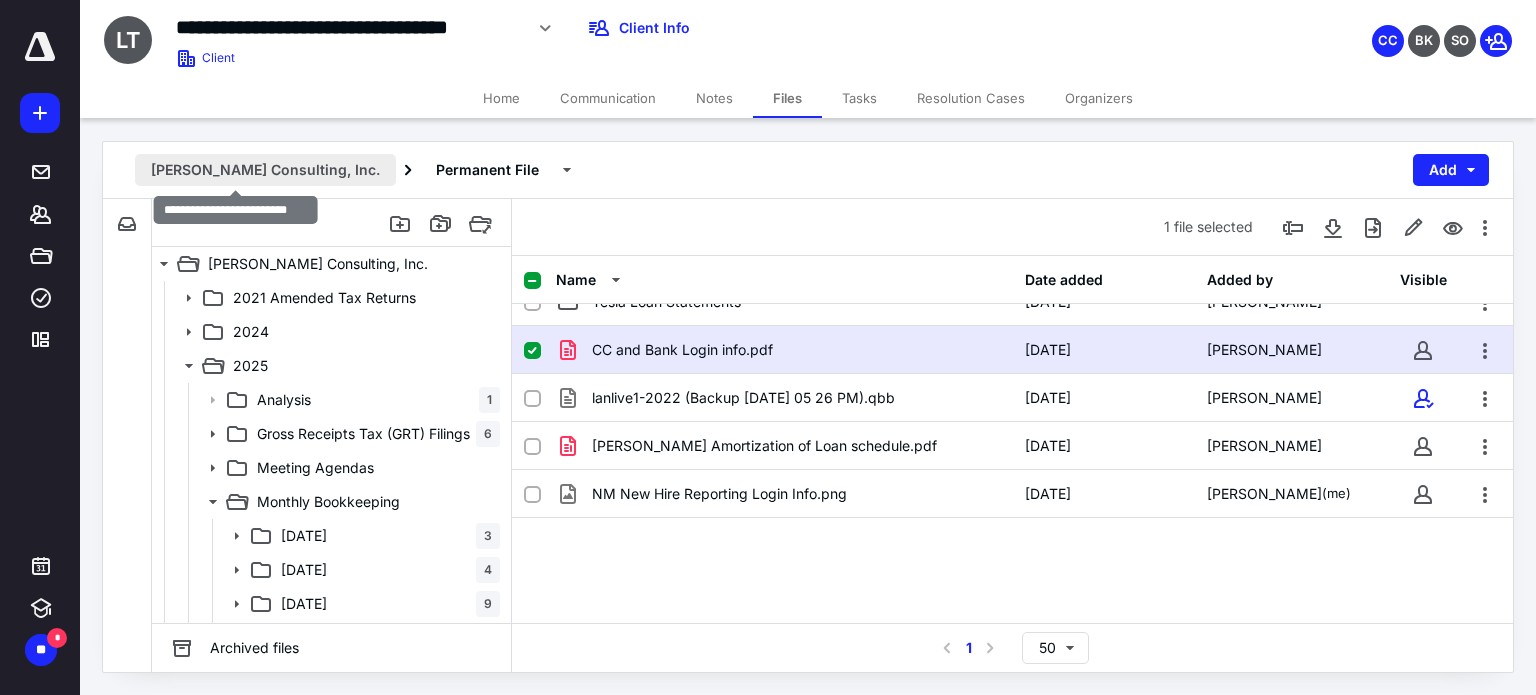 click on "[PERSON_NAME] Consulting, Inc." at bounding box center [265, 170] 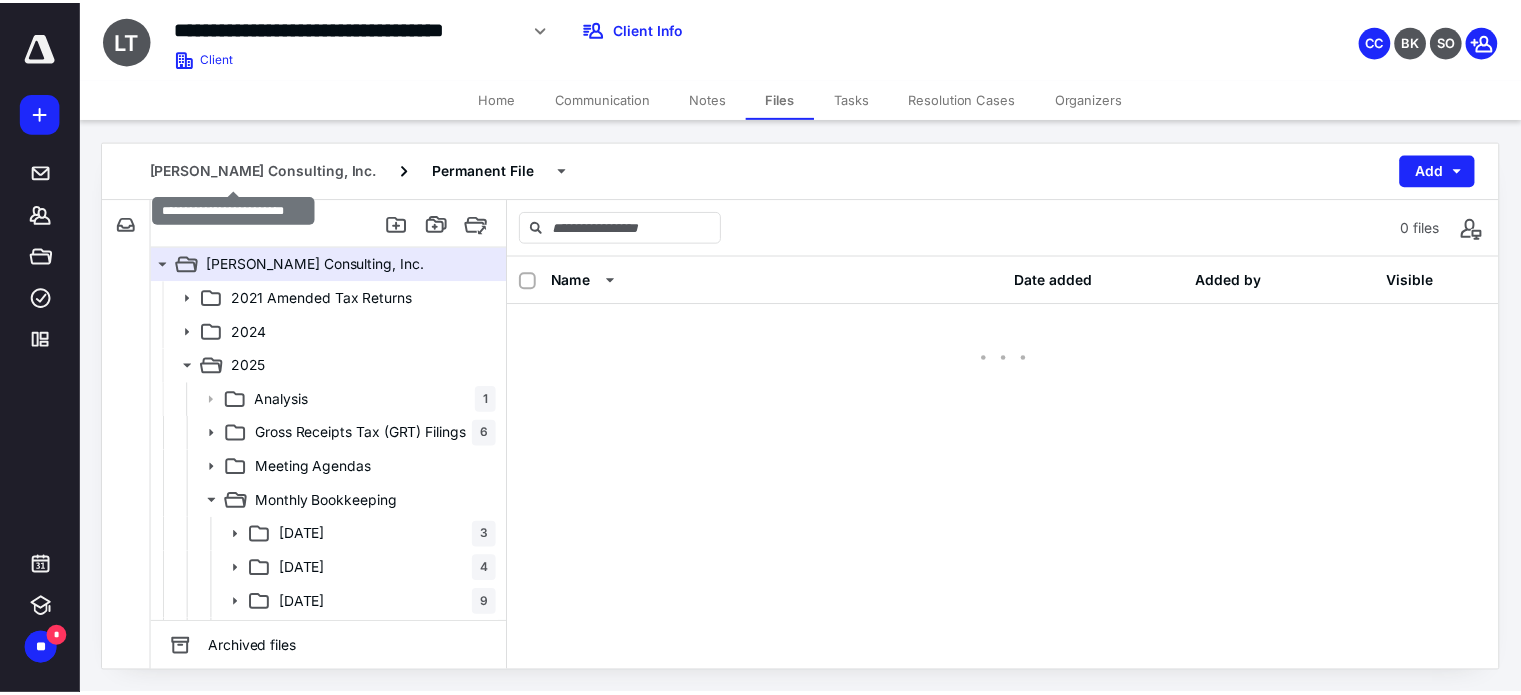 scroll, scrollTop: 0, scrollLeft: 0, axis: both 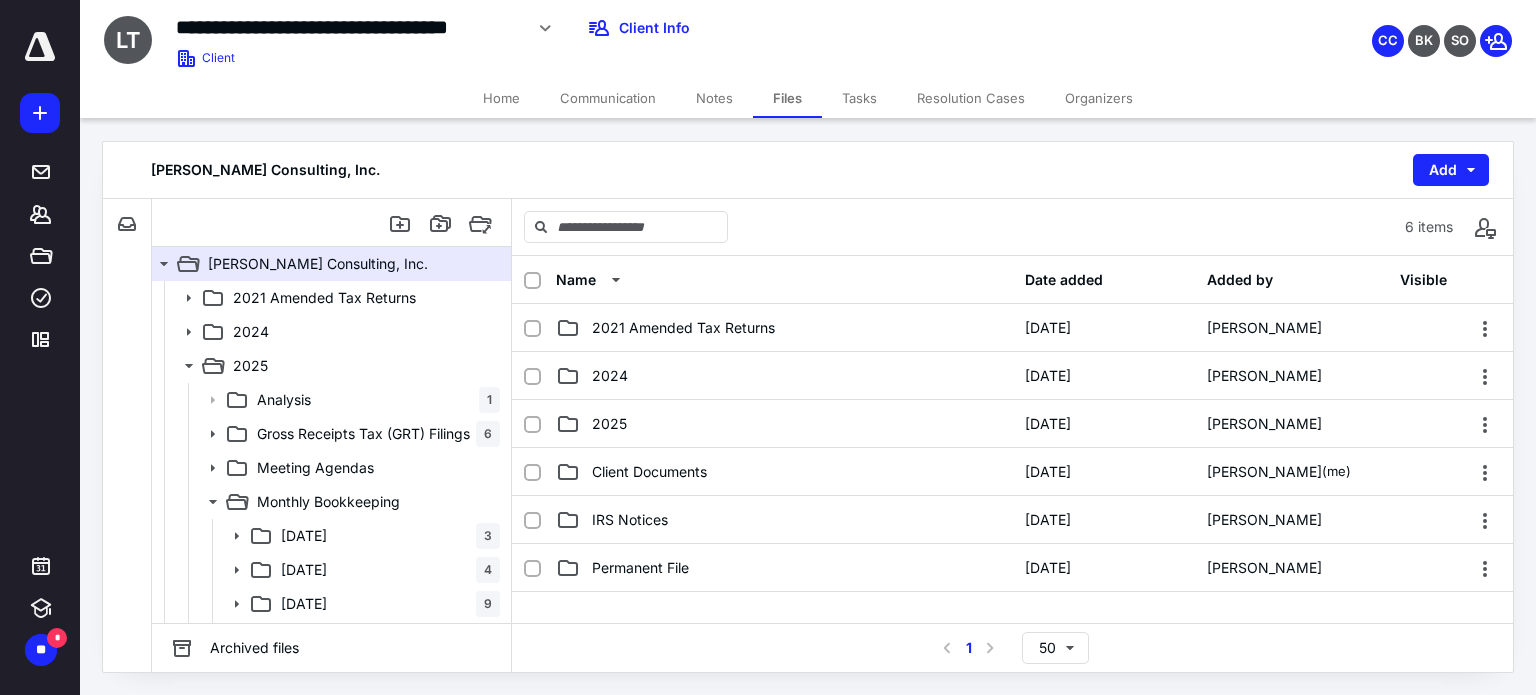 click on "Home" at bounding box center [501, 98] 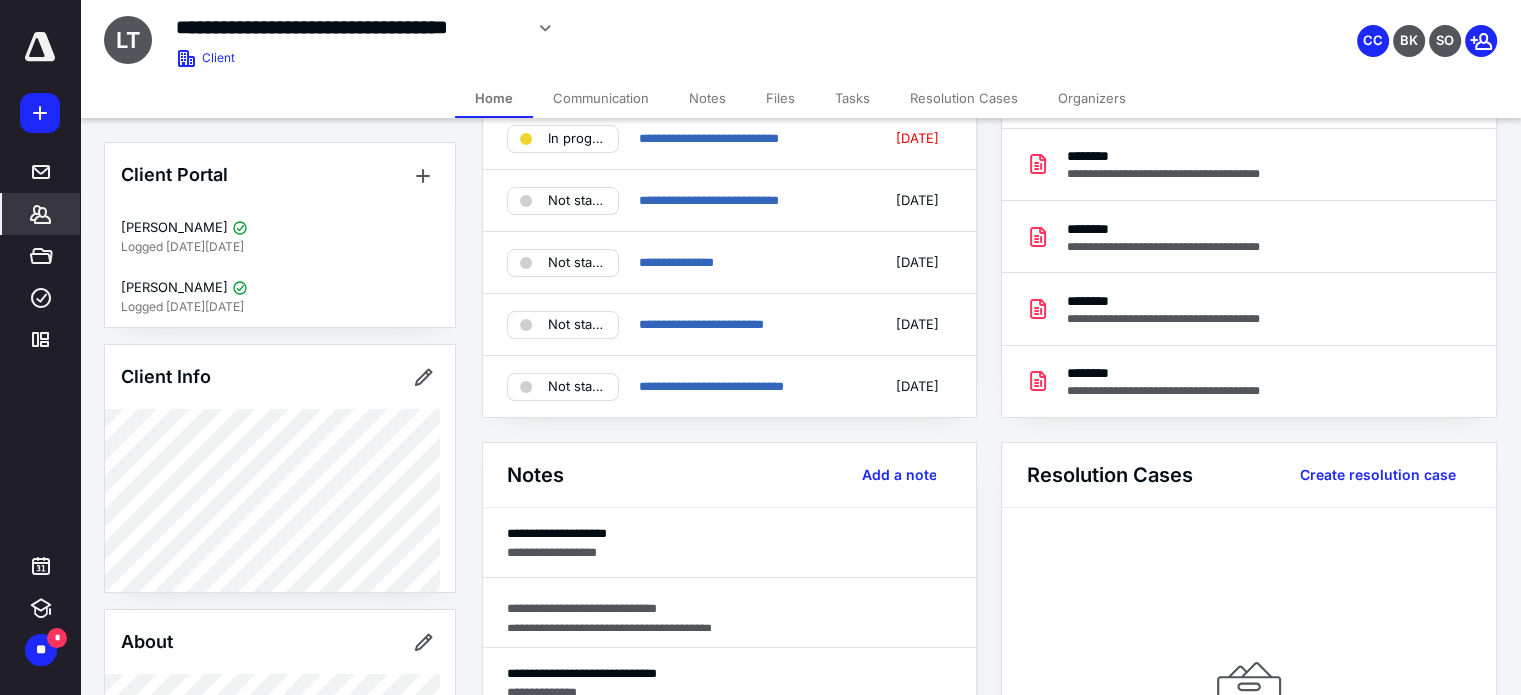 scroll, scrollTop: 280, scrollLeft: 0, axis: vertical 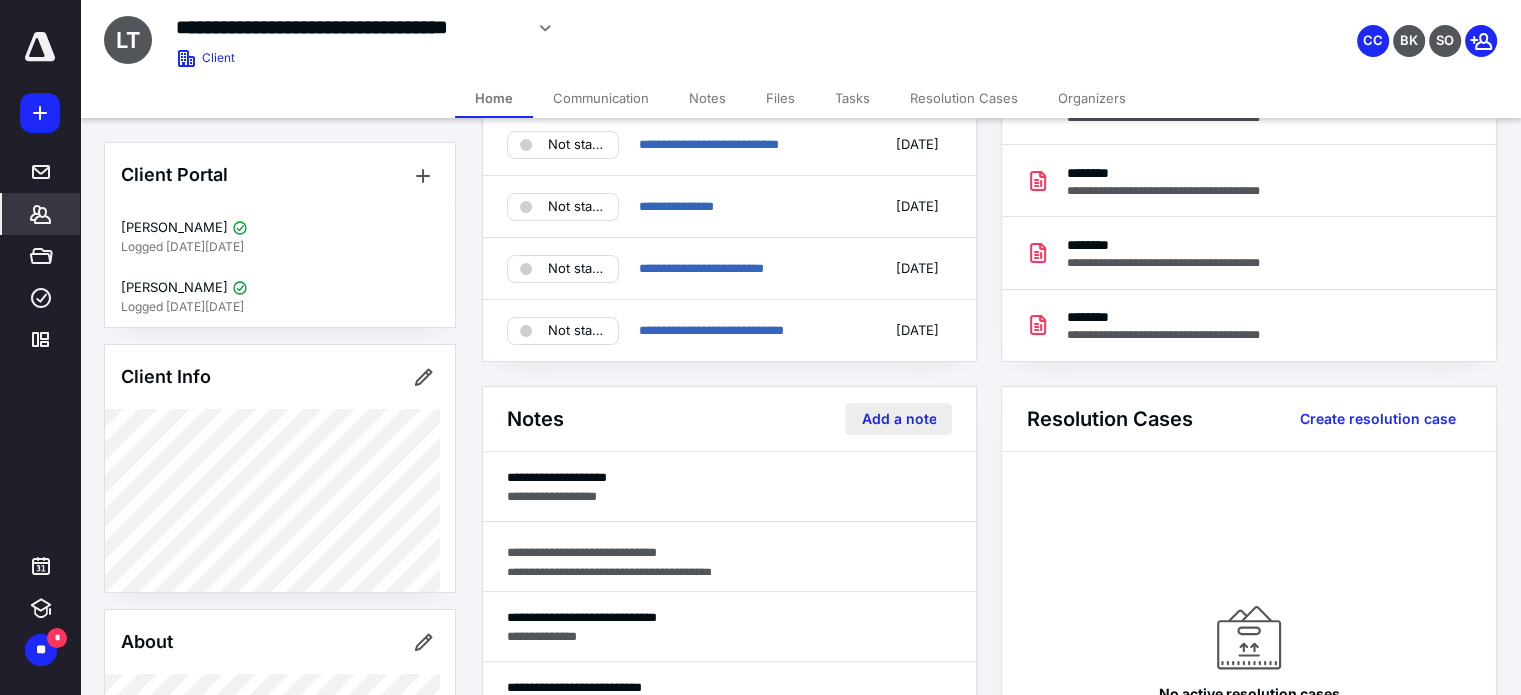 click on "Add a note" at bounding box center [898, 419] 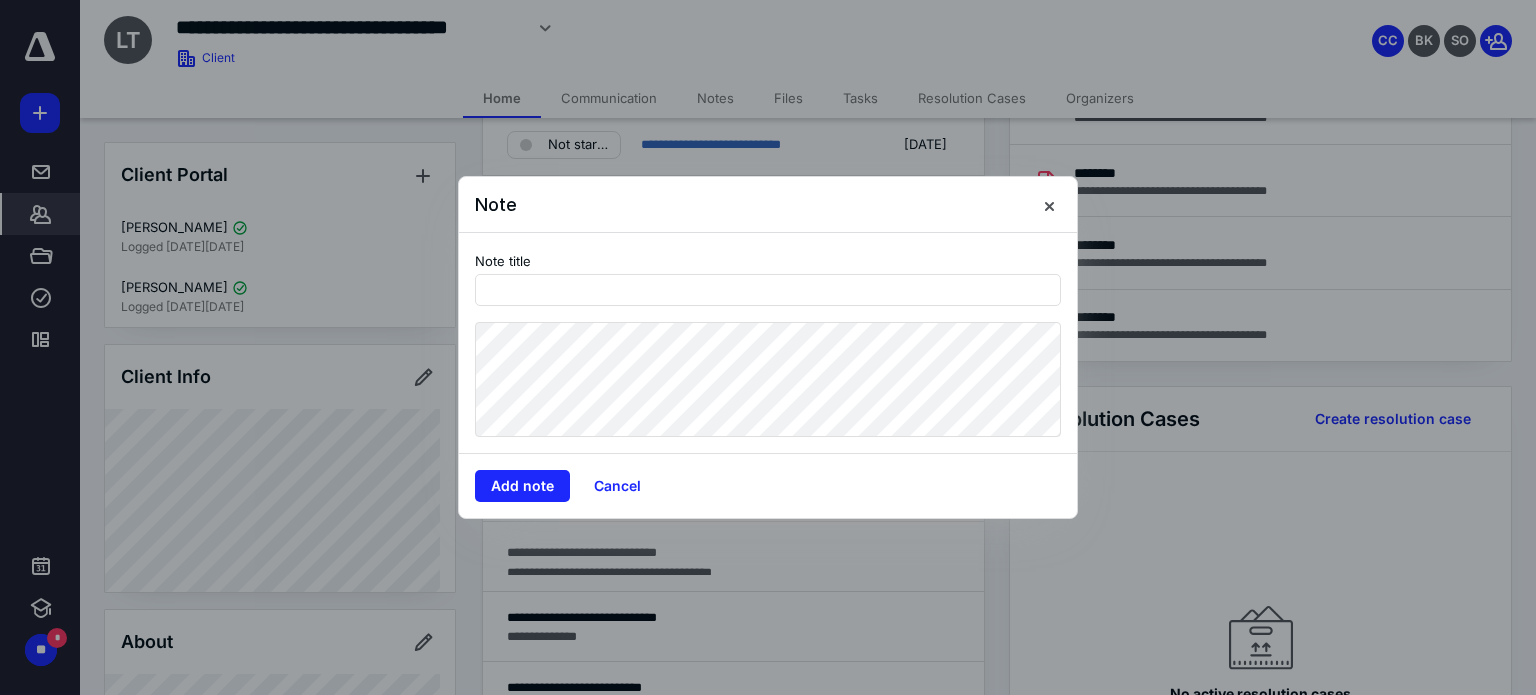 click on "Note" at bounding box center [768, 205] 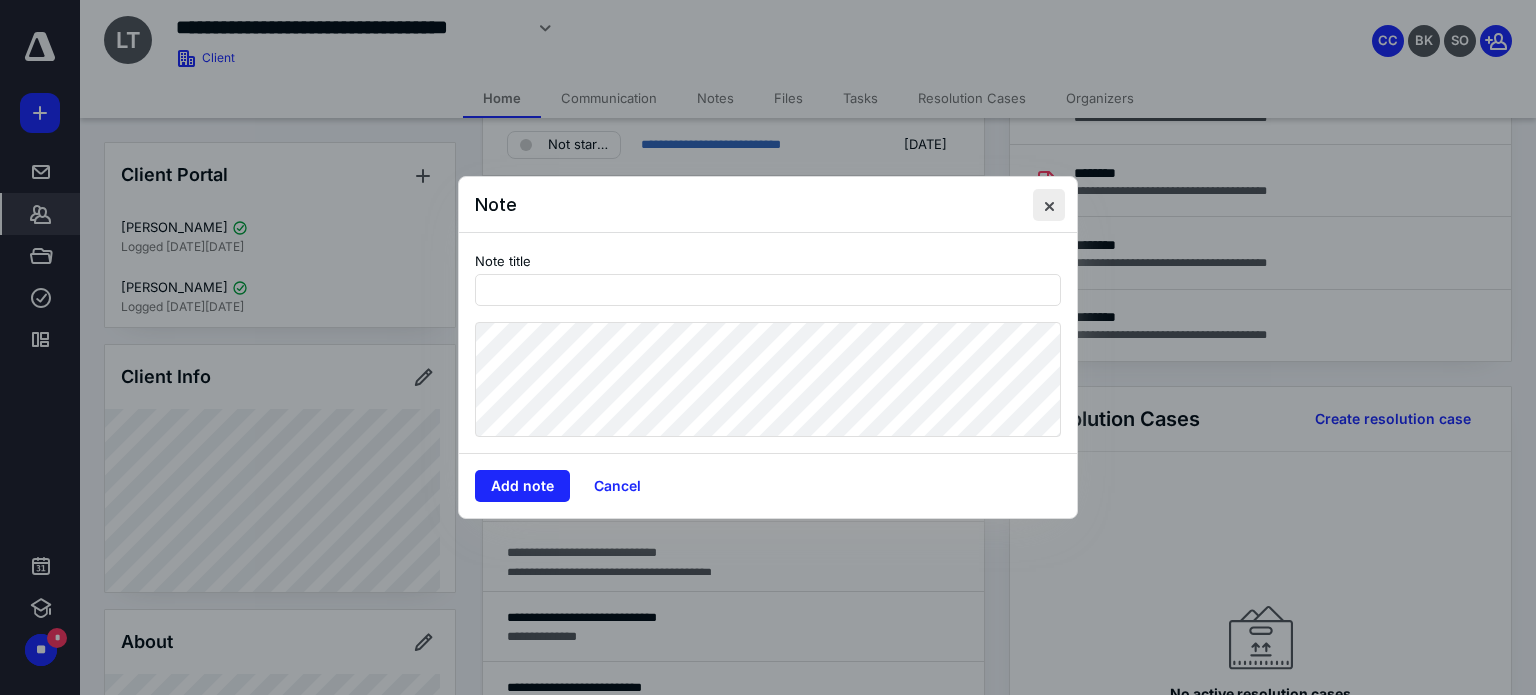 click at bounding box center [1049, 205] 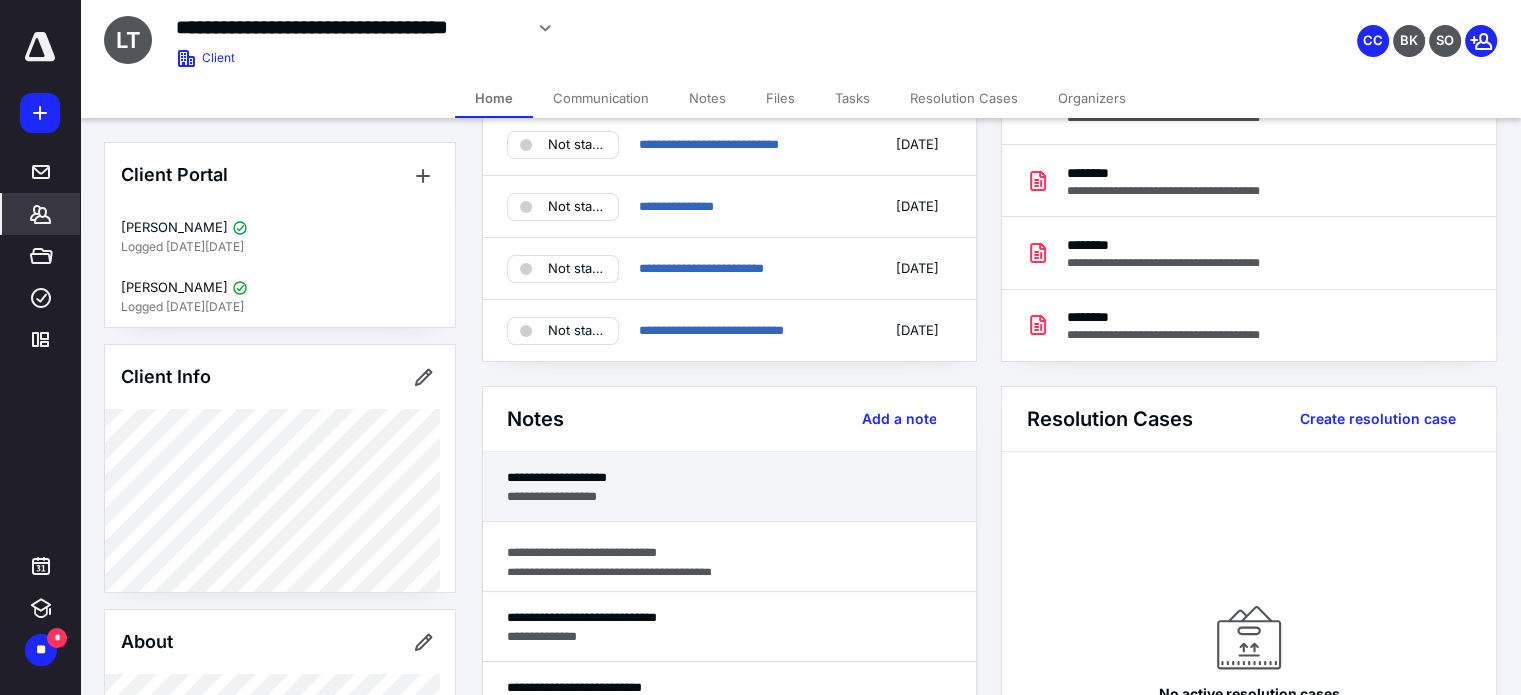 click on "**********" at bounding box center [730, 496] 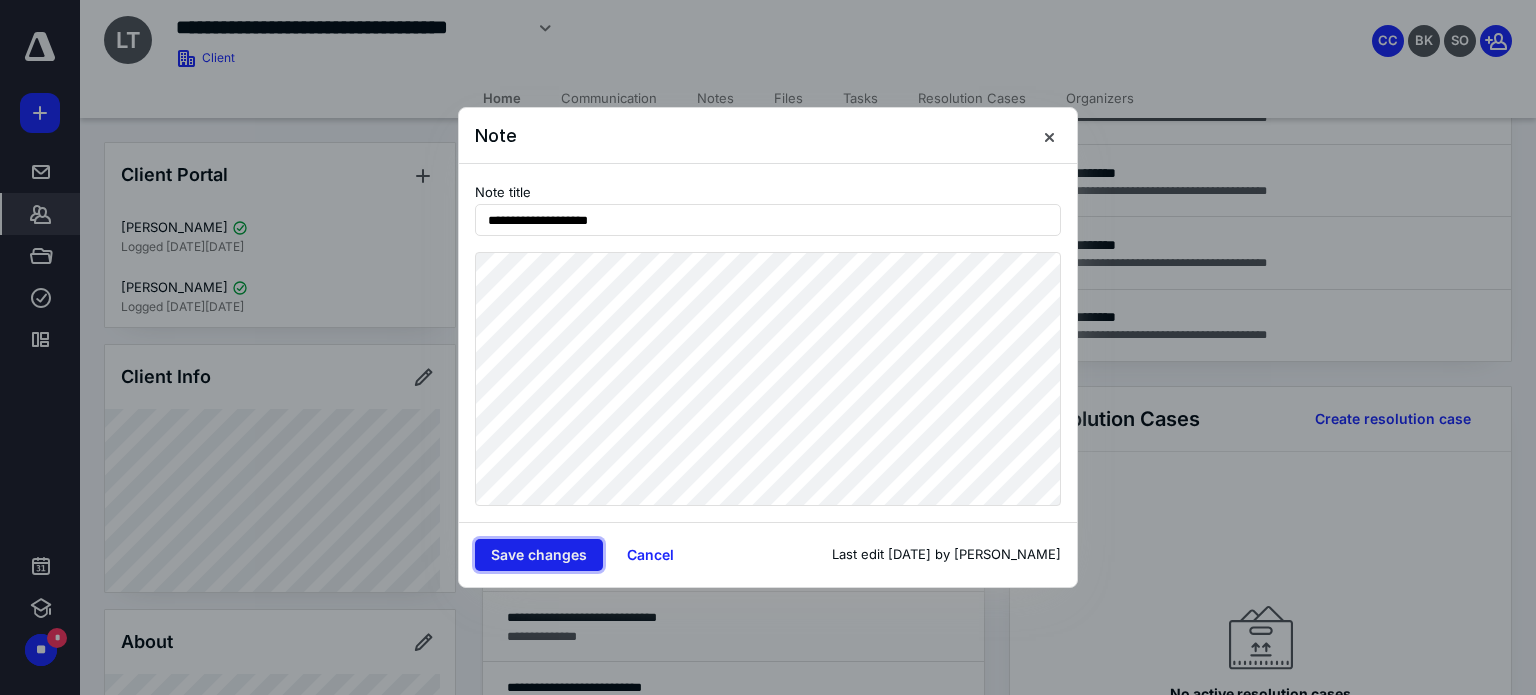 click on "Save changes" at bounding box center (539, 555) 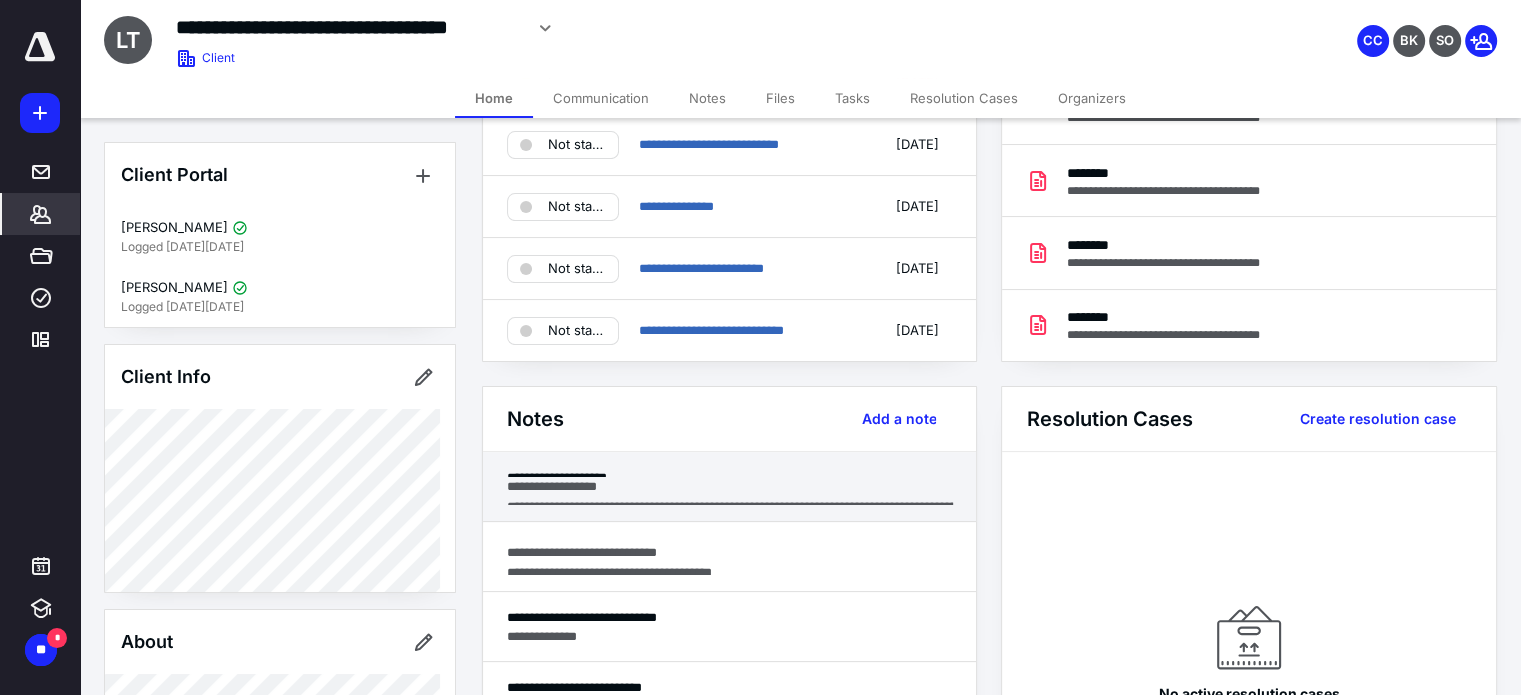 click on "**********" at bounding box center (729, 487) 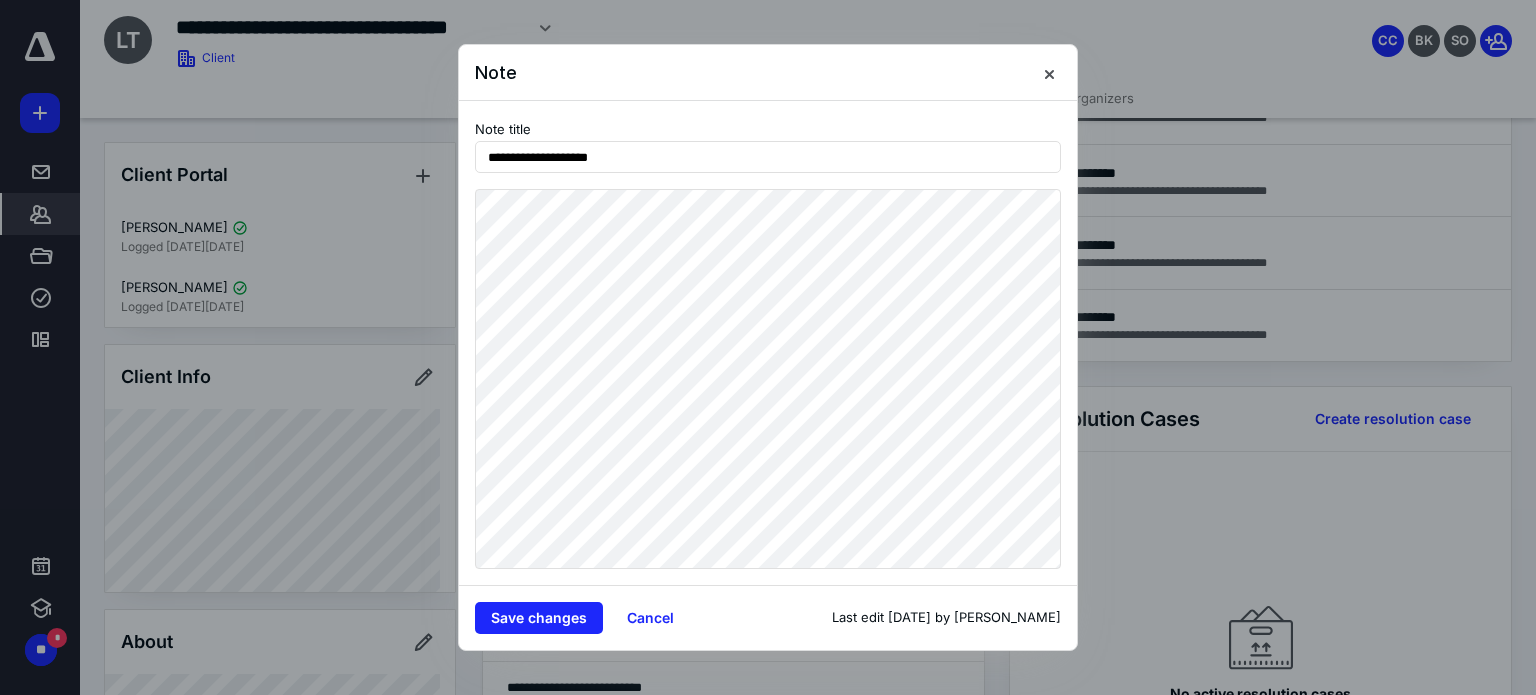 click at bounding box center (768, 347) 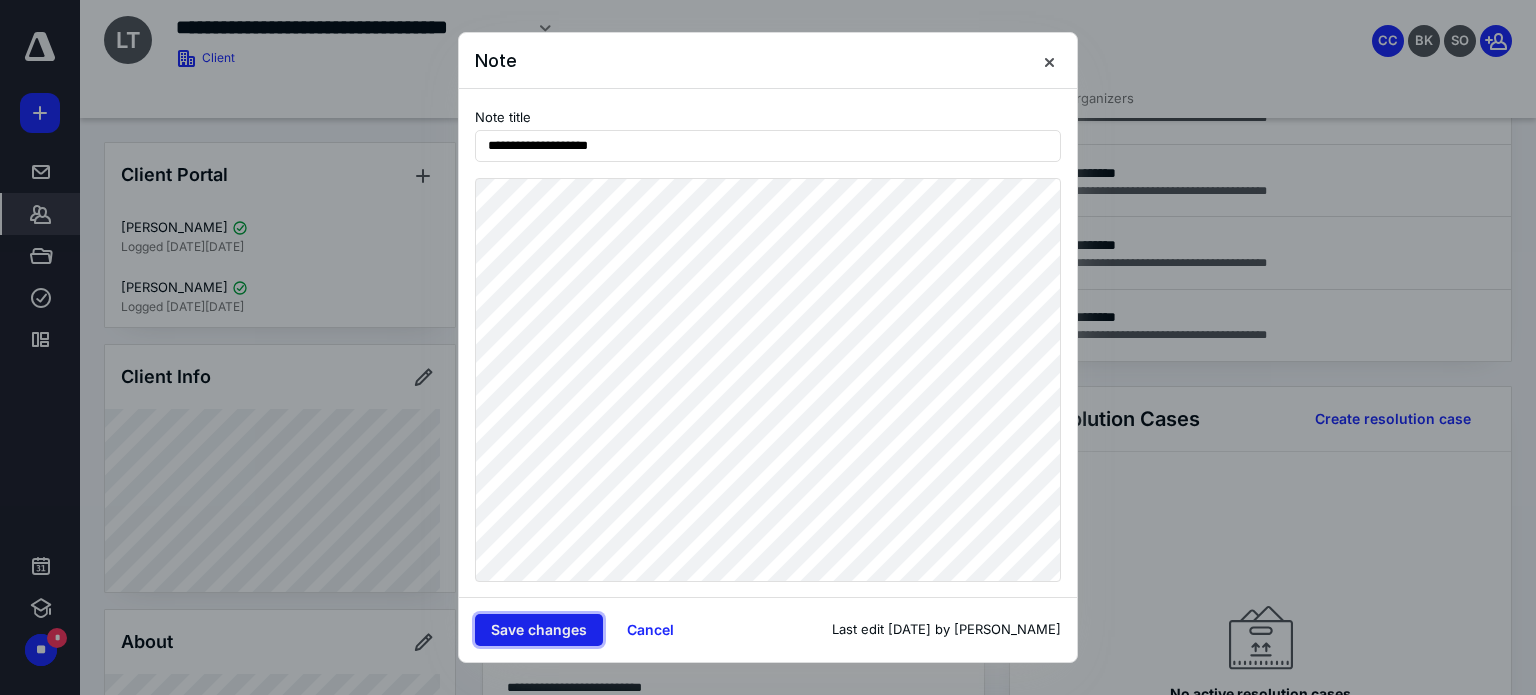 click on "Save changes" at bounding box center (539, 630) 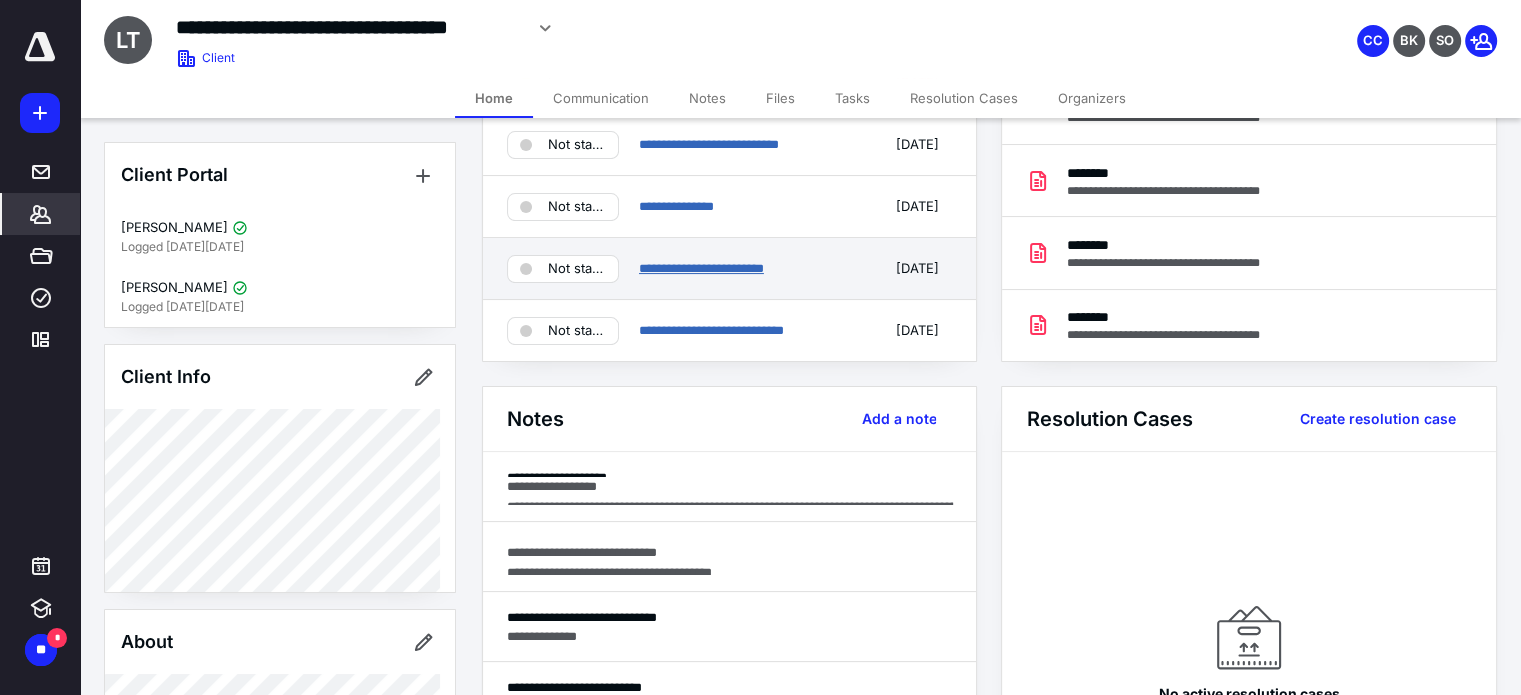scroll, scrollTop: 0, scrollLeft: 0, axis: both 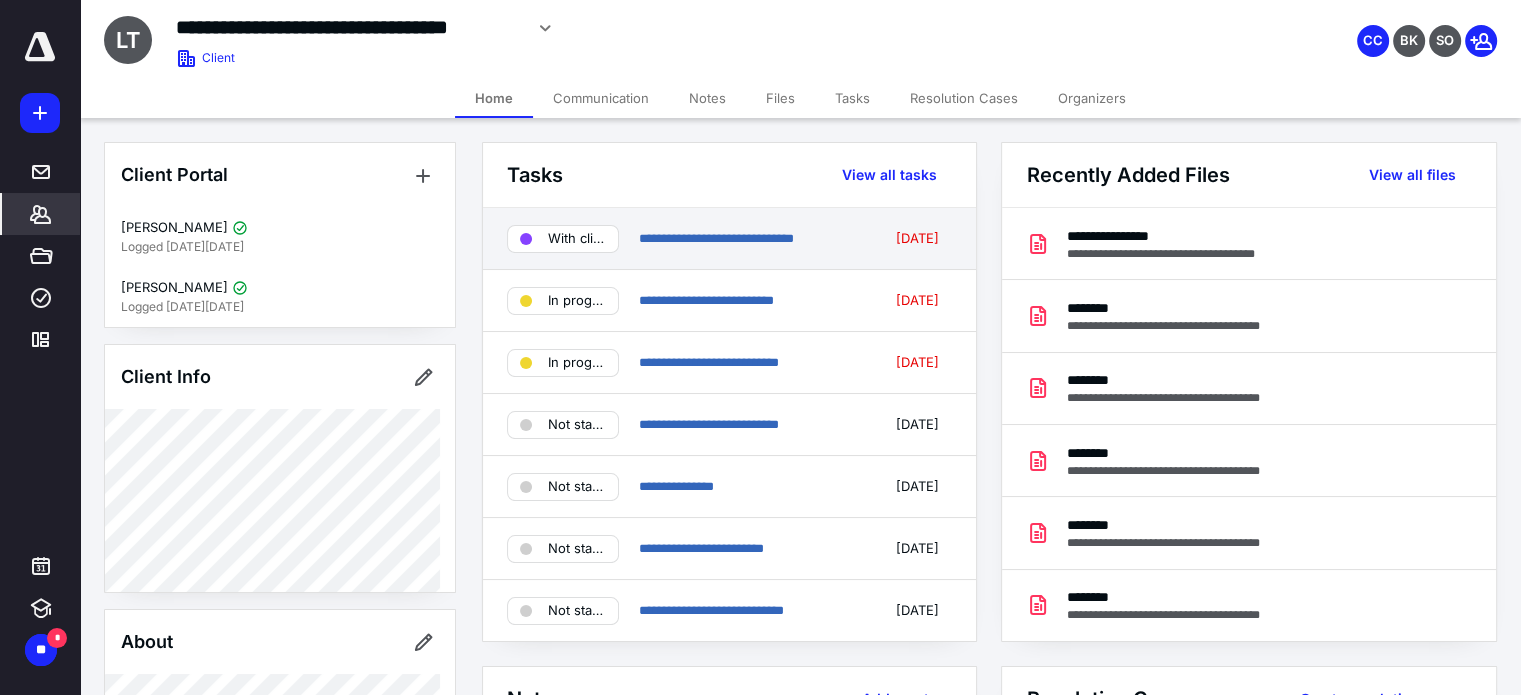 click on "With client" at bounding box center (577, 239) 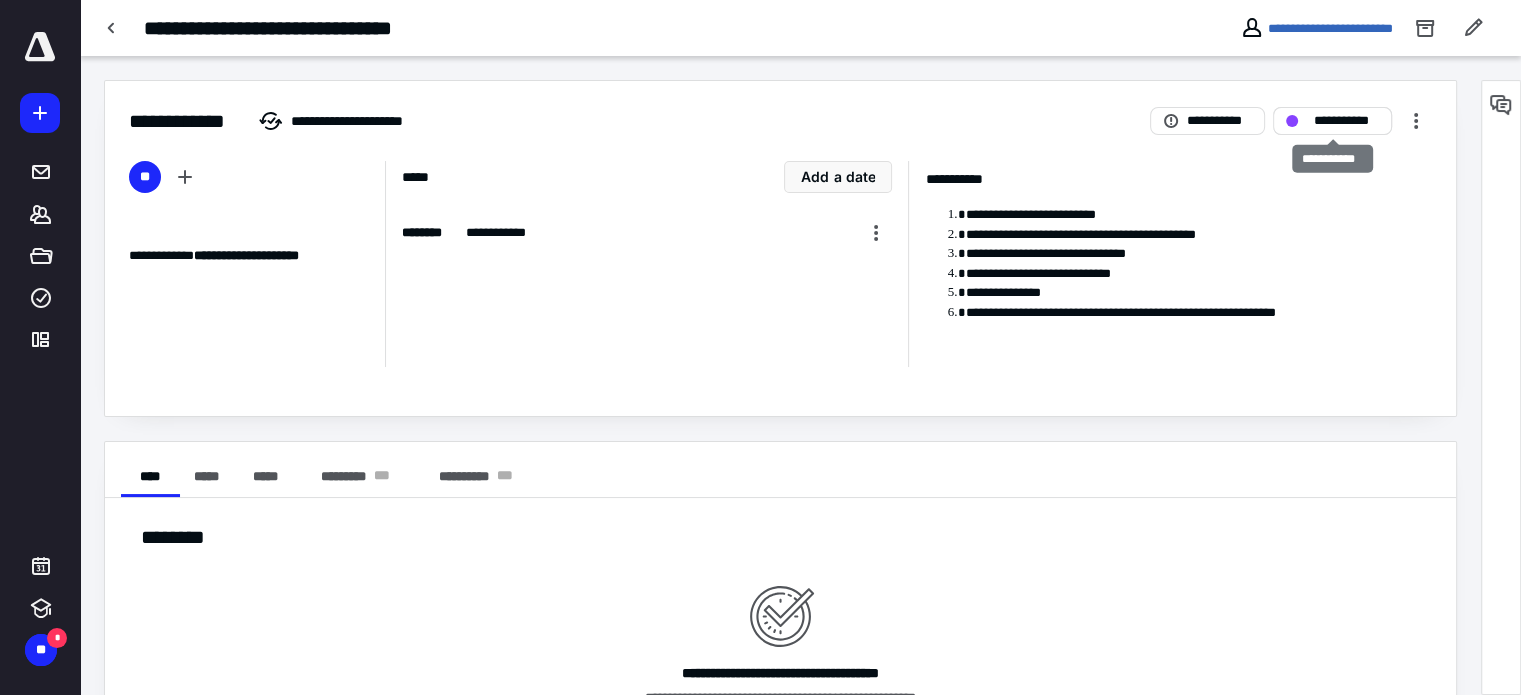 click on "**********" at bounding box center (1346, 121) 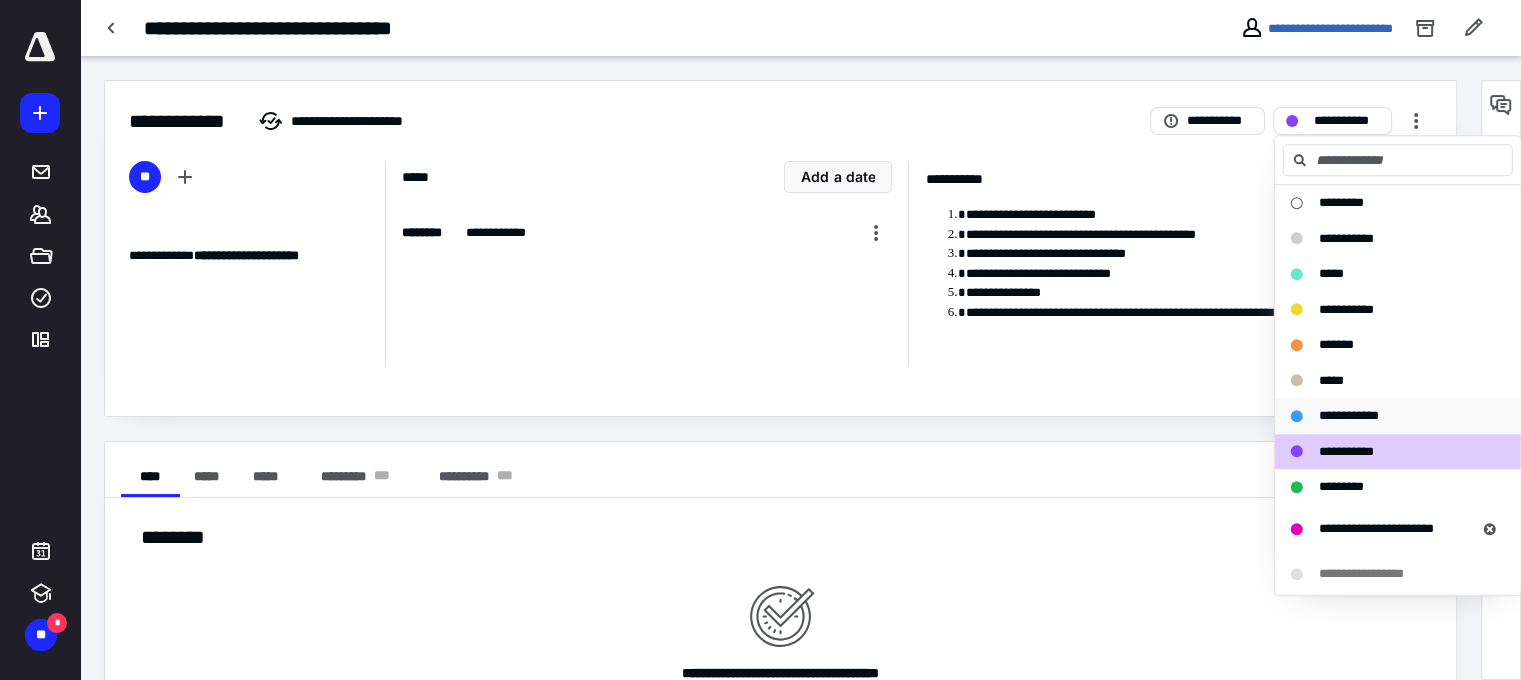 click on "**********" at bounding box center [1398, 416] 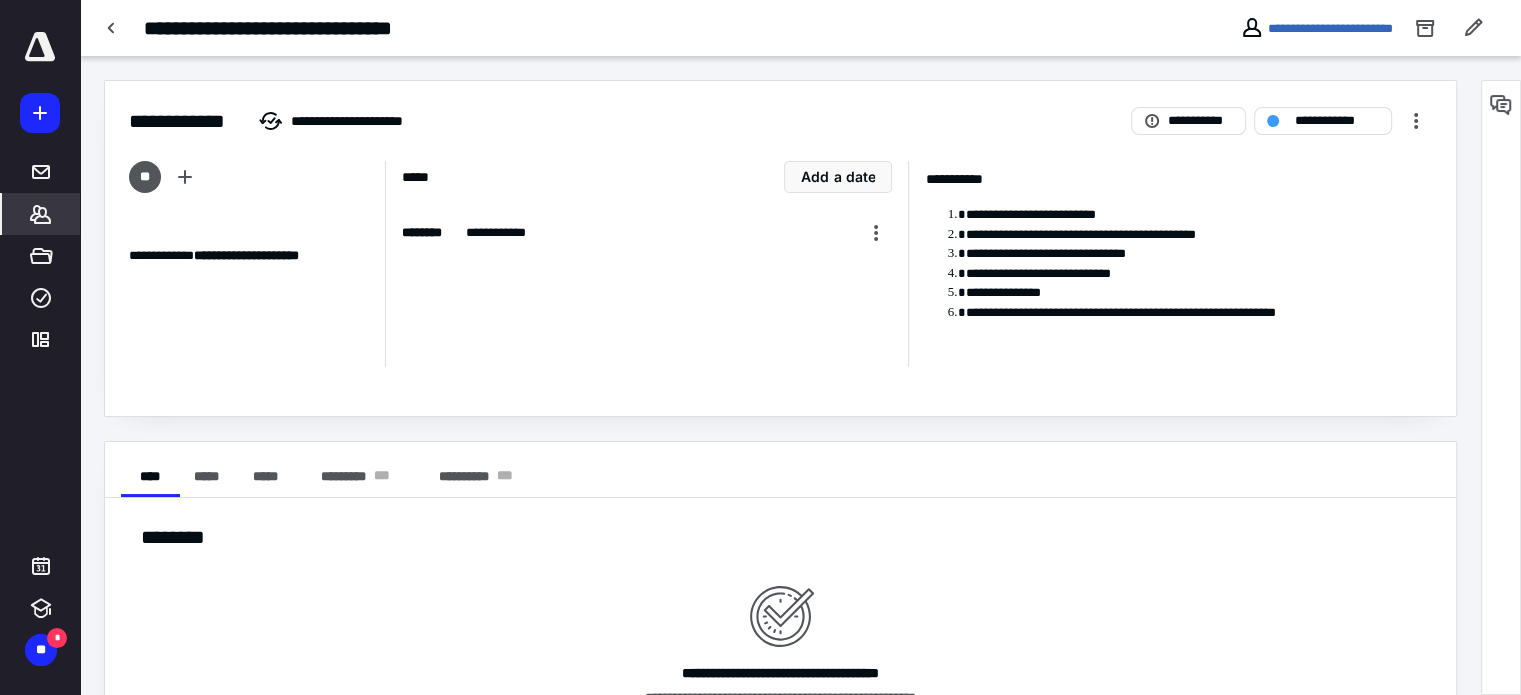 click 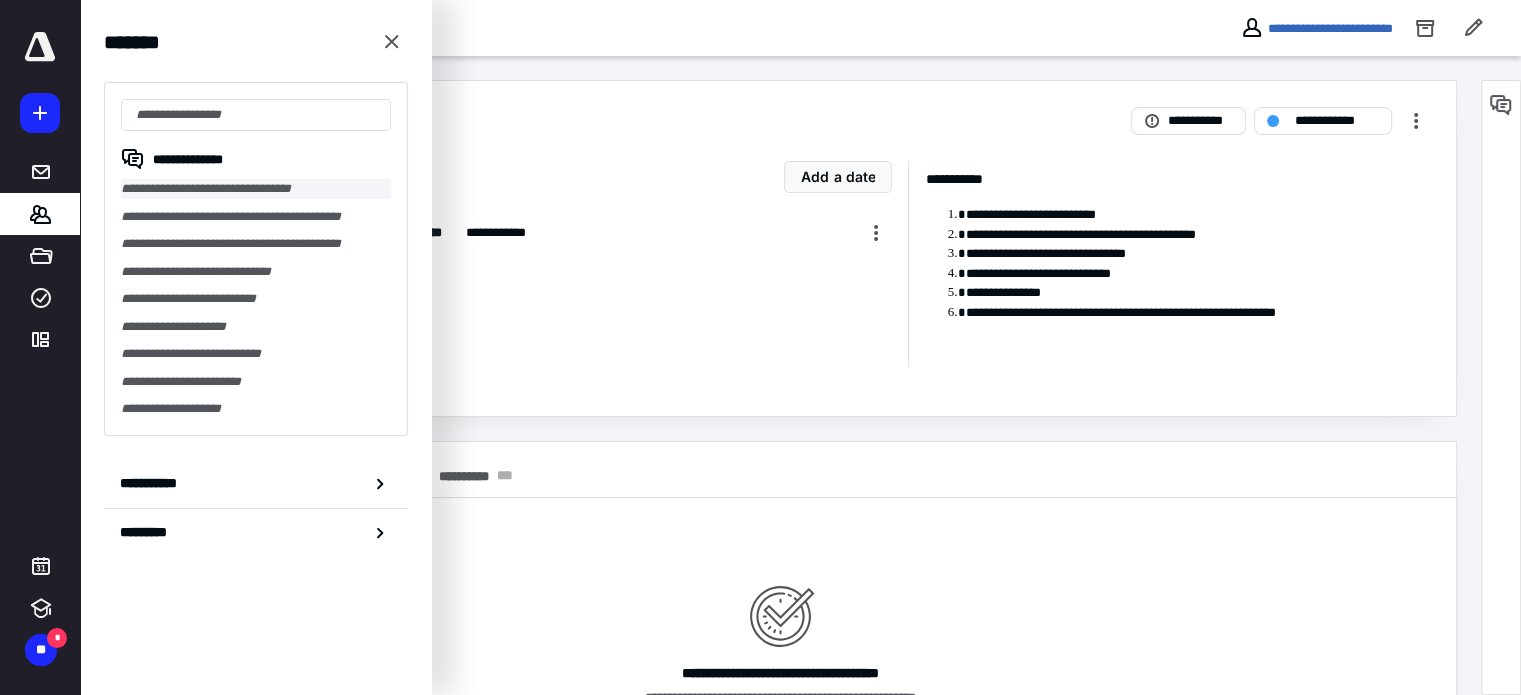 click on "**********" at bounding box center (256, 189) 